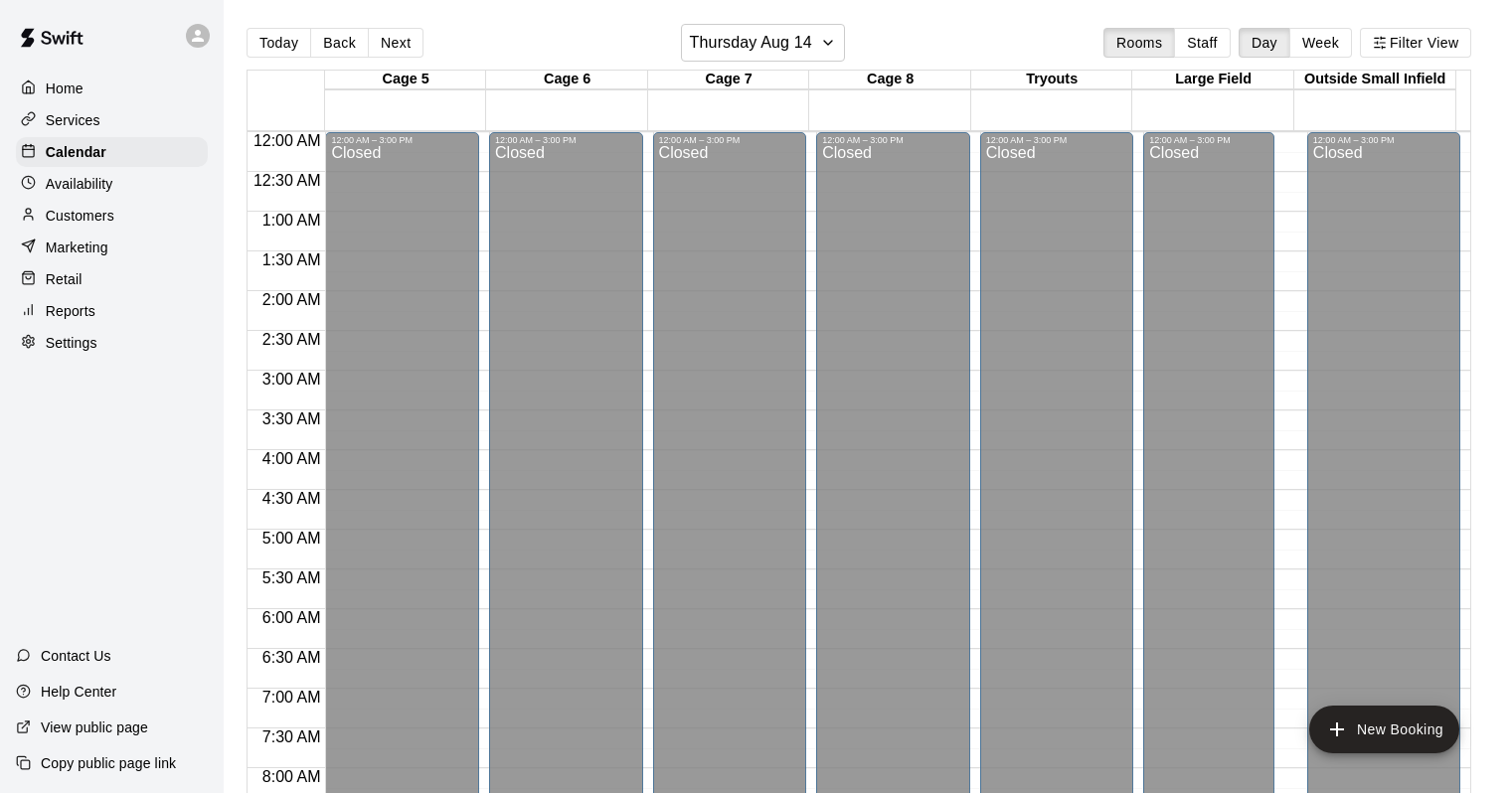 scroll, scrollTop: 0, scrollLeft: 0, axis: both 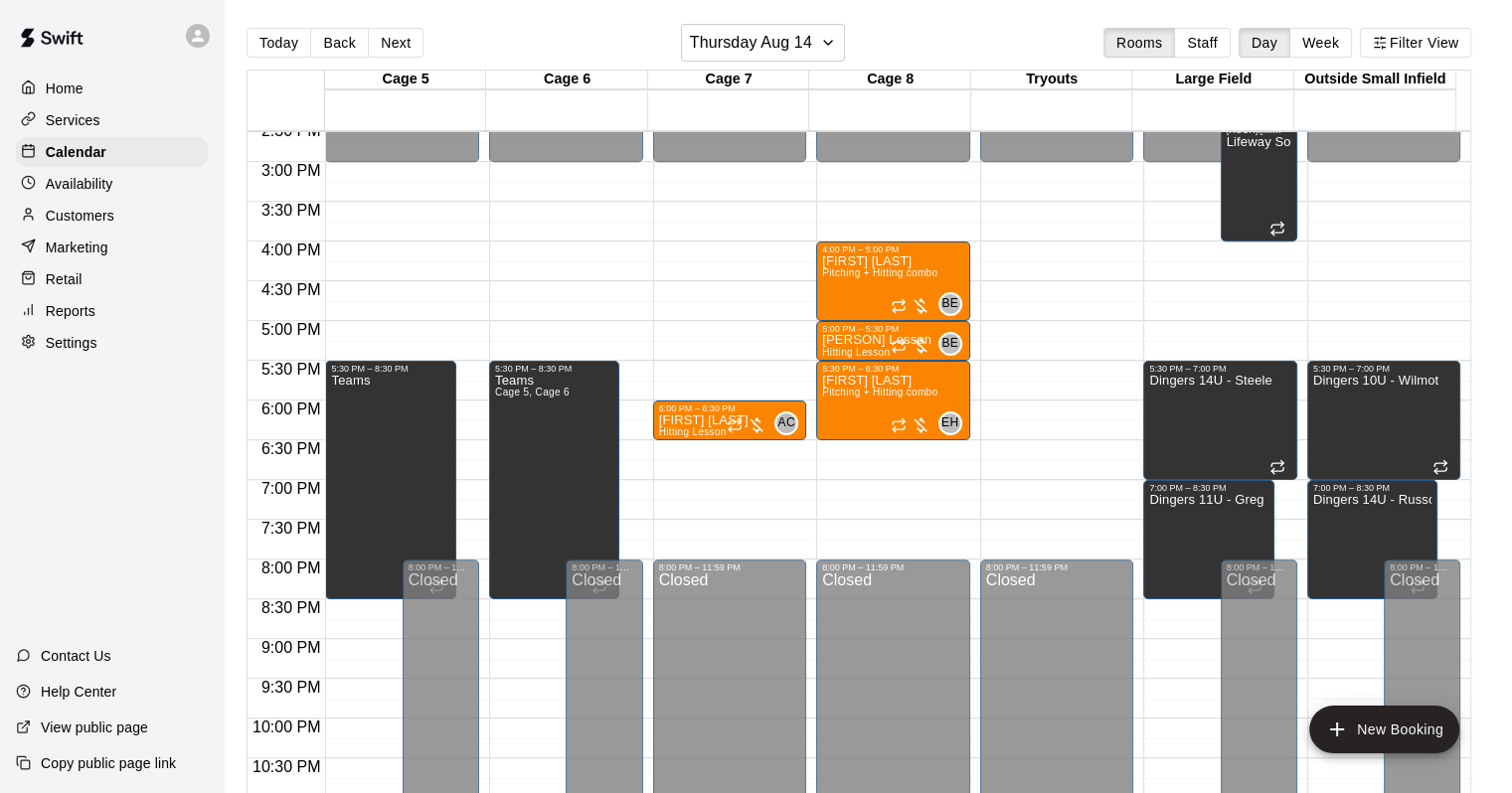 click on "Today Back Next [DAY] [MONTH] [DATE] Rooms Staff Day Week Filter View Cage 5 14 Thu Cage 6 14 Thu Cage 7 14 Thu Cage 8 14 Thu Tryouts 14 Thu Large Field 14 Thu Outside Small Infield 14 Thu 12:00 AM 12:30 AM 1:00 AM 1:30 AM 2:00 AM 2:30 AM 3:00 AM 3:30 AM 4:00 AM 4:30 AM 5:00 AM 5:30 AM 6:00 AM 6:30 AM 7:00 AM 7:30 AM 8:00 AM 8:30 AM 9:00 AM 9:30 AM 10:00 AM 10:30 AM 11:00 AM 11:30 AM 12:00 PM 12:30 PM 1:00 PM 1:30 PM 2:00 PM 2:30 PM 3:00 PM 3:30 PM 4:00 PM 4:30 PM 5:00 PM 5:30 PM 6:00 PM 6:30 PM 7:00 PM 7:30 PM 8:00 PM 8:30 PM 9:00 PM 9:30 PM 10:00 PM 10:30 PM 11:00 PM 11:30 PM 12:00 PM – 3:00 PM Closed 5:30 PM – 8:30 PM Teams 8:00 PM – 11:59 PM Closed 12:00 AM – 3:00 PM Closed 5:30 PM – 8:30 PM Teams Cage 5, Cage 6 8:00 PM – 11:59 PM Closed 12:00 AM – 3:00 PM Closed 6:00 PM – 6:30 PM [FIRST] [LAST] Hitting Lesson AC 0 8:00 PM – 11:59 PM Closed 12:00 AM – 3:00 PM Closed 4:00 PM – 5:00 PM [FIRST] [LAST] Pitching + Hitting combo BE 0 5:00 PM – 5:30 PM [FIRST] [LAST] Lesson Hitting Lesson BE 0 [FIRST] [LAST]" at bounding box center (868, 412) 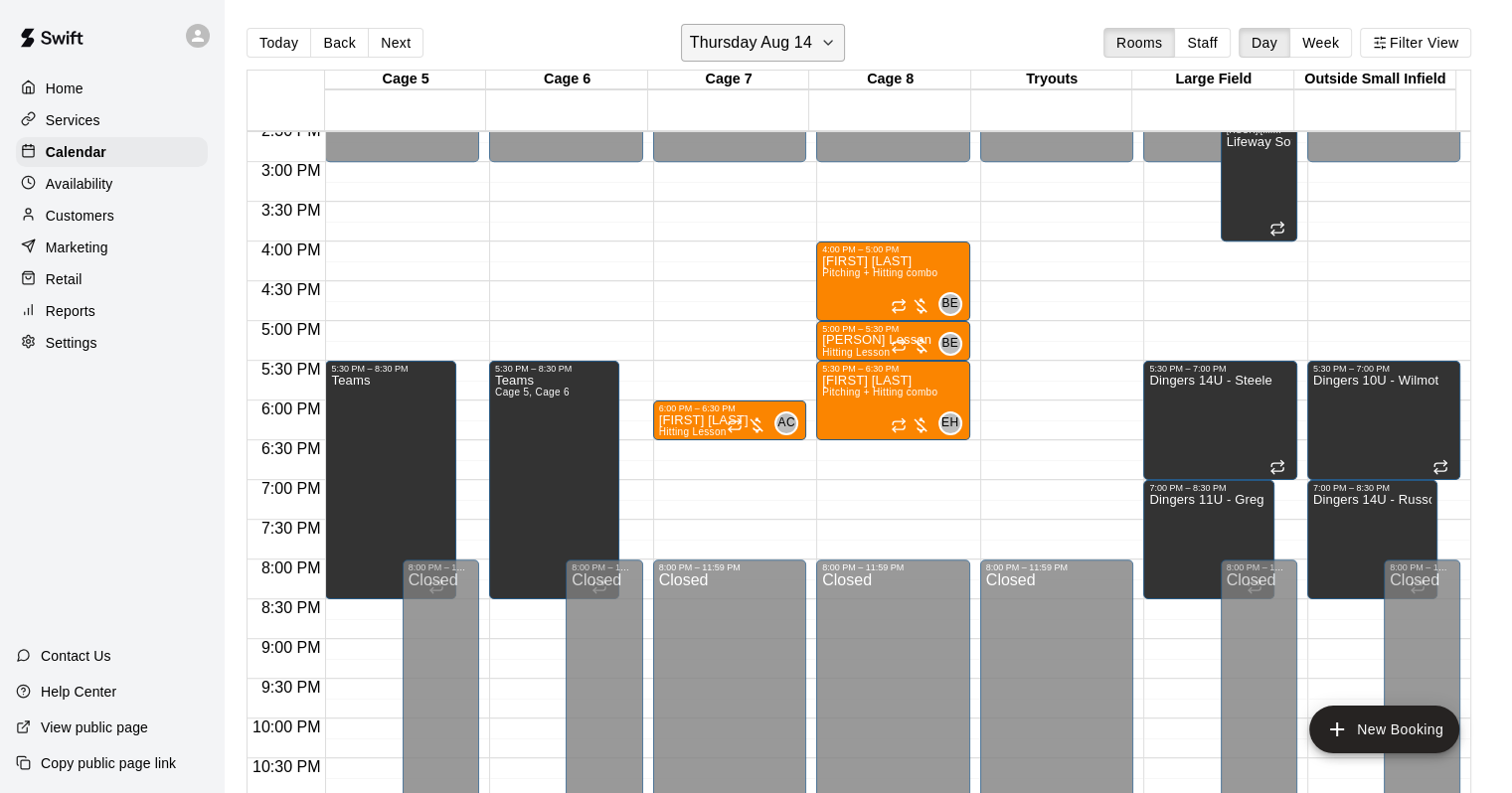 click on "Thursday Aug 14" at bounding box center [751, 43] 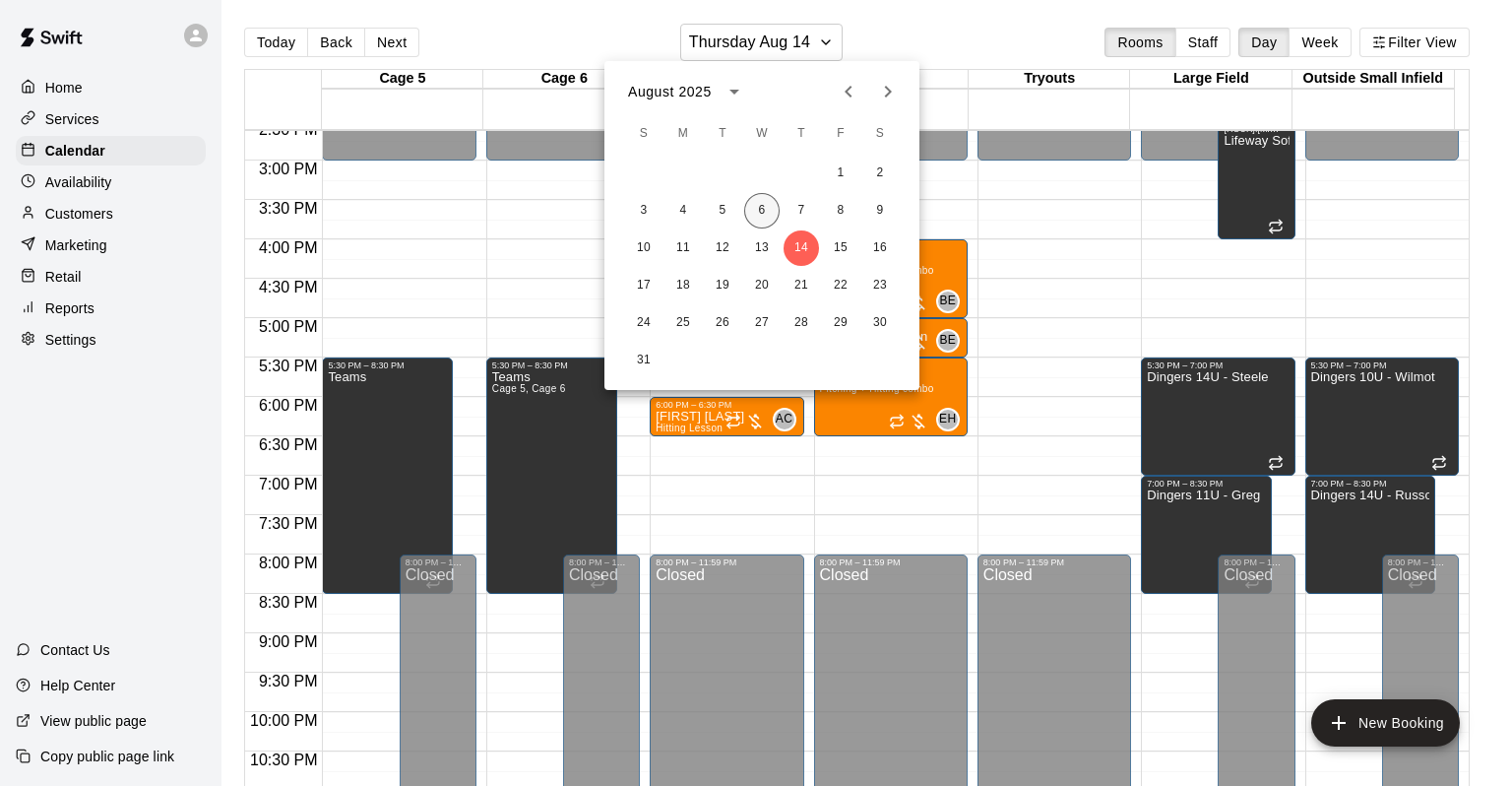click on "6" at bounding box center (762, 211) 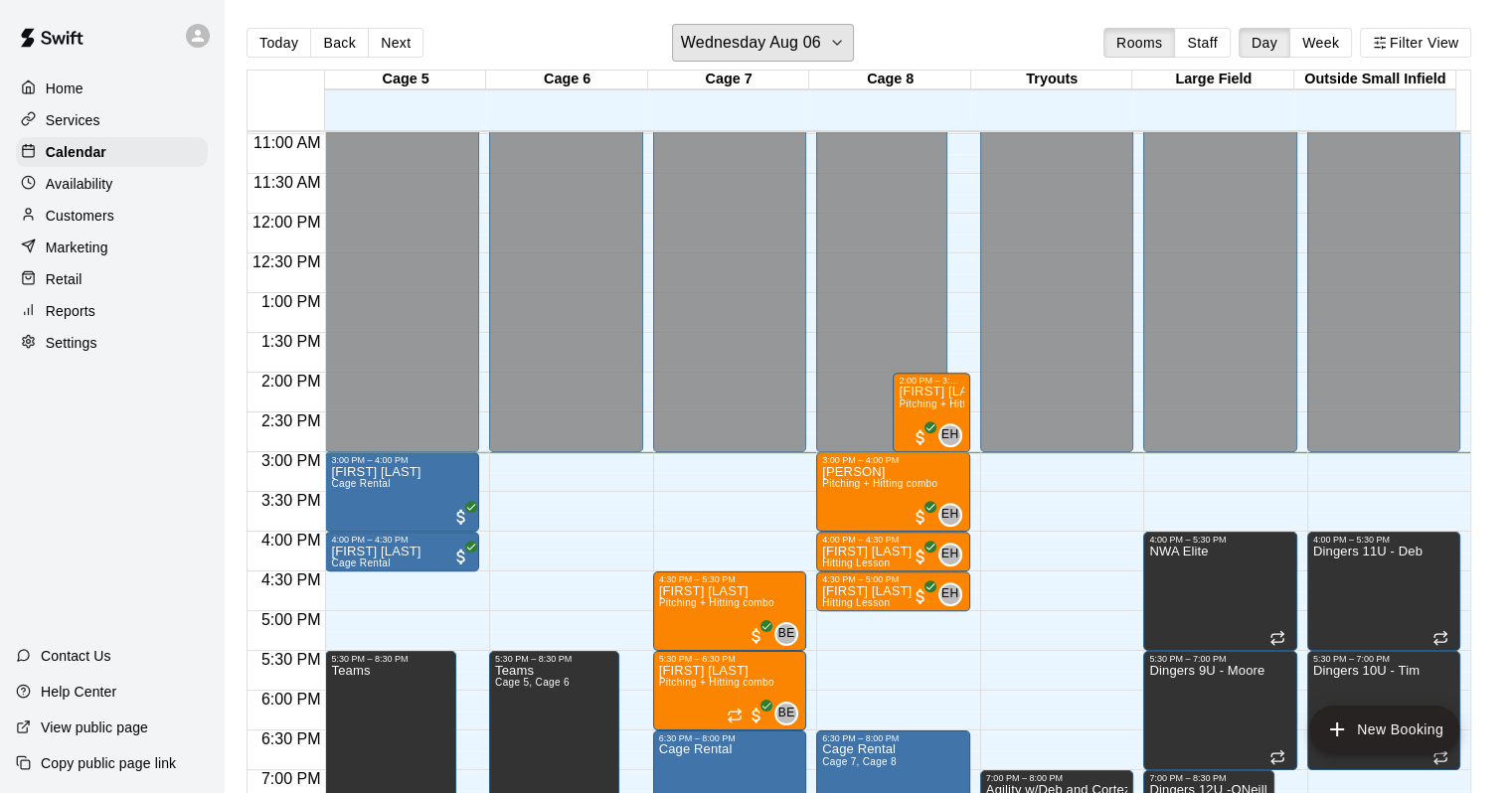 scroll, scrollTop: 865, scrollLeft: 0, axis: vertical 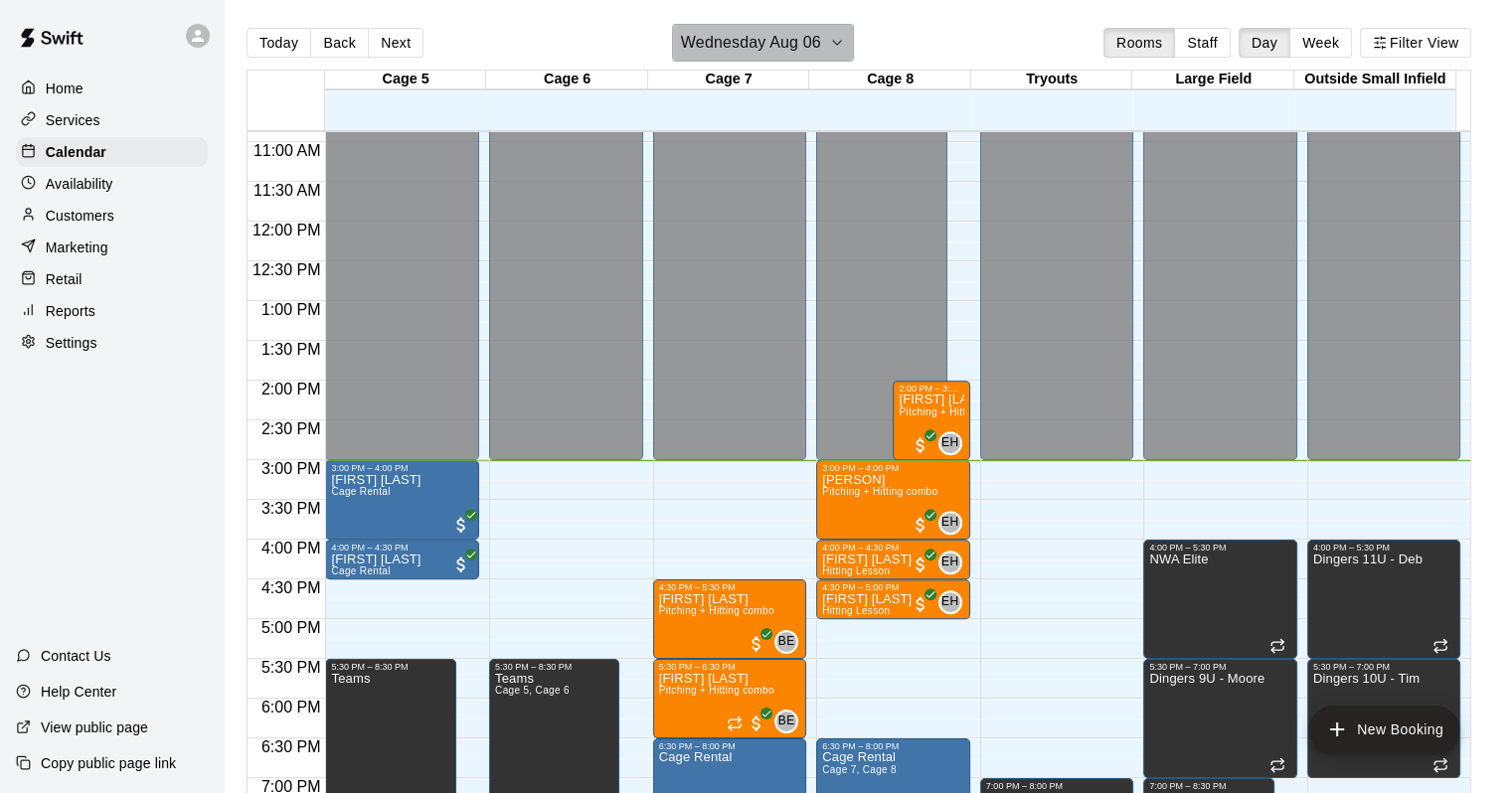 click on "Wednesday Aug 06" at bounding box center [751, 43] 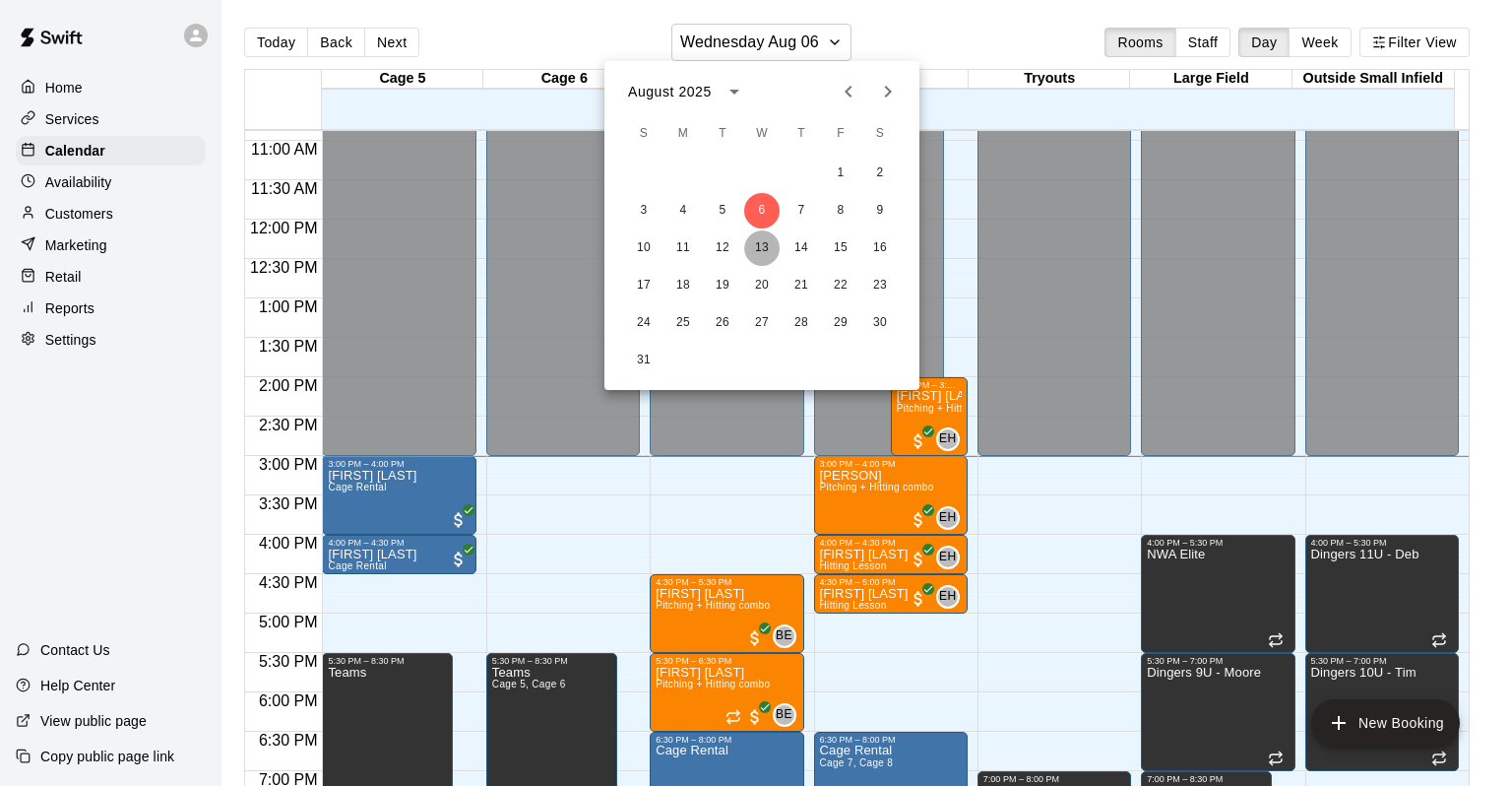 click on "13" at bounding box center (762, 248) 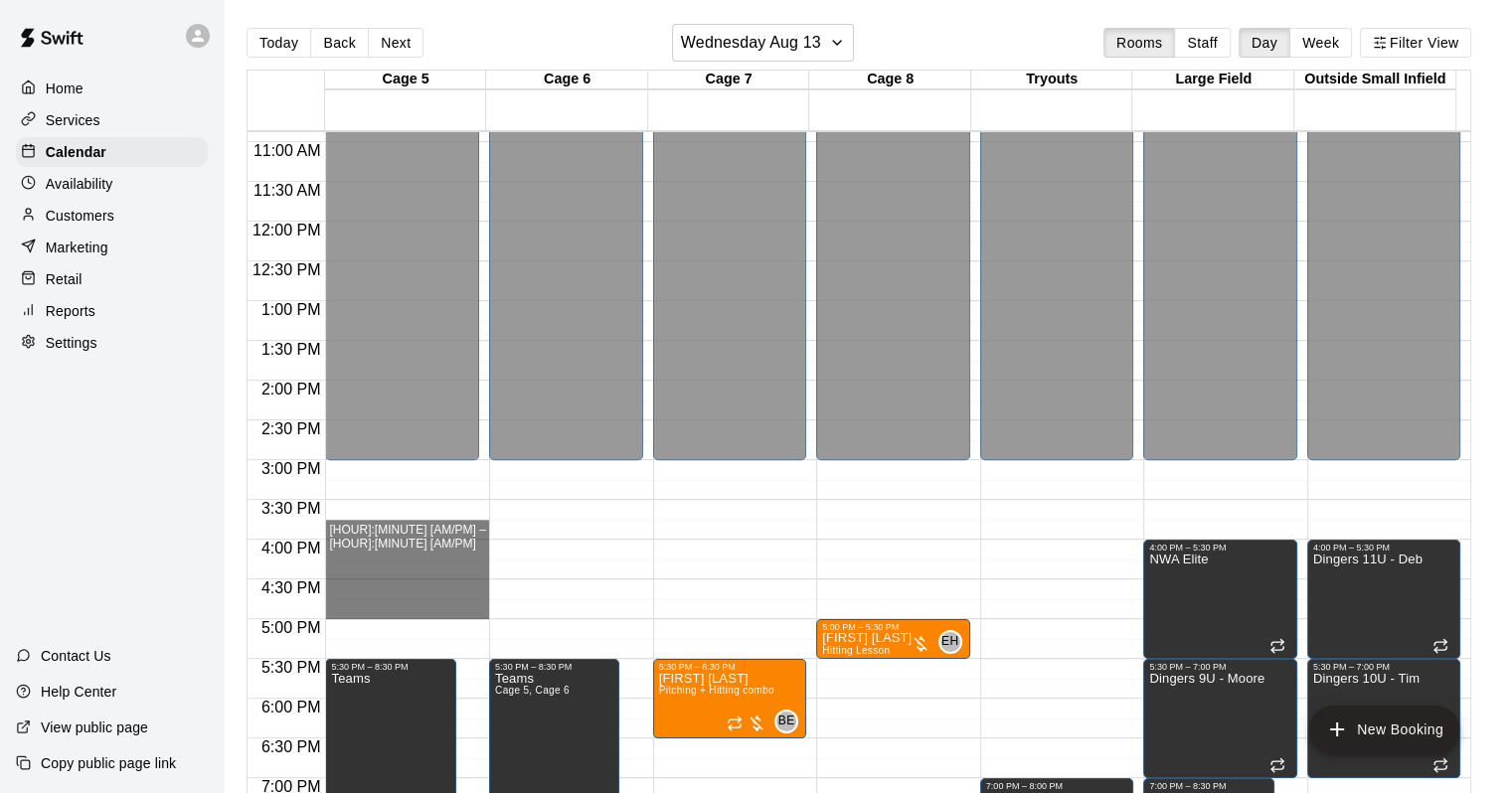 drag, startPoint x: 354, startPoint y: 537, endPoint x: 358, endPoint y: 614, distance: 77.10383 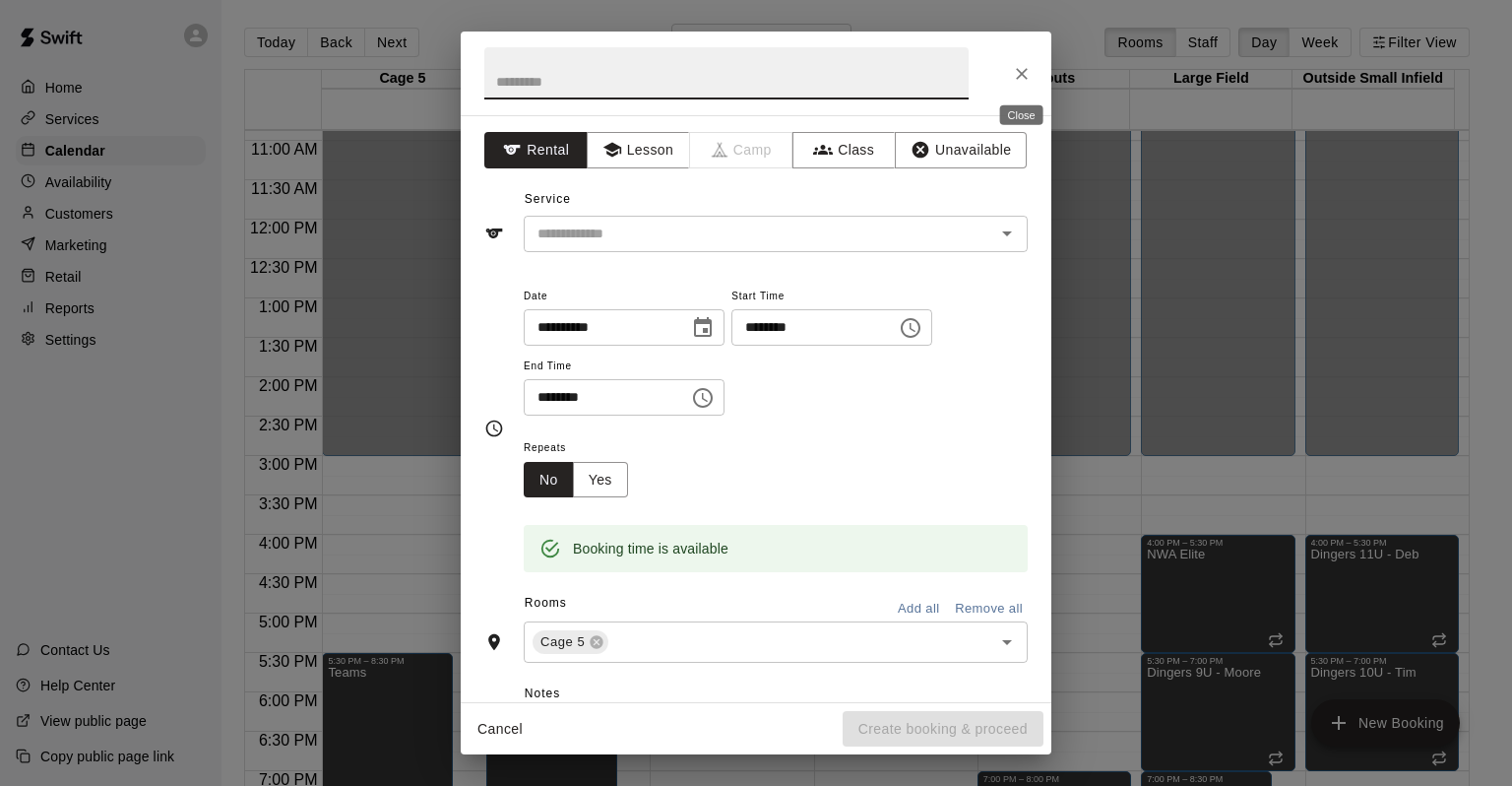 click at bounding box center (1022, 74) 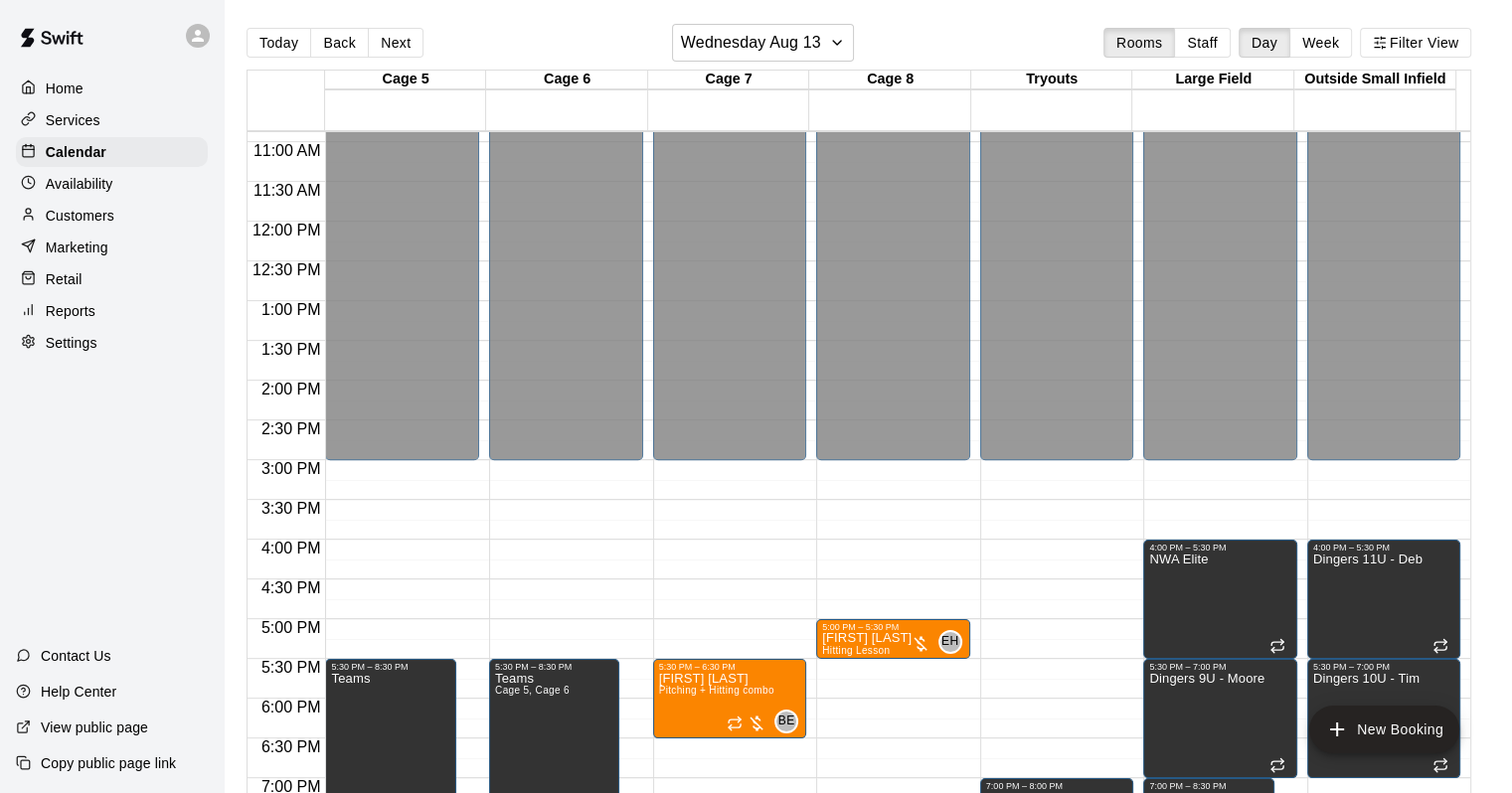 click on "Availability" at bounding box center [111, 184] 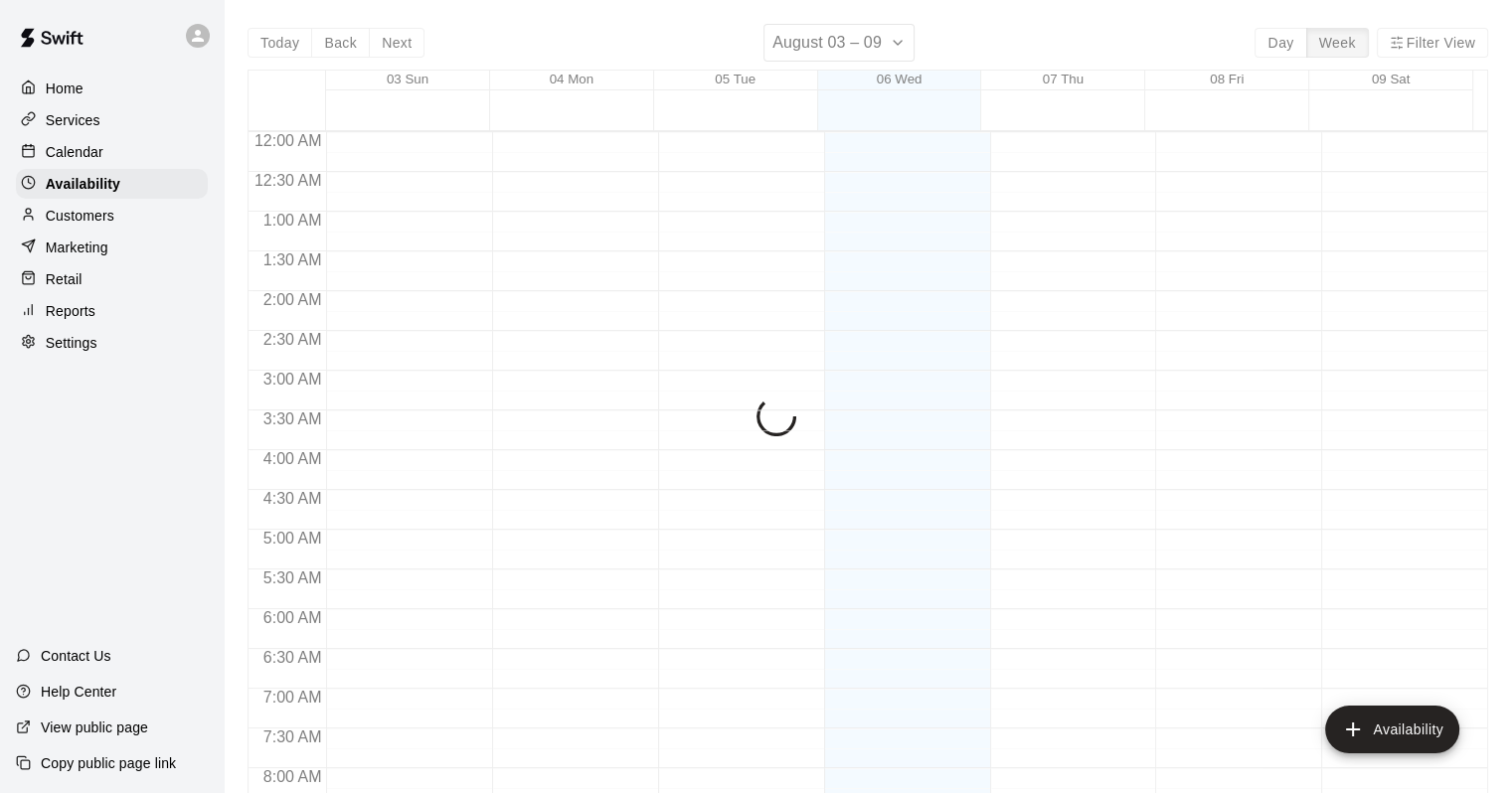 scroll, scrollTop: 1193, scrollLeft: 0, axis: vertical 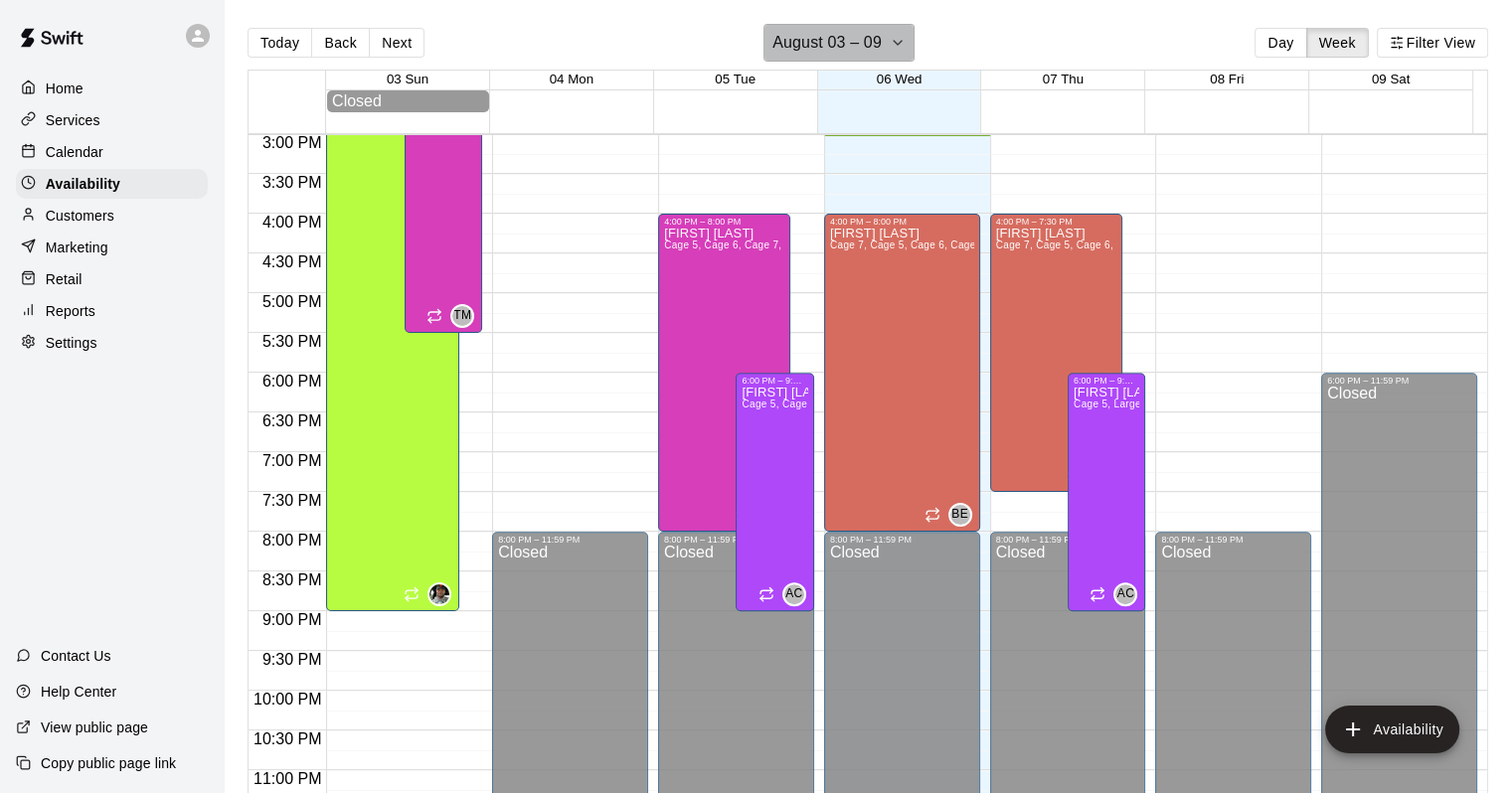 click on "August 03 – 09" at bounding box center [827, 43] 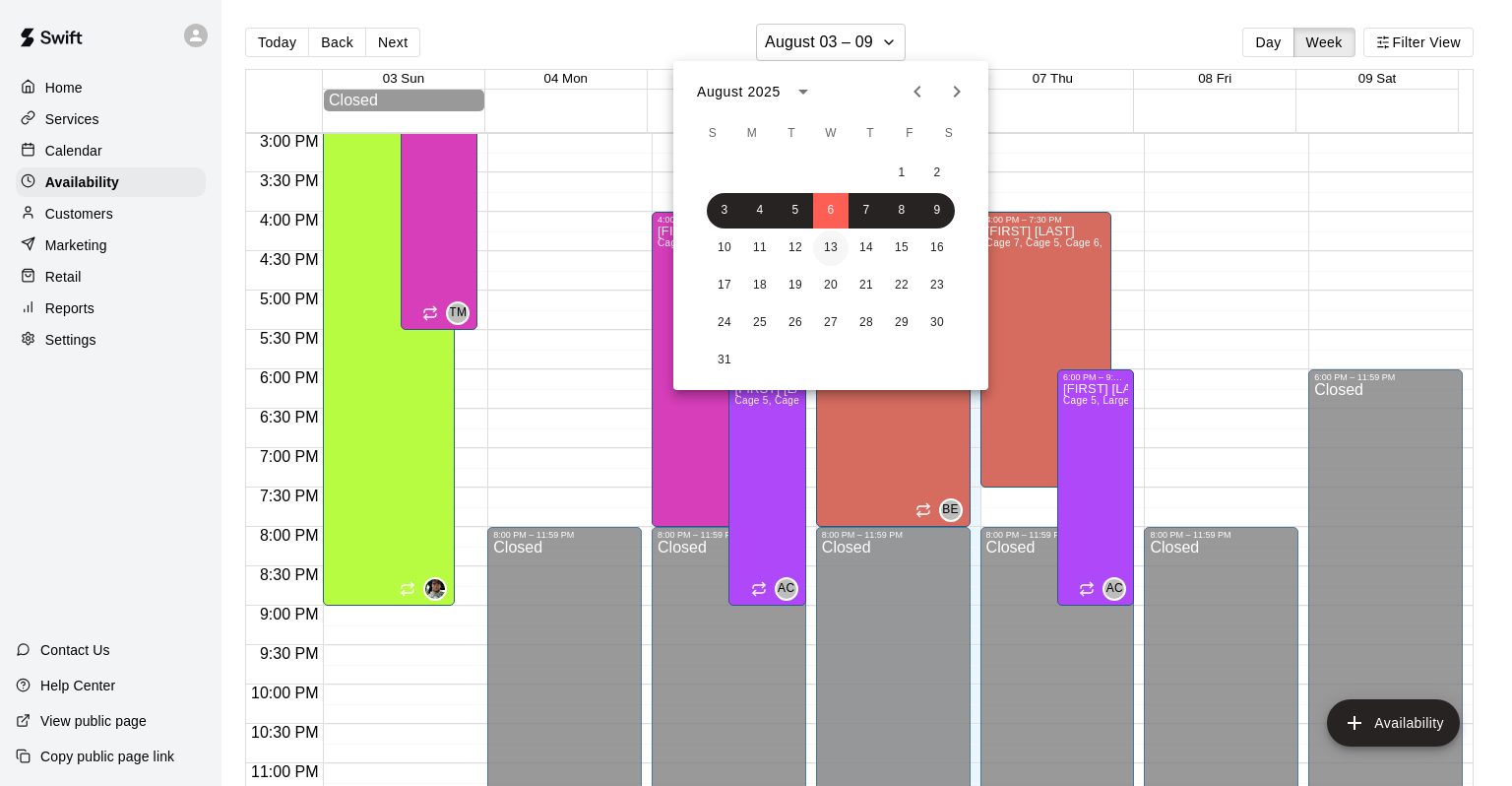 click on "13" at bounding box center [831, 248] 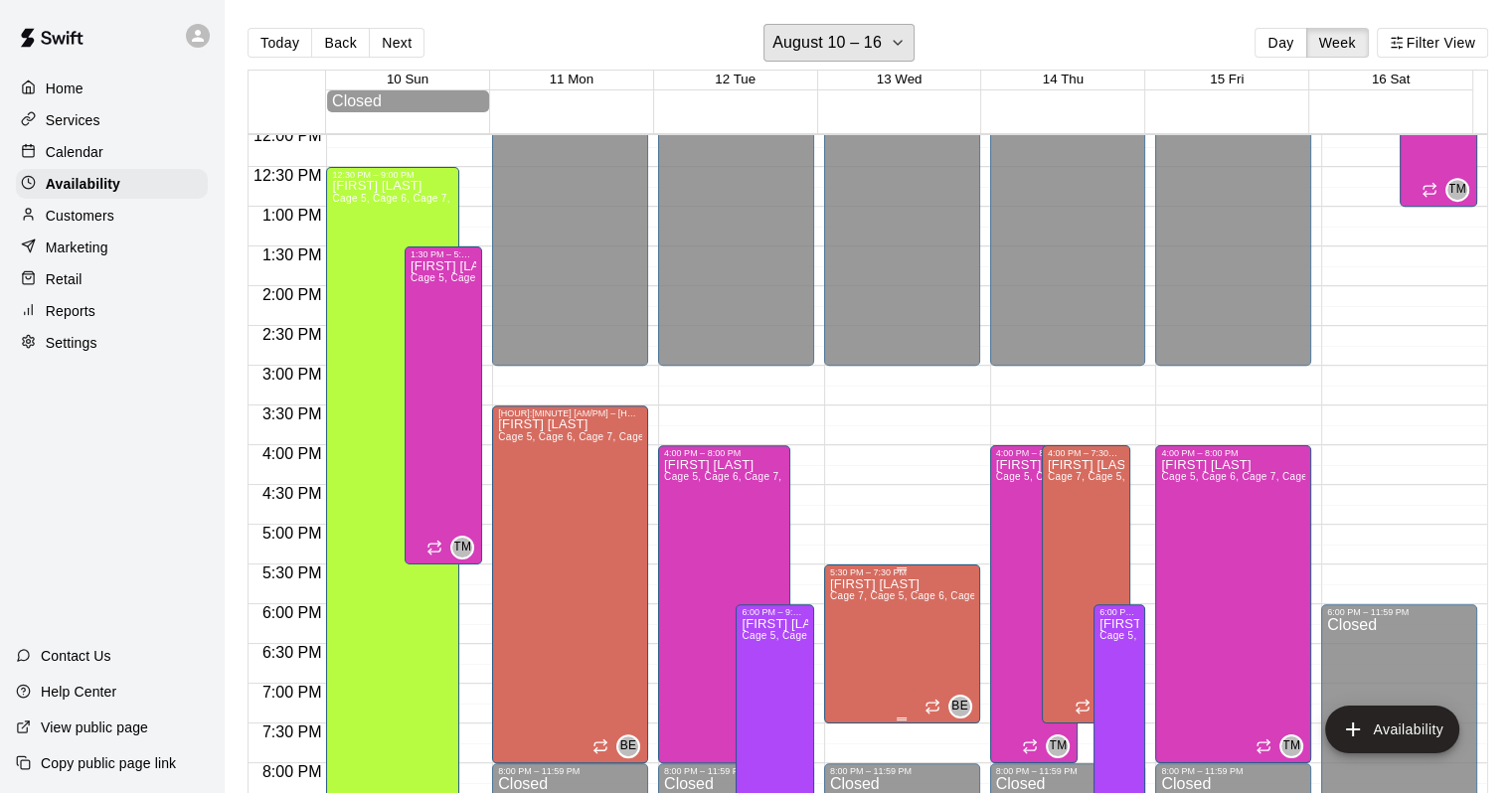 scroll, scrollTop: 995, scrollLeft: 0, axis: vertical 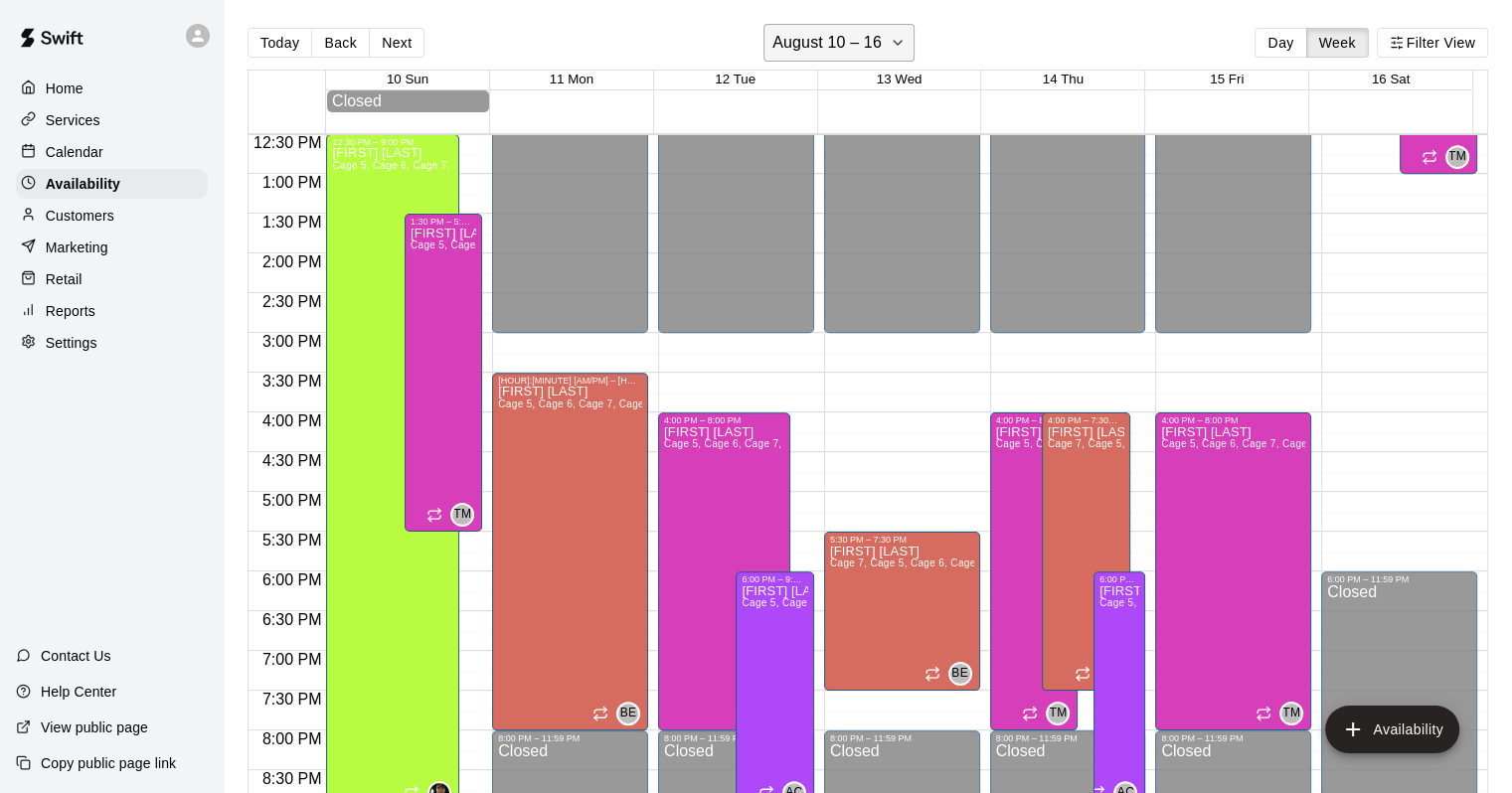 click on "August 10 – 16" at bounding box center (827, 43) 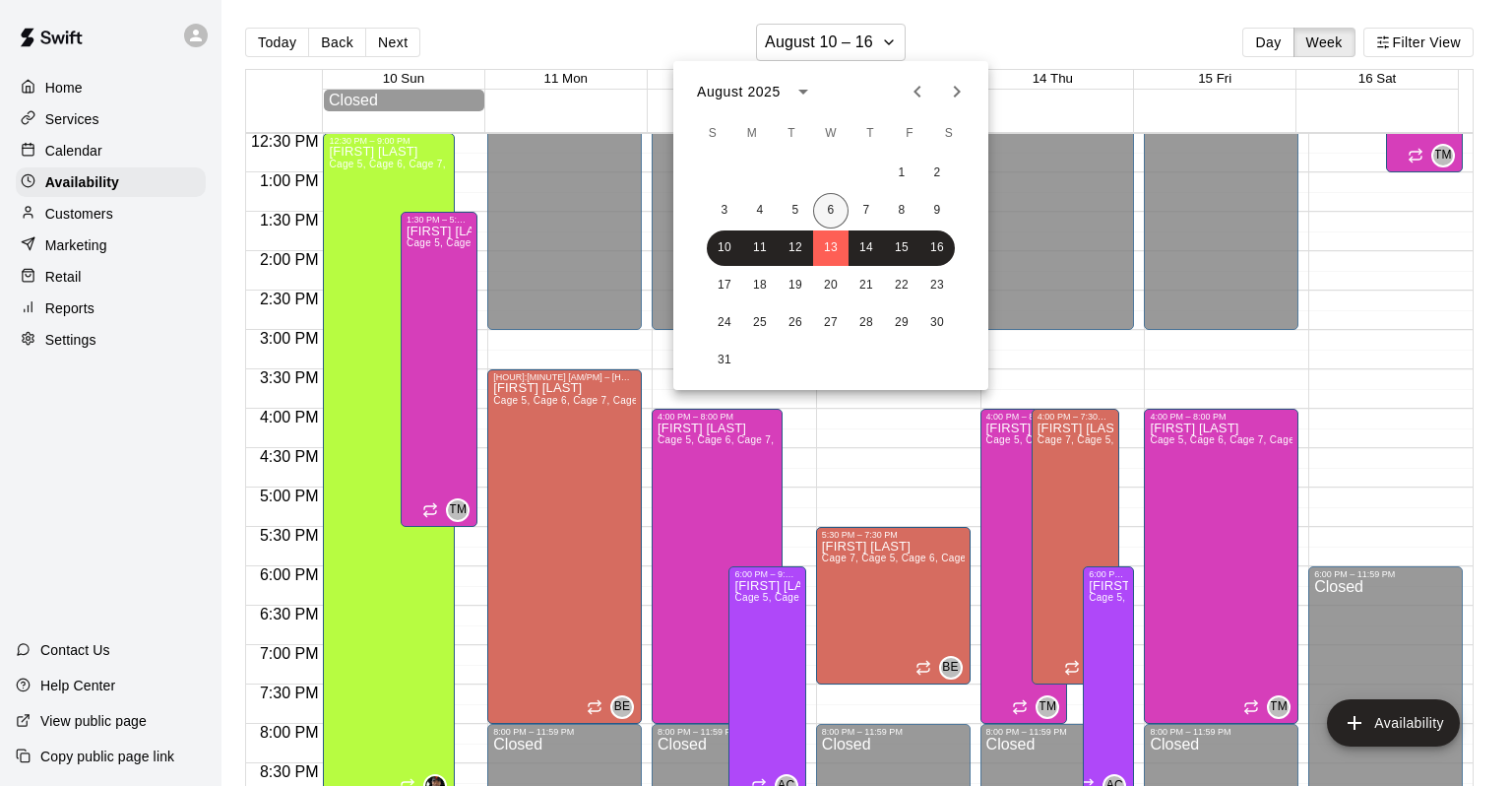 click on "6" at bounding box center [831, 211] 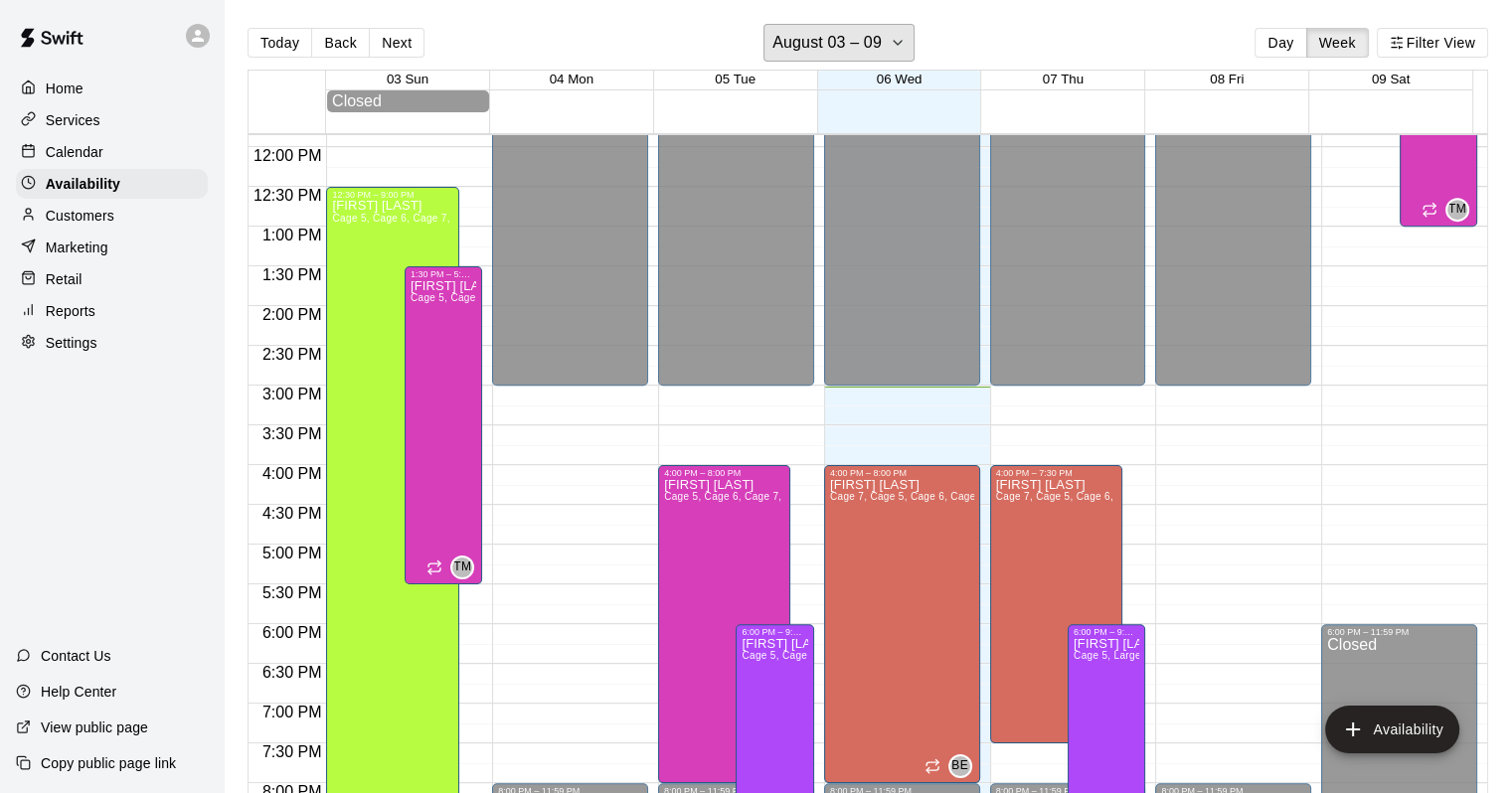 scroll, scrollTop: 995, scrollLeft: 0, axis: vertical 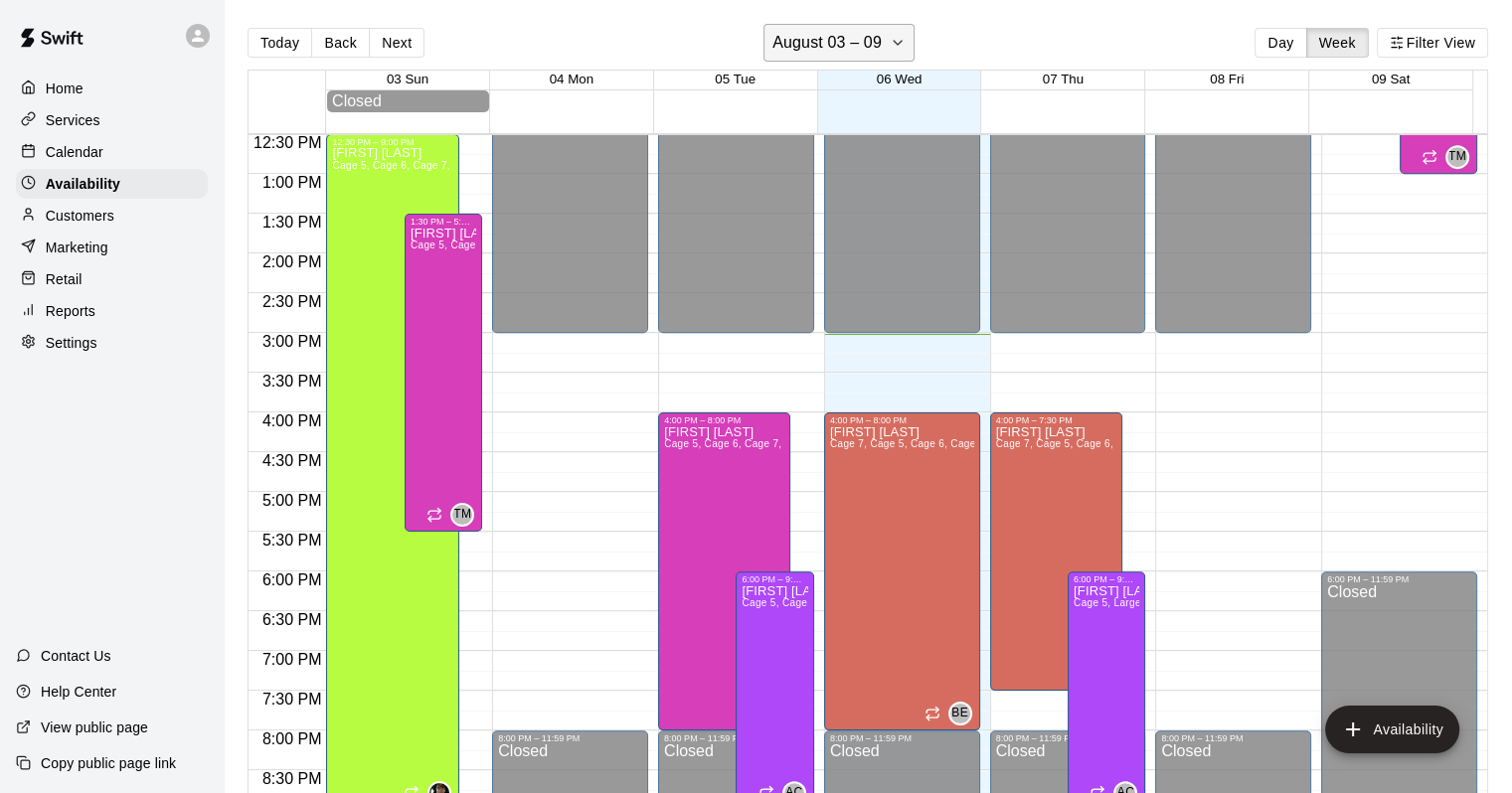 click on "August 03 – 09" at bounding box center (839, 43) 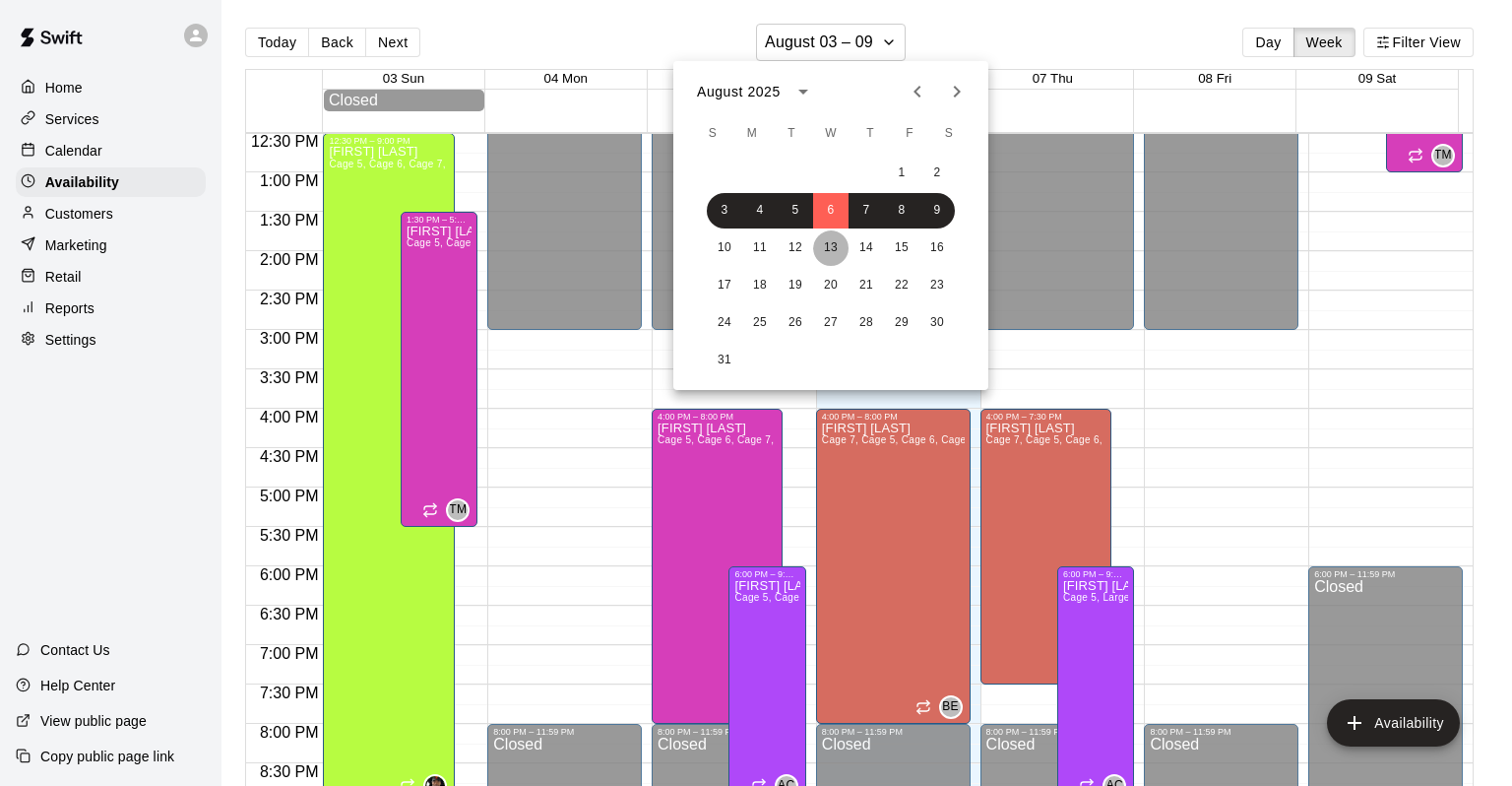 click on "13" at bounding box center [831, 248] 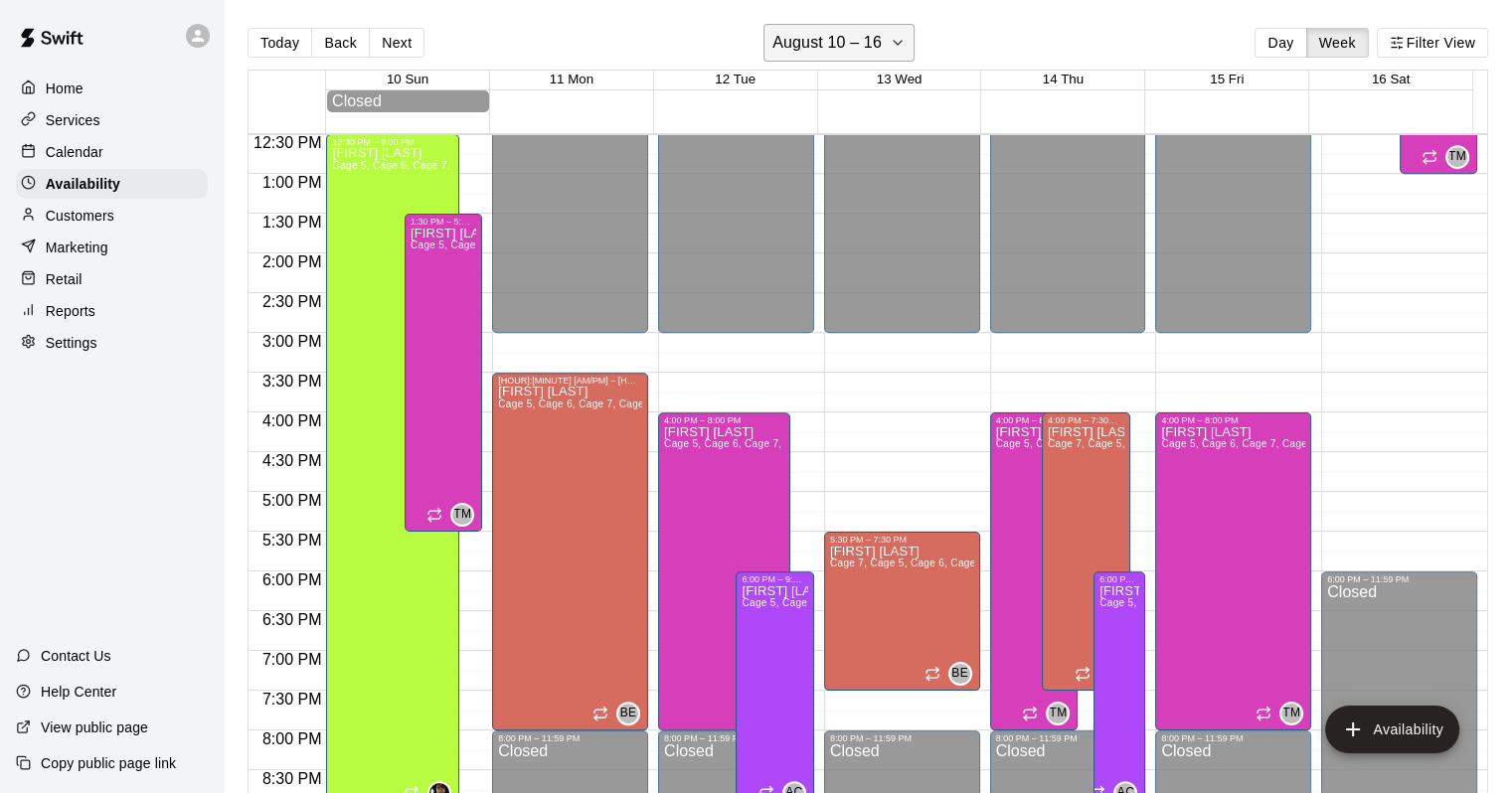 click on "August 10 – 16" at bounding box center (839, 43) 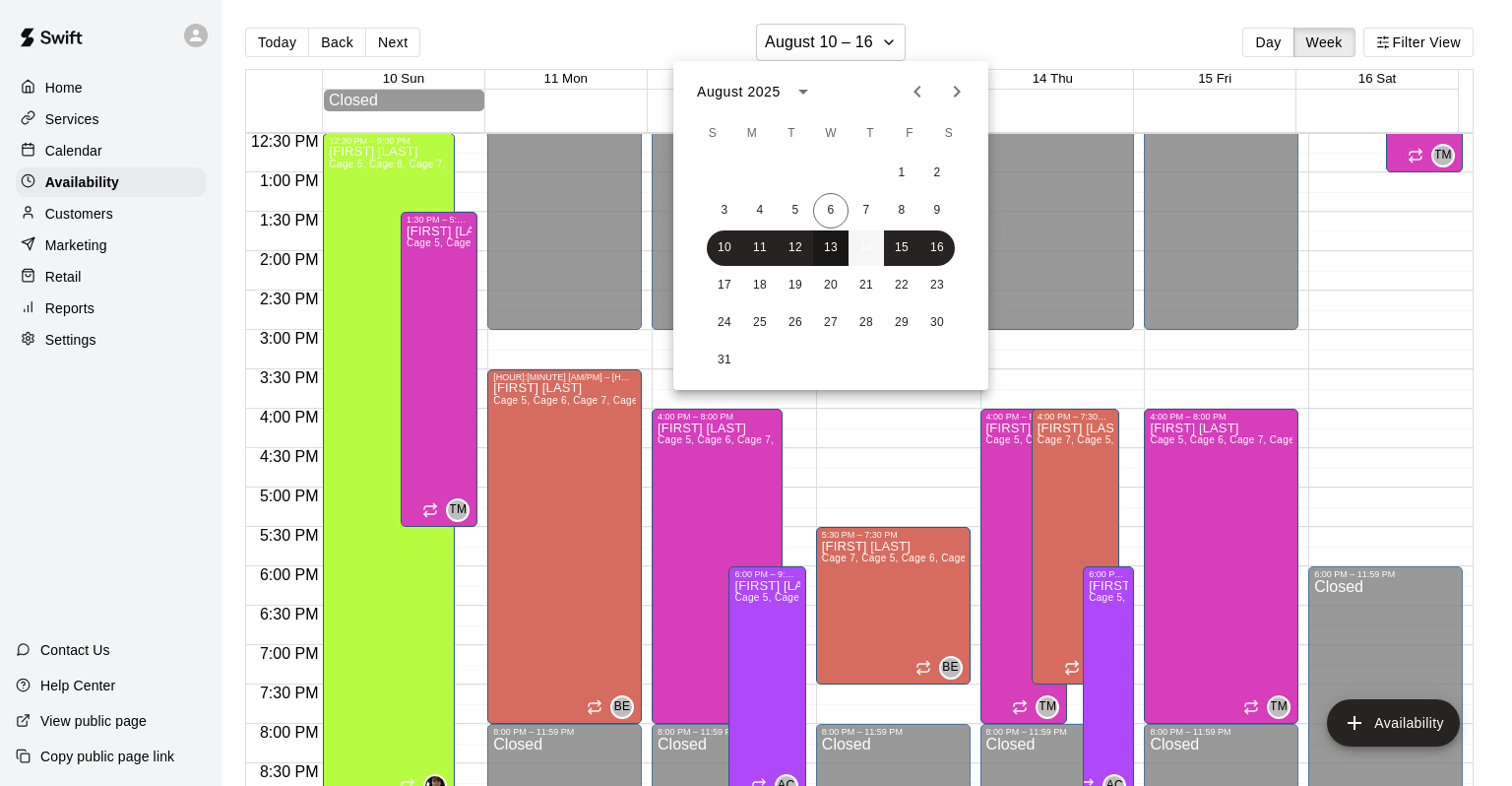click on "10 11 12 13 14 15 16" at bounding box center (831, 248) 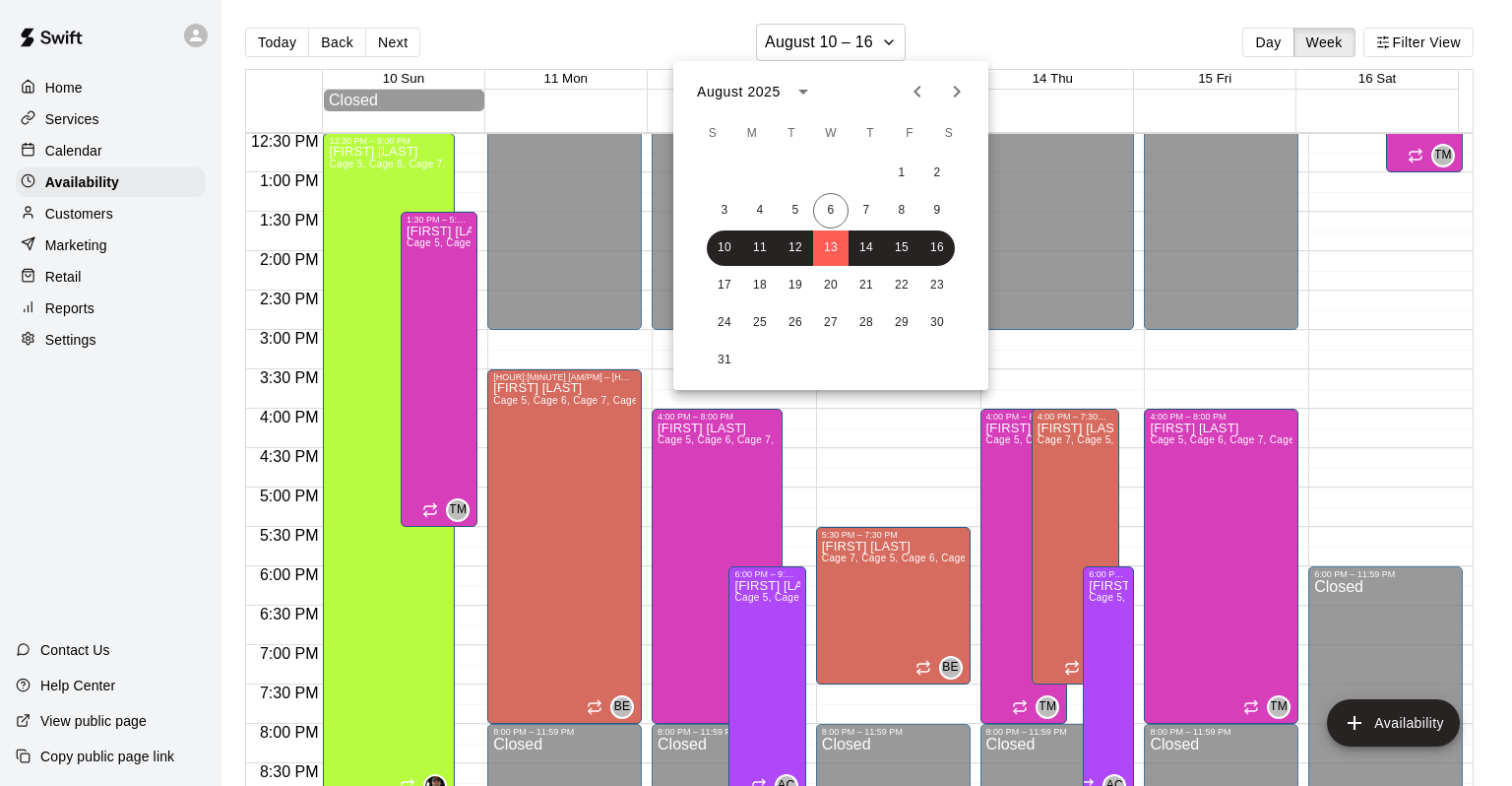 click at bounding box center [756, 393] 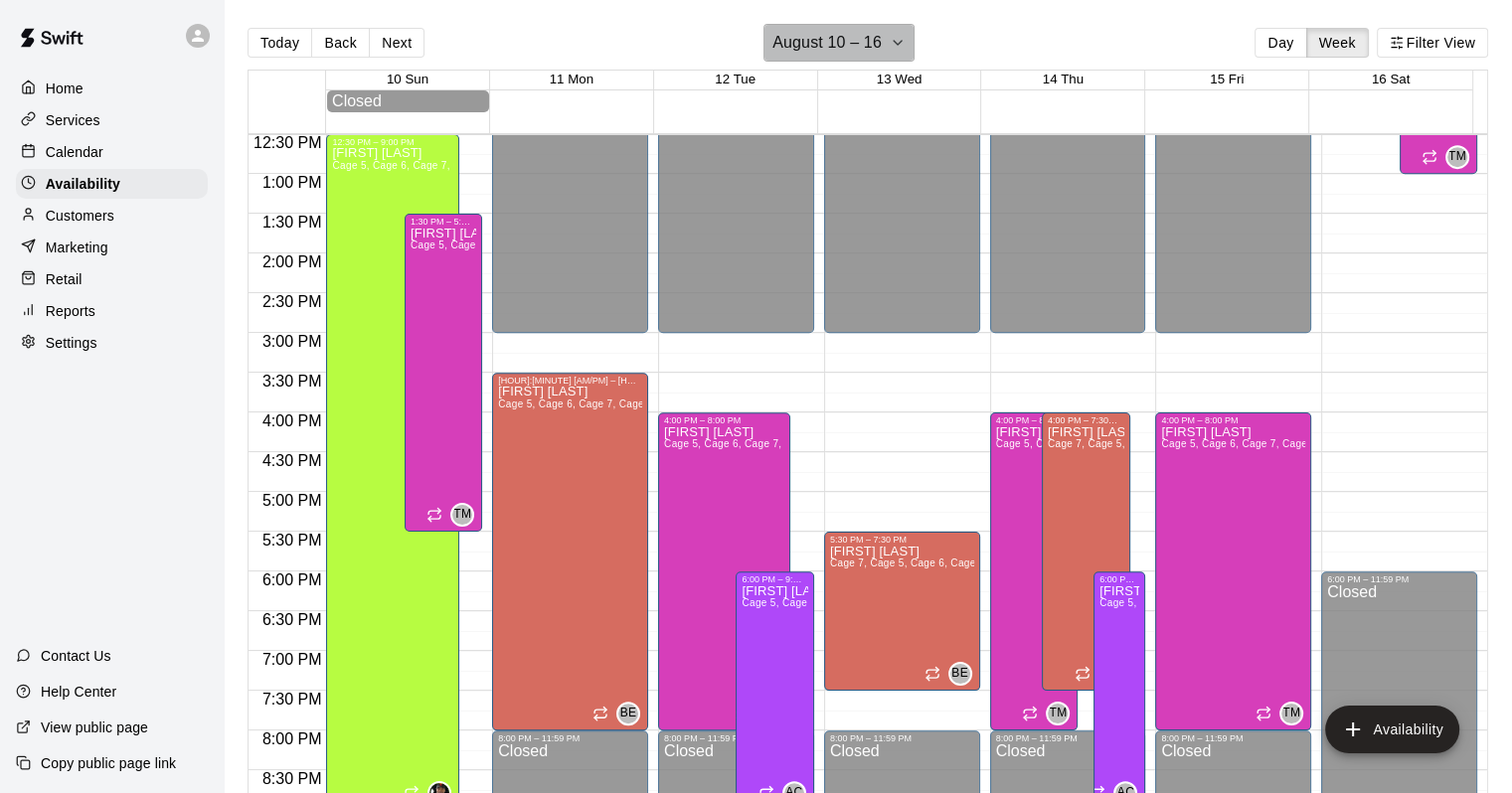 click on "August 10 – 16" at bounding box center [827, 43] 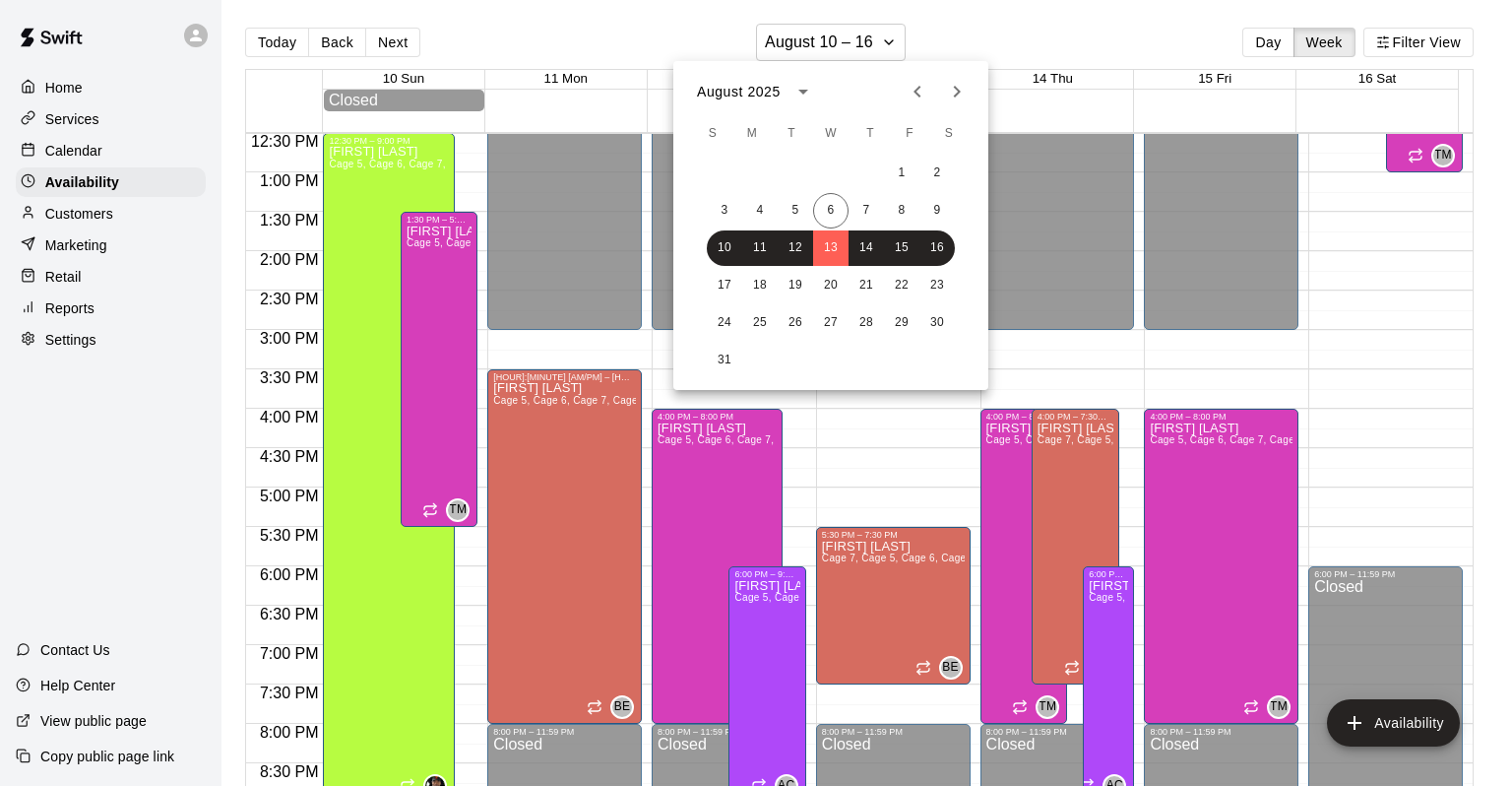 click on "3 4 5 6 7 8 9" at bounding box center (831, 211) 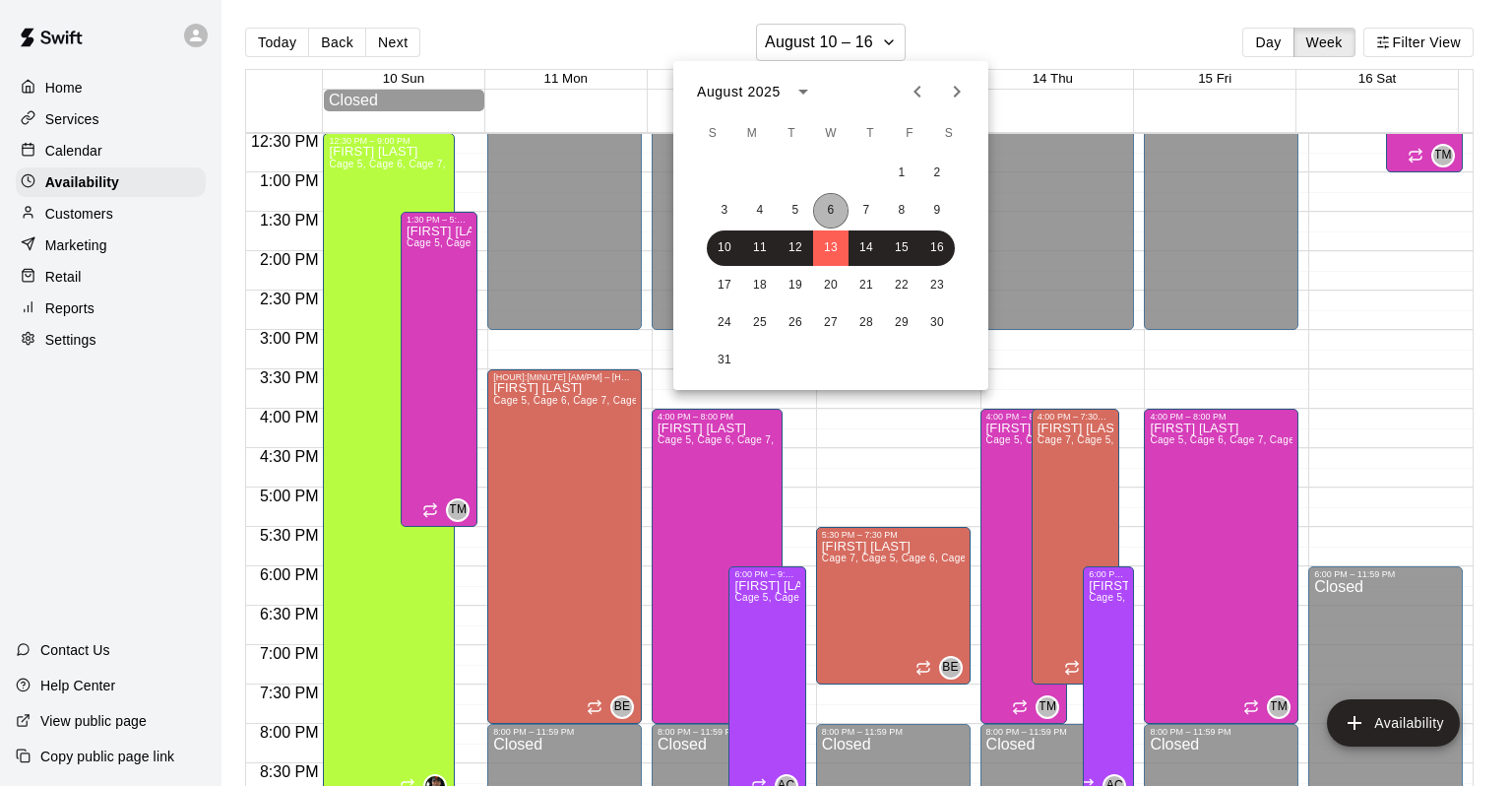 click on "6" at bounding box center (831, 211) 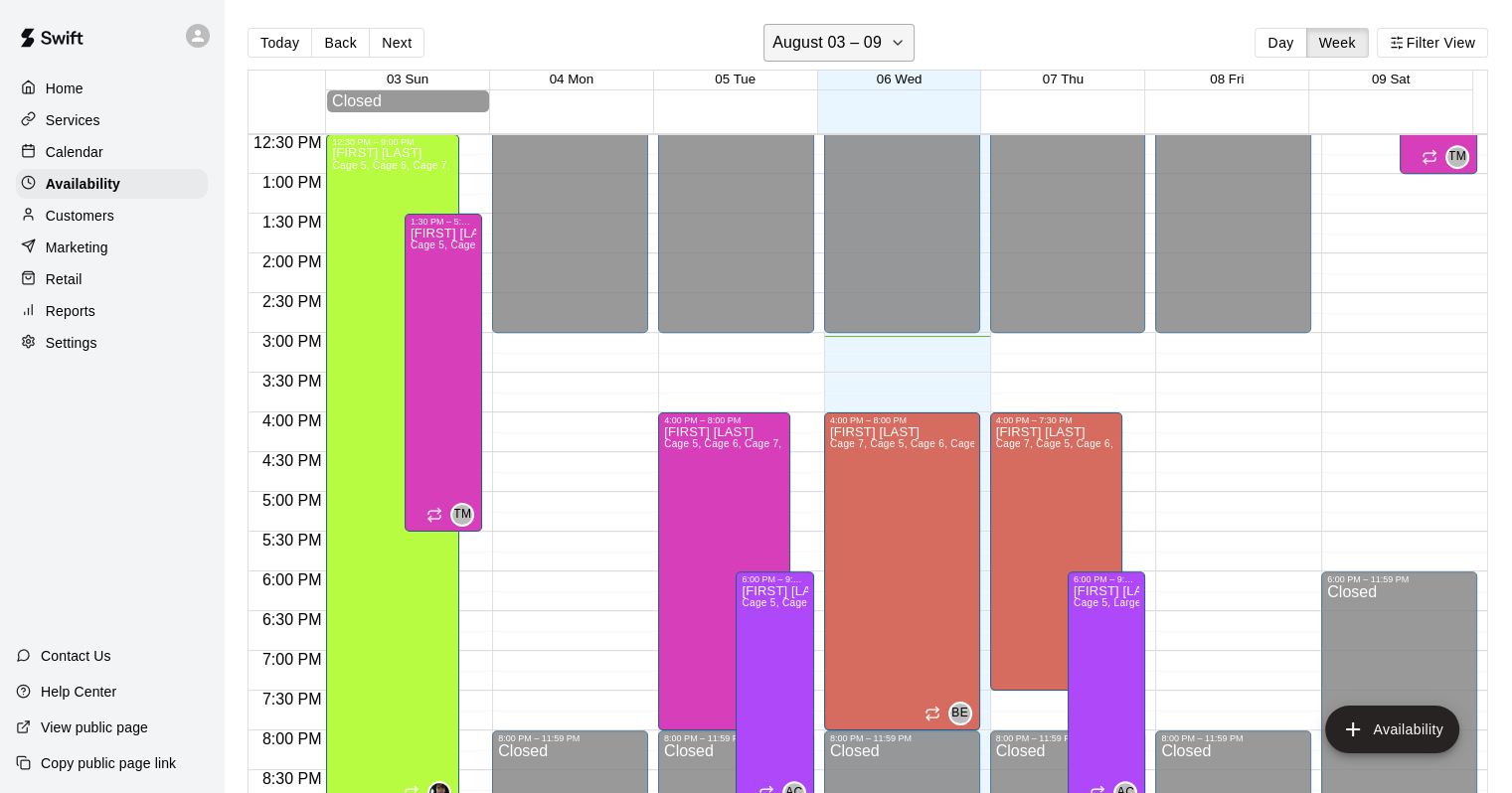 click on "August 03 – 09" at bounding box center [827, 43] 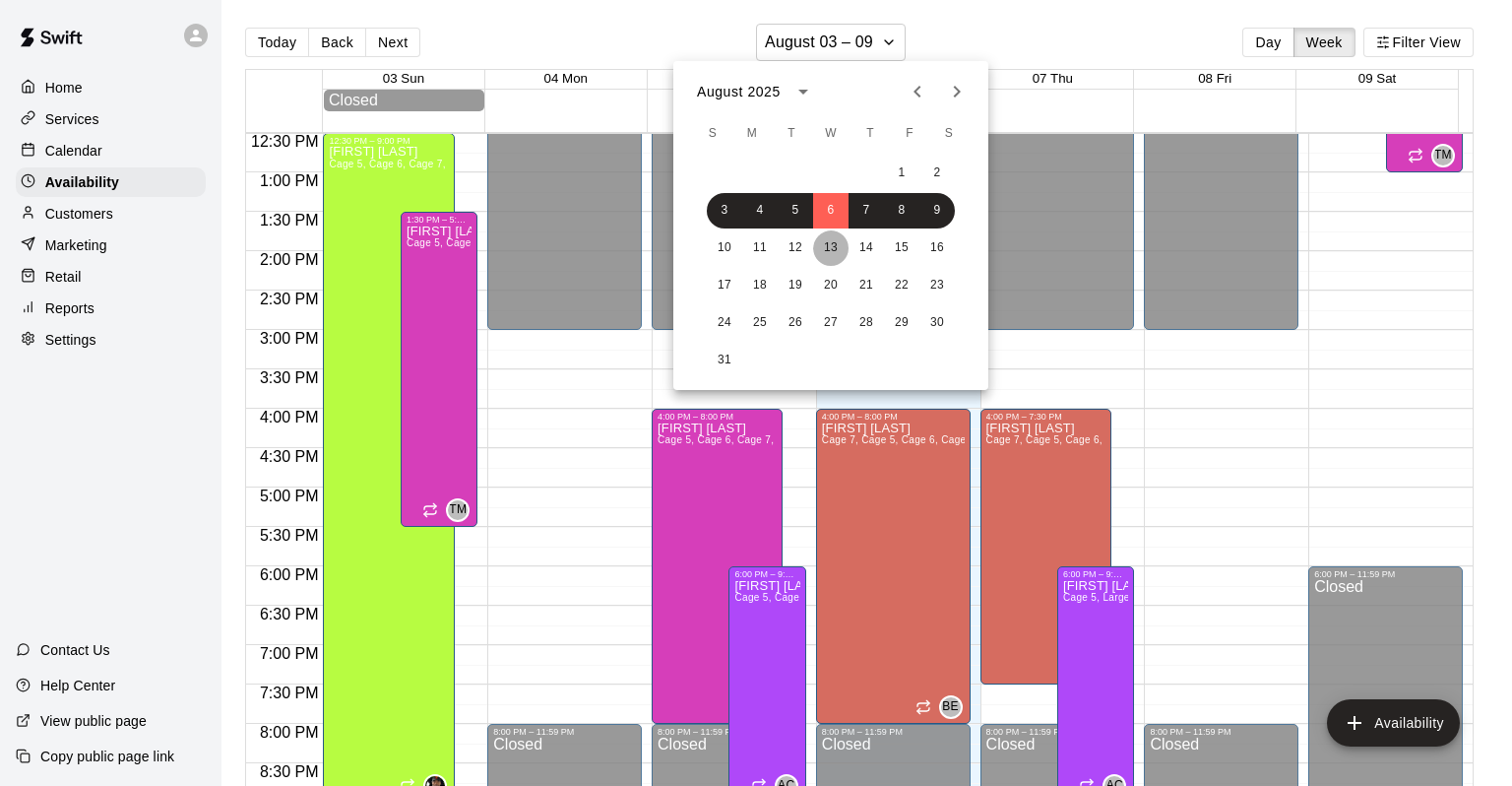 click on "13" at bounding box center [831, 248] 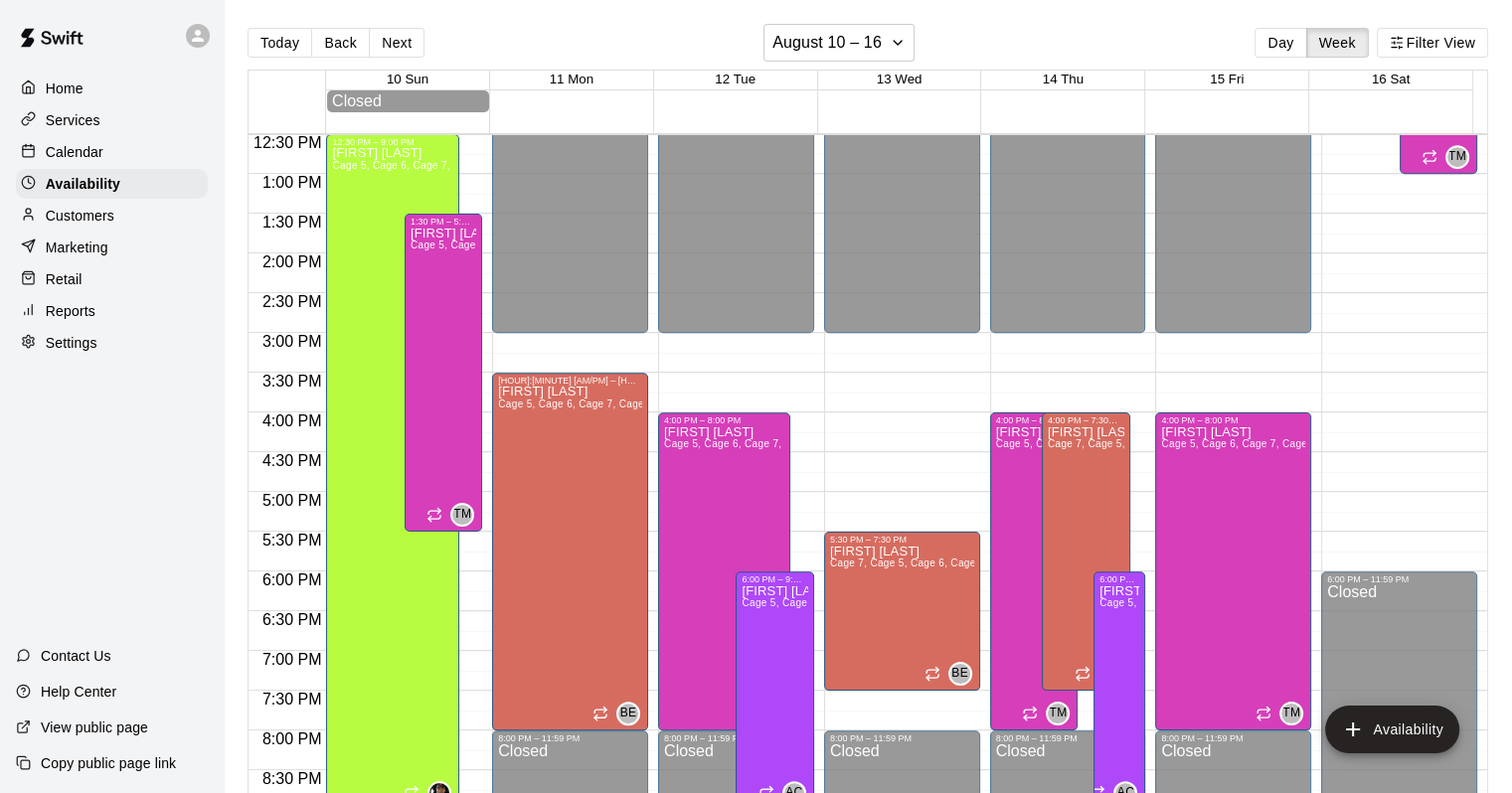 click on "Calendar" at bounding box center (111, 152) 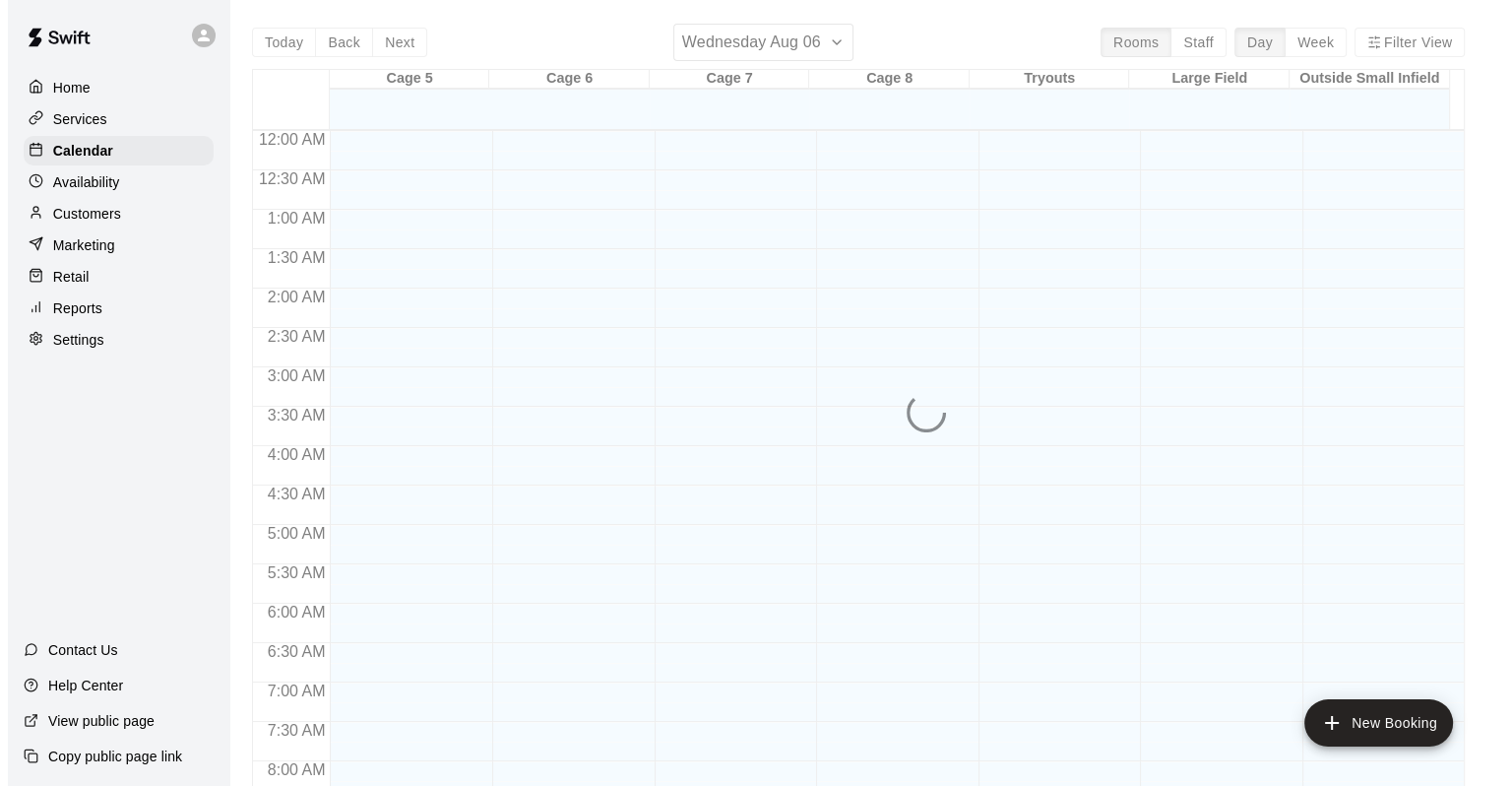 scroll, scrollTop: 1152, scrollLeft: 0, axis: vertical 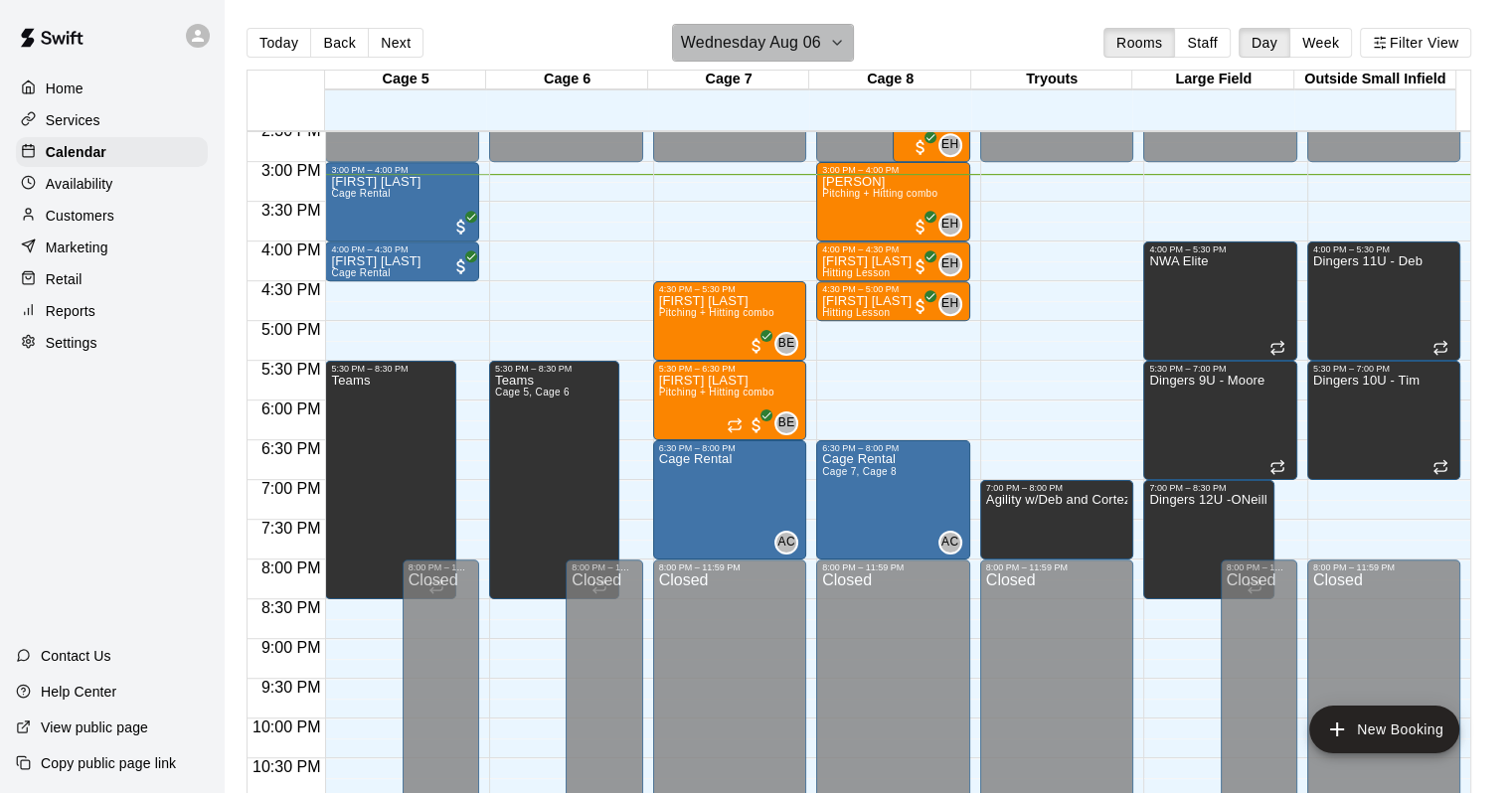 click on "Wednesday Aug 06" at bounding box center [762, 43] 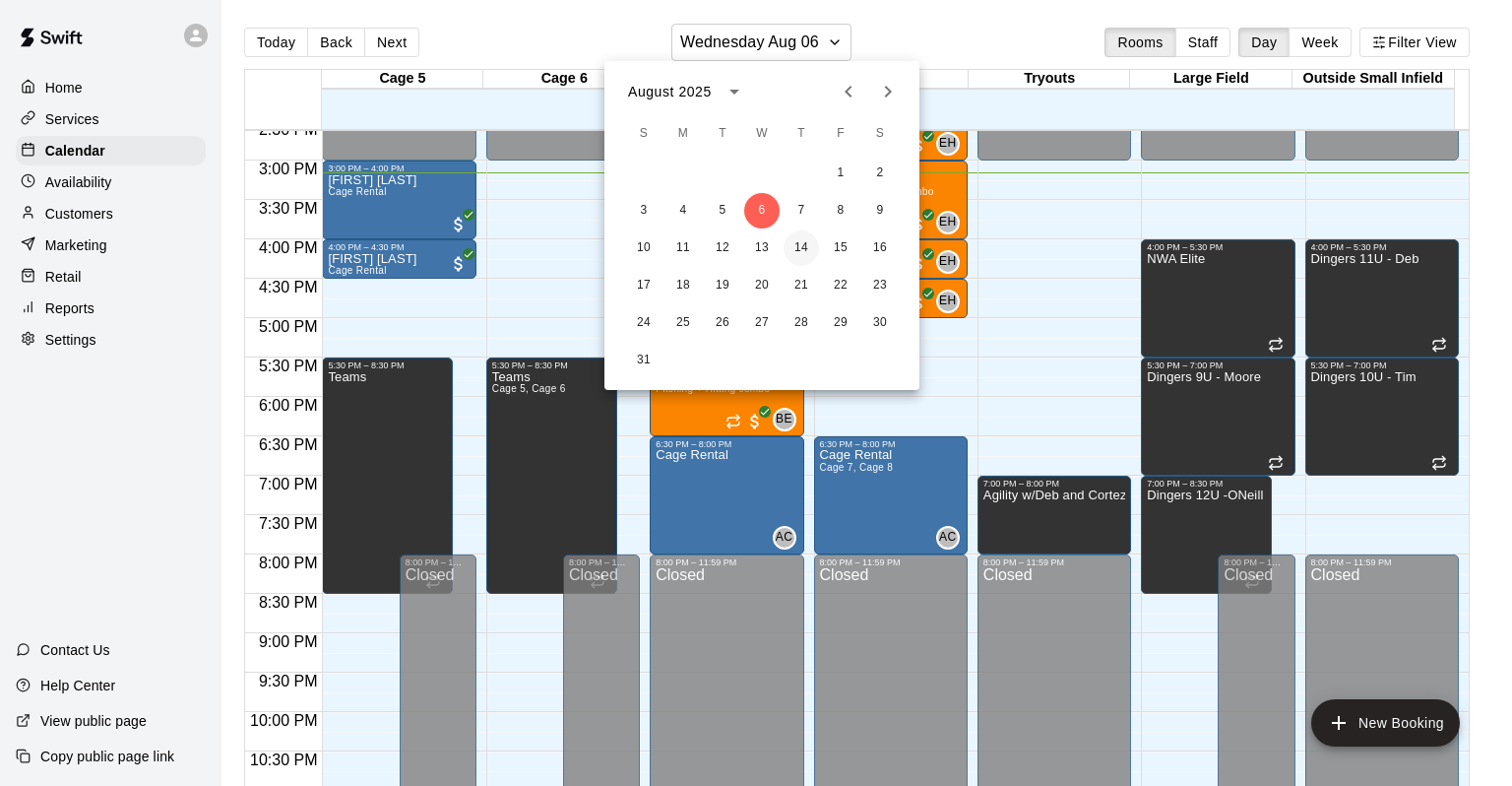 click on "14" at bounding box center [801, 248] 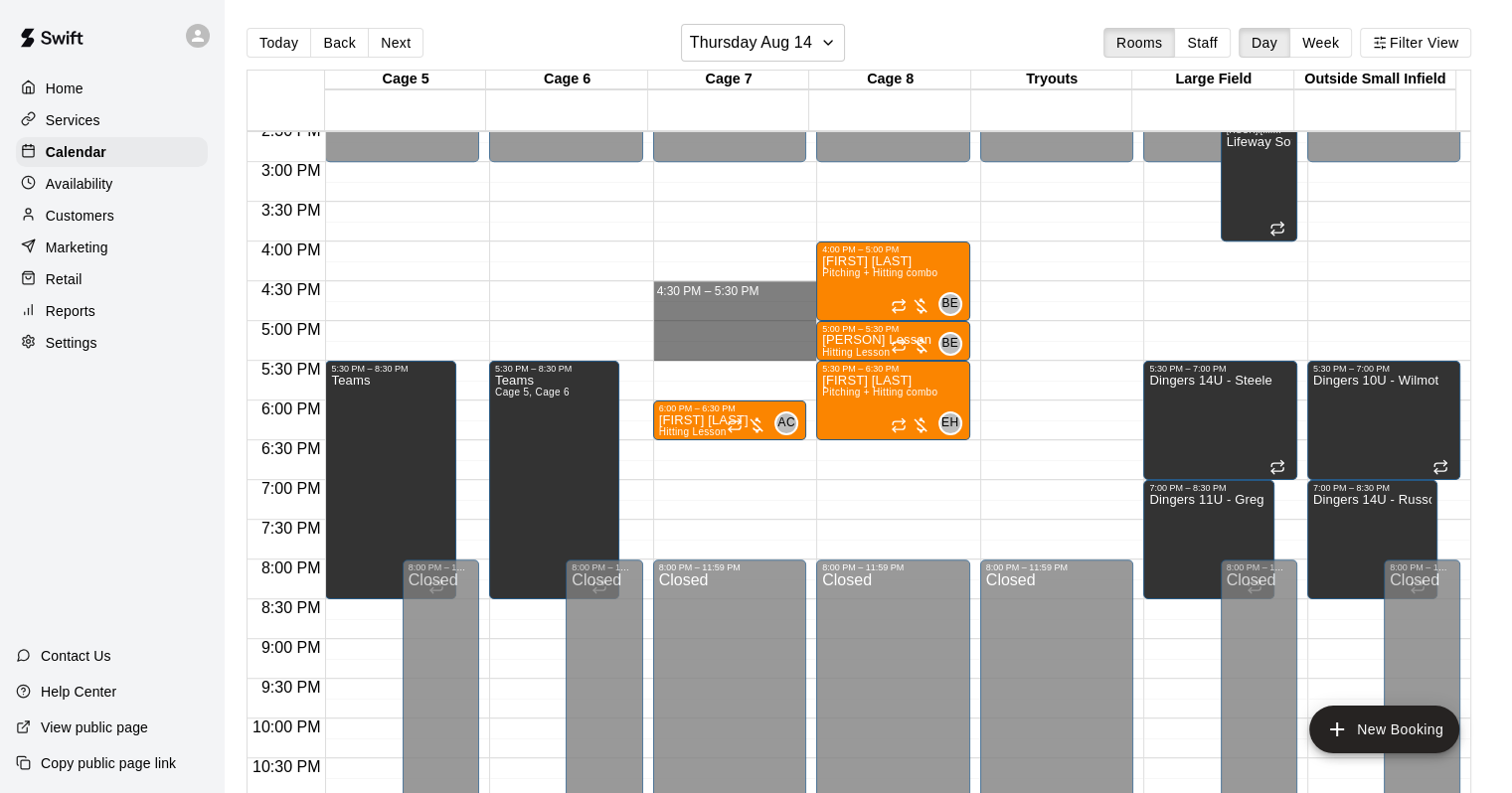 drag, startPoint x: 737, startPoint y: 282, endPoint x: 752, endPoint y: 348, distance: 67.68309 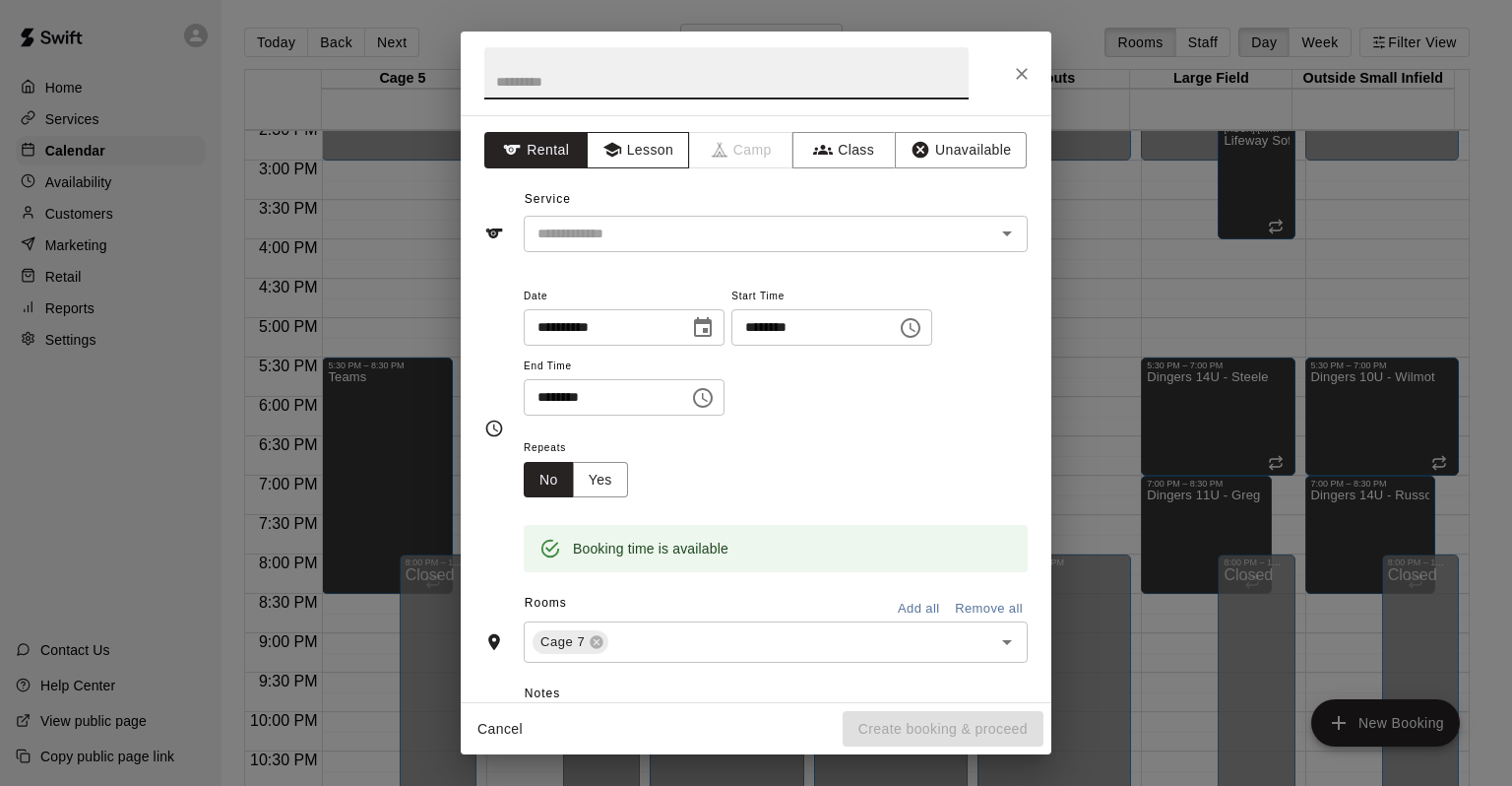 click on "Lesson" at bounding box center [638, 150] 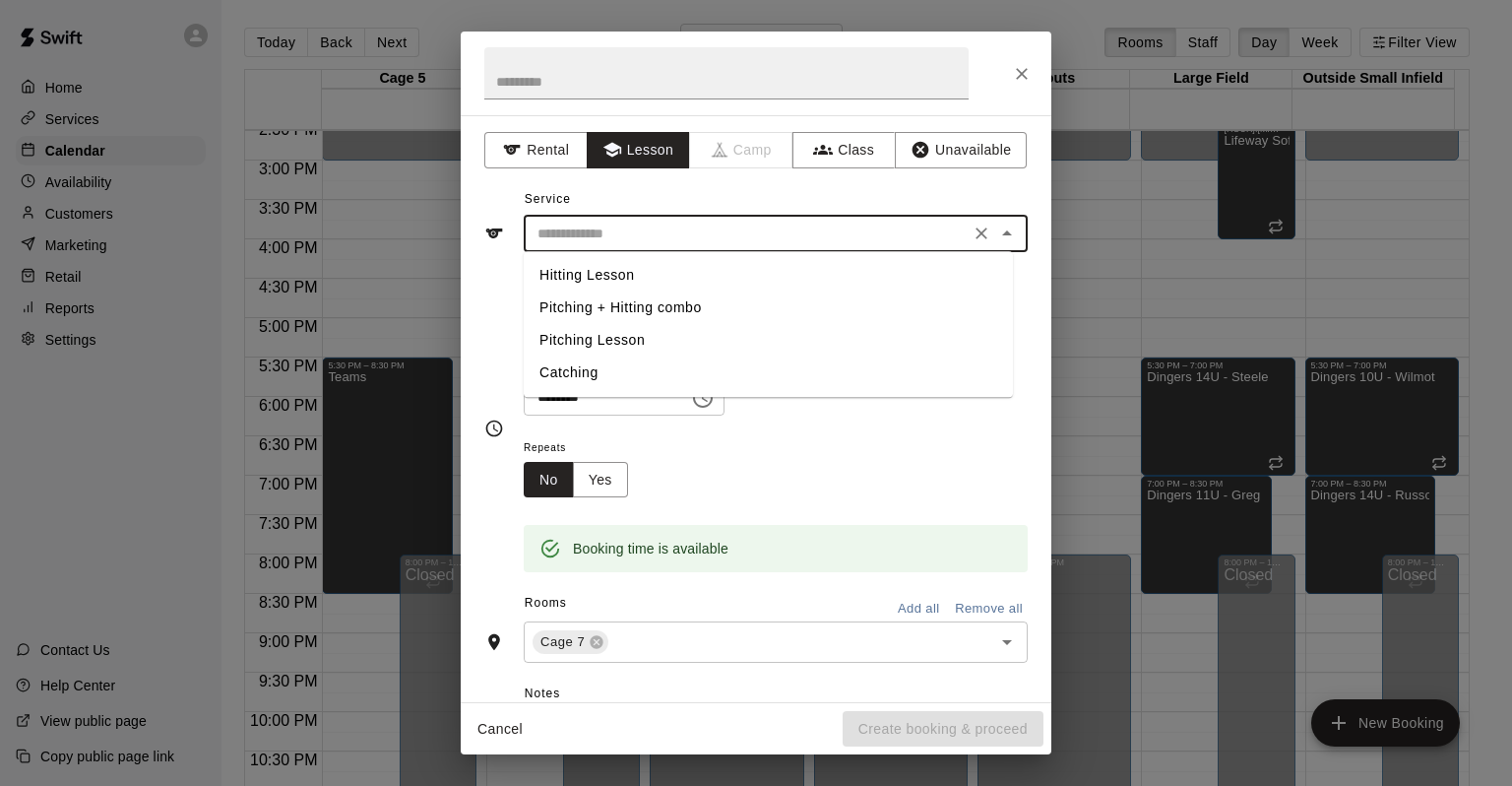 click at bounding box center [746, 233] 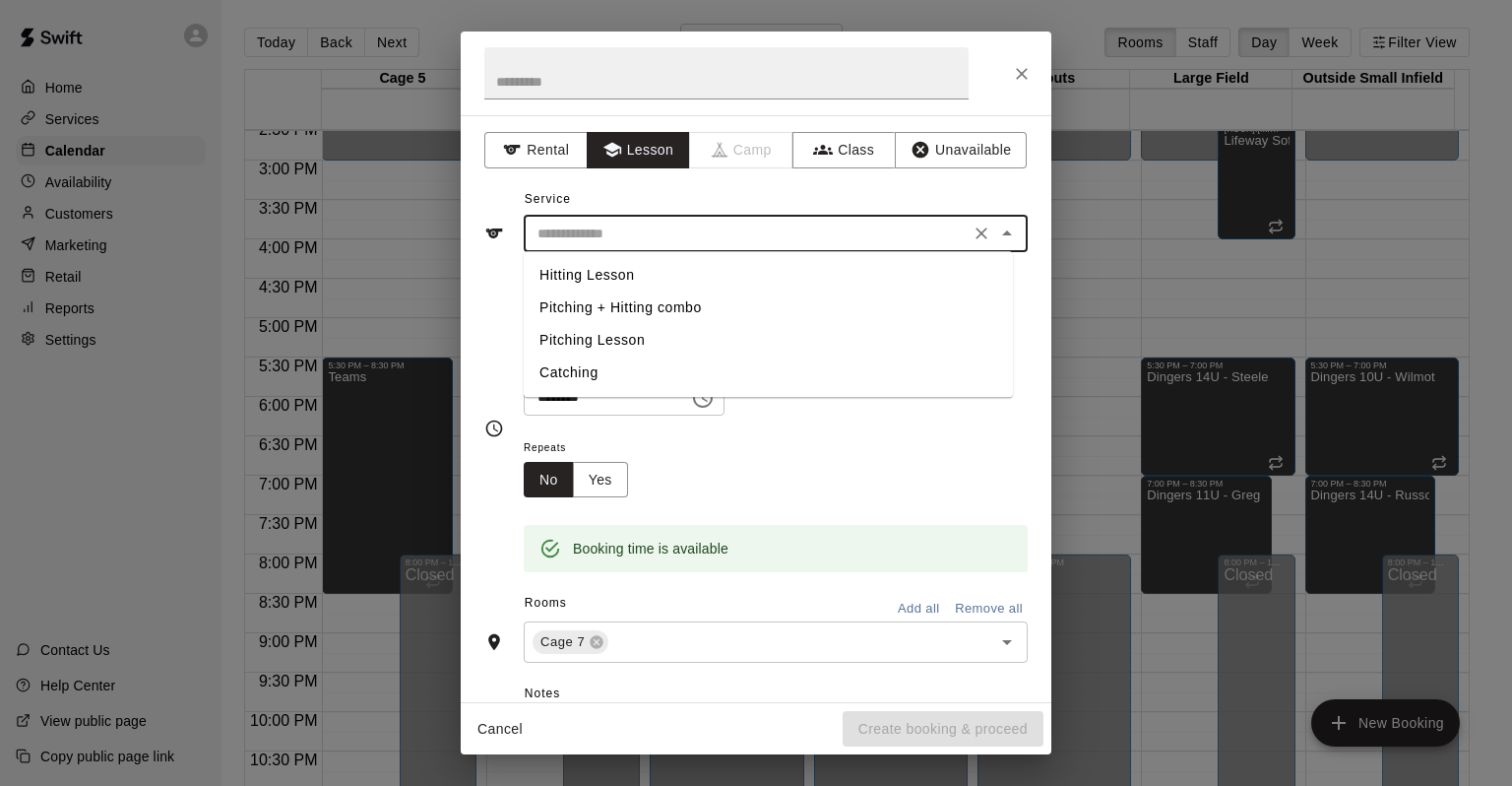 click on "Pitching + Hitting combo" at bounding box center (768, 307) 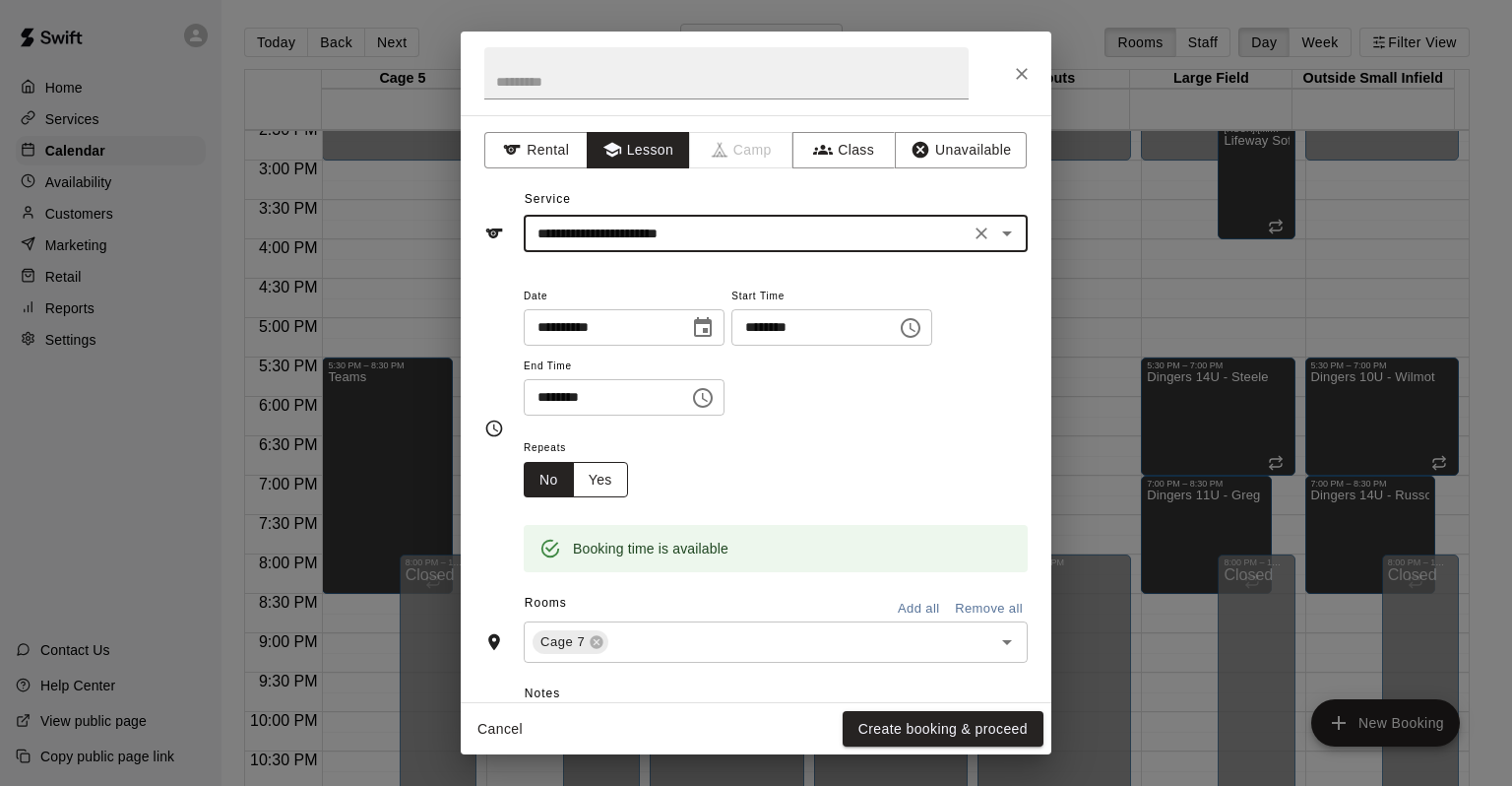 click on "Yes" at bounding box center [600, 480] 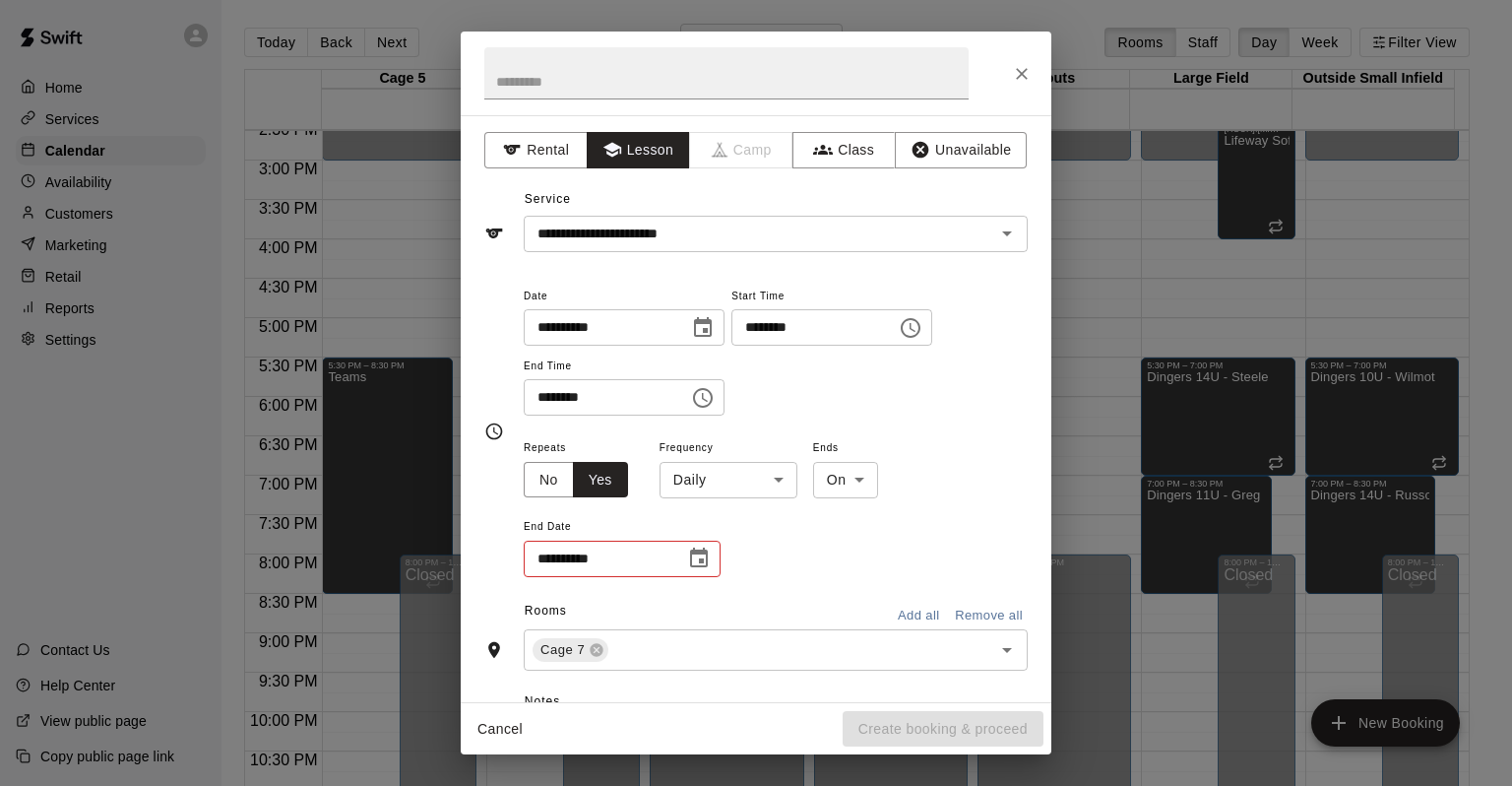 click on "Home Services Calendar Availability Customers Marketing Retail Reports Settings Contact Us Help Center View public page Copy public page link Today Back Next [DAY] [DAY] Rooms Staff Day Week Filter View Cage 5 [DAY] Thu Cage 6 [DAY] Thu Cage 7 [DAY] Thu Cage 8 [DAY] Thu Tryouts [DAY] Thu Large Field [DAY] Thu Outside Small Infield [DAY] Thu 12:00 AM 12:30 AM 1:00 AM 1:30 AM 2:00 AM 2:30 AM 3:00 AM 3:30 AM 4:00 AM 4:30 AM 5:00 AM 5:30 AM 6:00 AM 6:30 AM 7:00 AM 7:30 AM 8:00 AM 8:30 AM 9:00 AM 9:30 AM 10:00 AM 10:30 AM 11:00 AM 11:30 AM 12:00 PM 12:30 PM 1:00 PM 1:30 PM 2:00 PM 2:30 PM 3:00 PM 3:30 PM 4:00 PM 4:30 PM 5:00 PM 5:30 PM 6:00 PM 6:30 PM 7:00 PM 7:30 PM 8:00 PM 8:30 PM 9:00 PM 9:30 PM 10:00 PM 10:30 PM 11:00 PM 11:30 PM 12:00 AM – 3:00 PM Closed 5:30 PM – 8:30 PM Teams 8:00 PM – 11:59 PM Closed 12:00 AM – 3:00 PM Closed 5:30 PM – 8:30 PM Teams Cage 5, Cage 6 8:00 PM – 11:59 PM Closed 12:00 AM – 3:00 PM Closed 6:00 PM – 6:30 PM [PERSON] Hitting Lesson AC 0 8:00 PM – 11:59 PM Closed Closed BE 0" at bounding box center [756, 409] 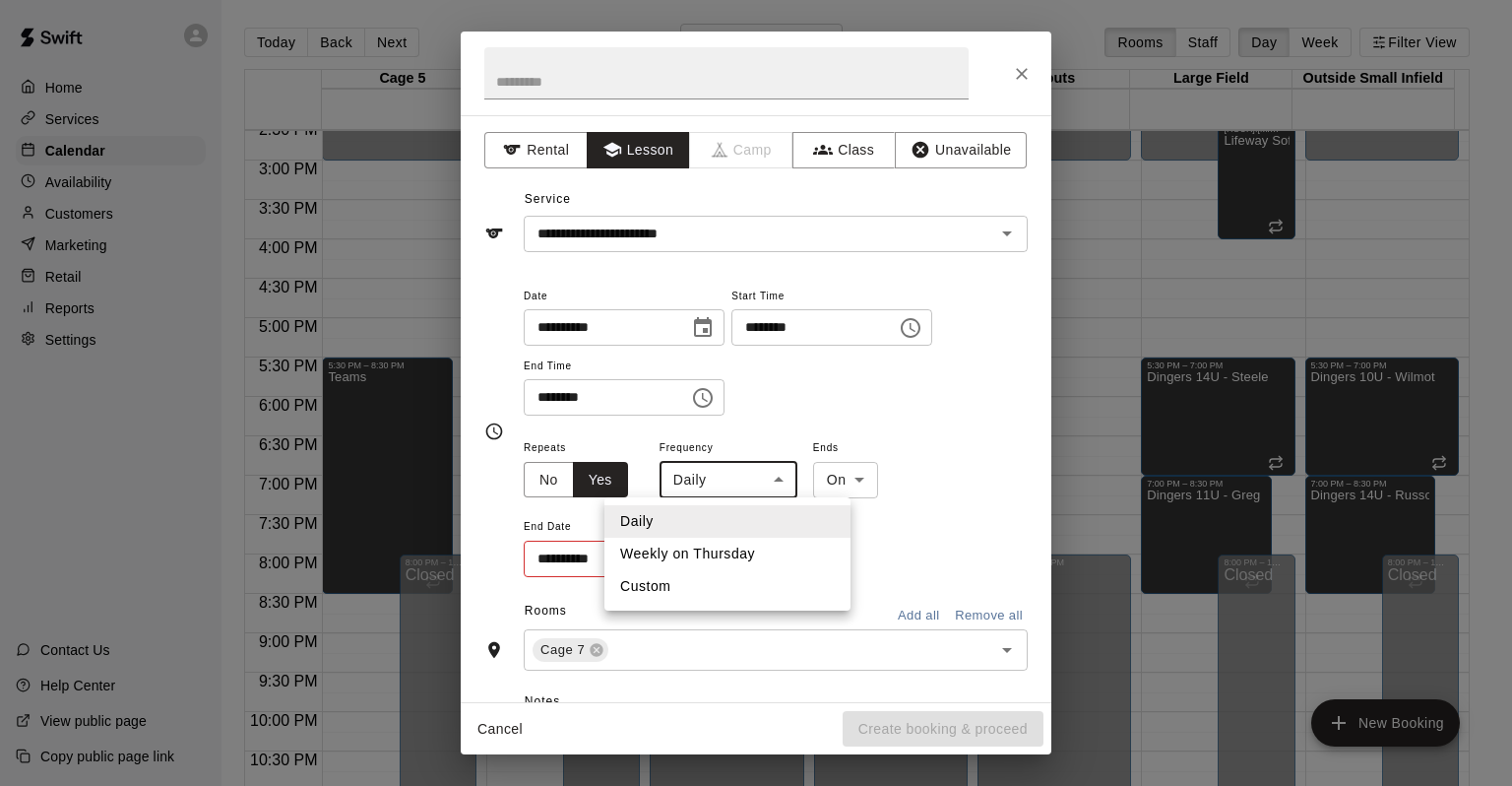 click on "Weekly on Thursday" at bounding box center [727, 554] 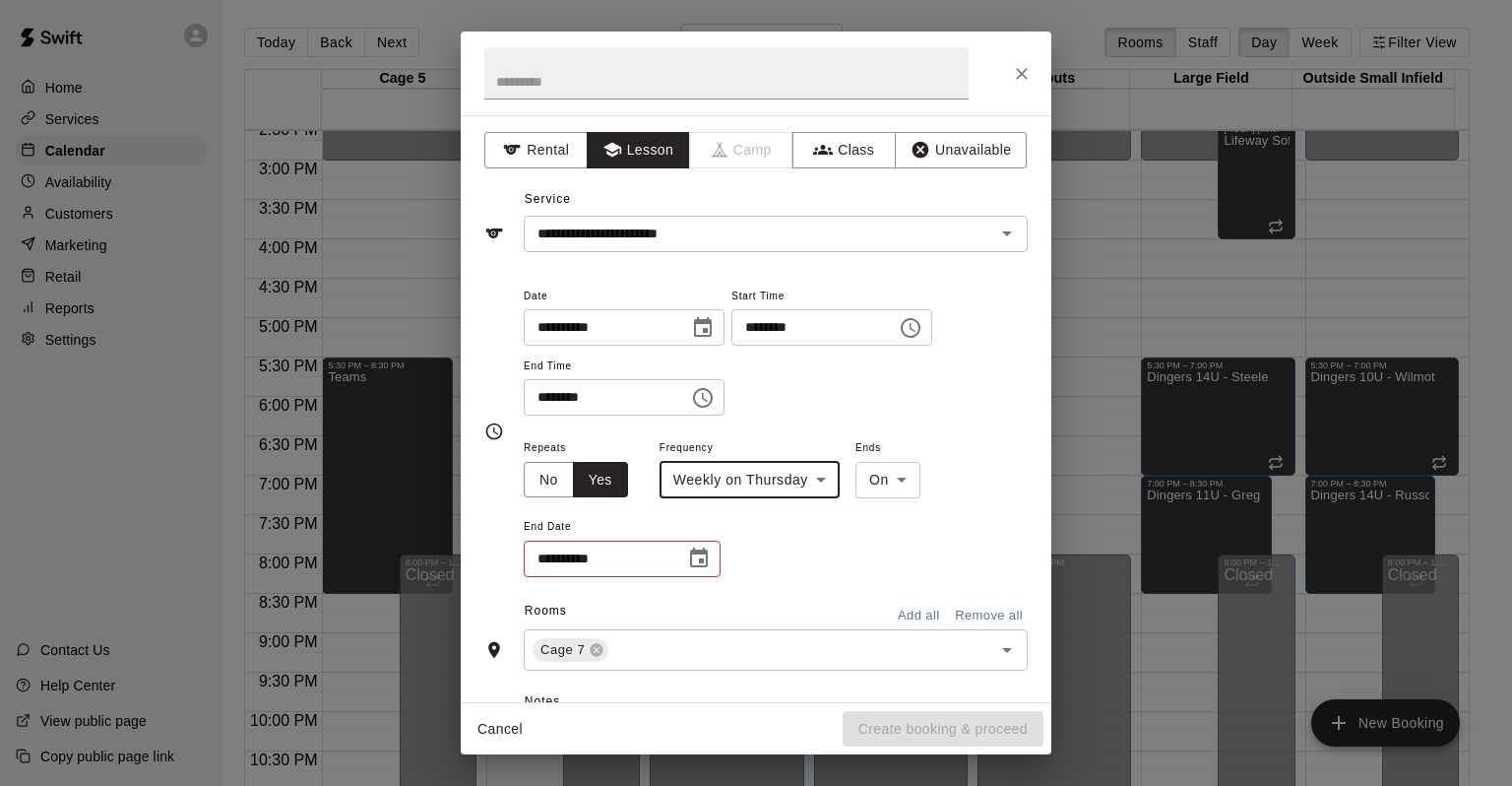 click 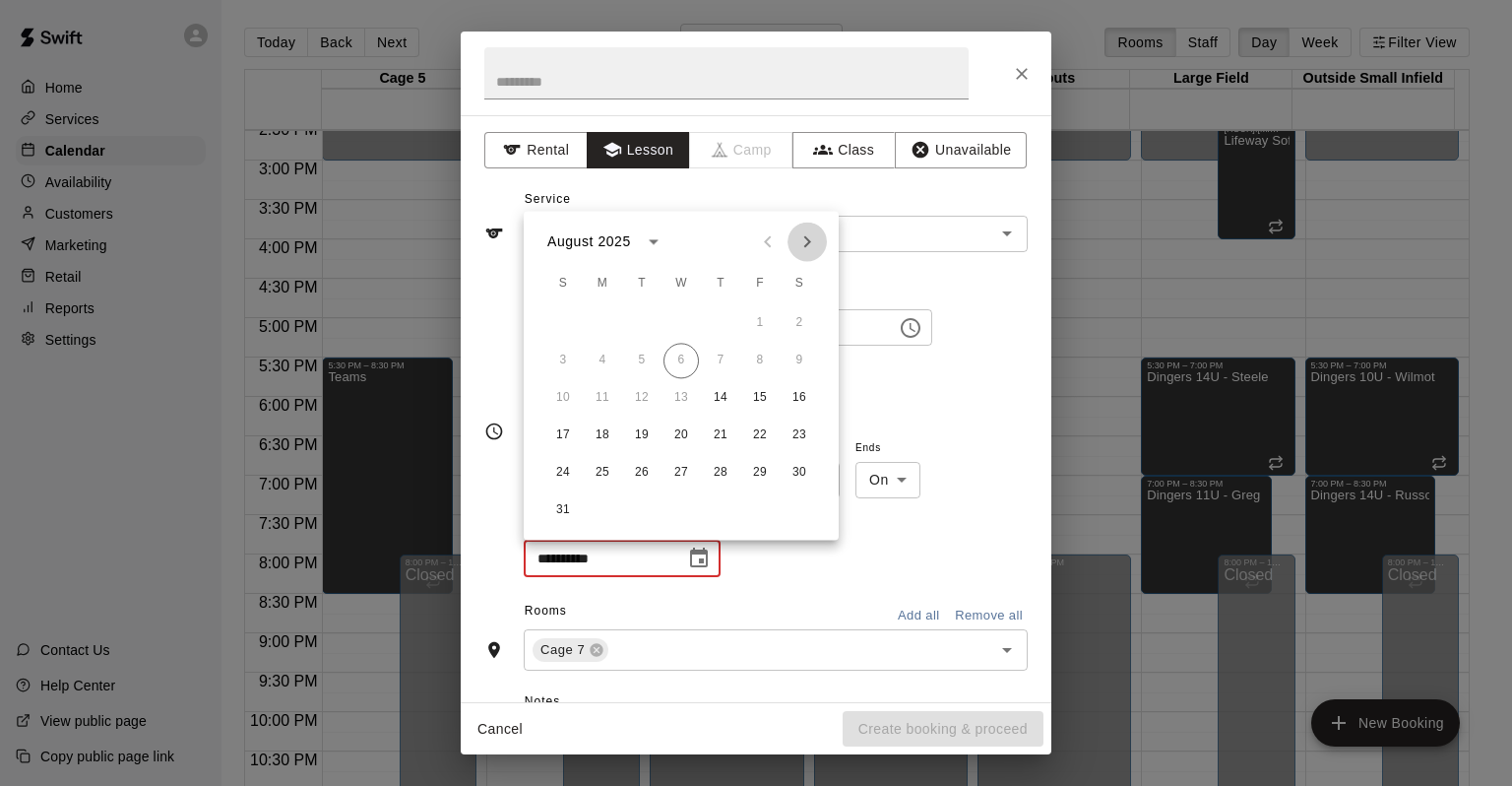 click at bounding box center (807, 241) 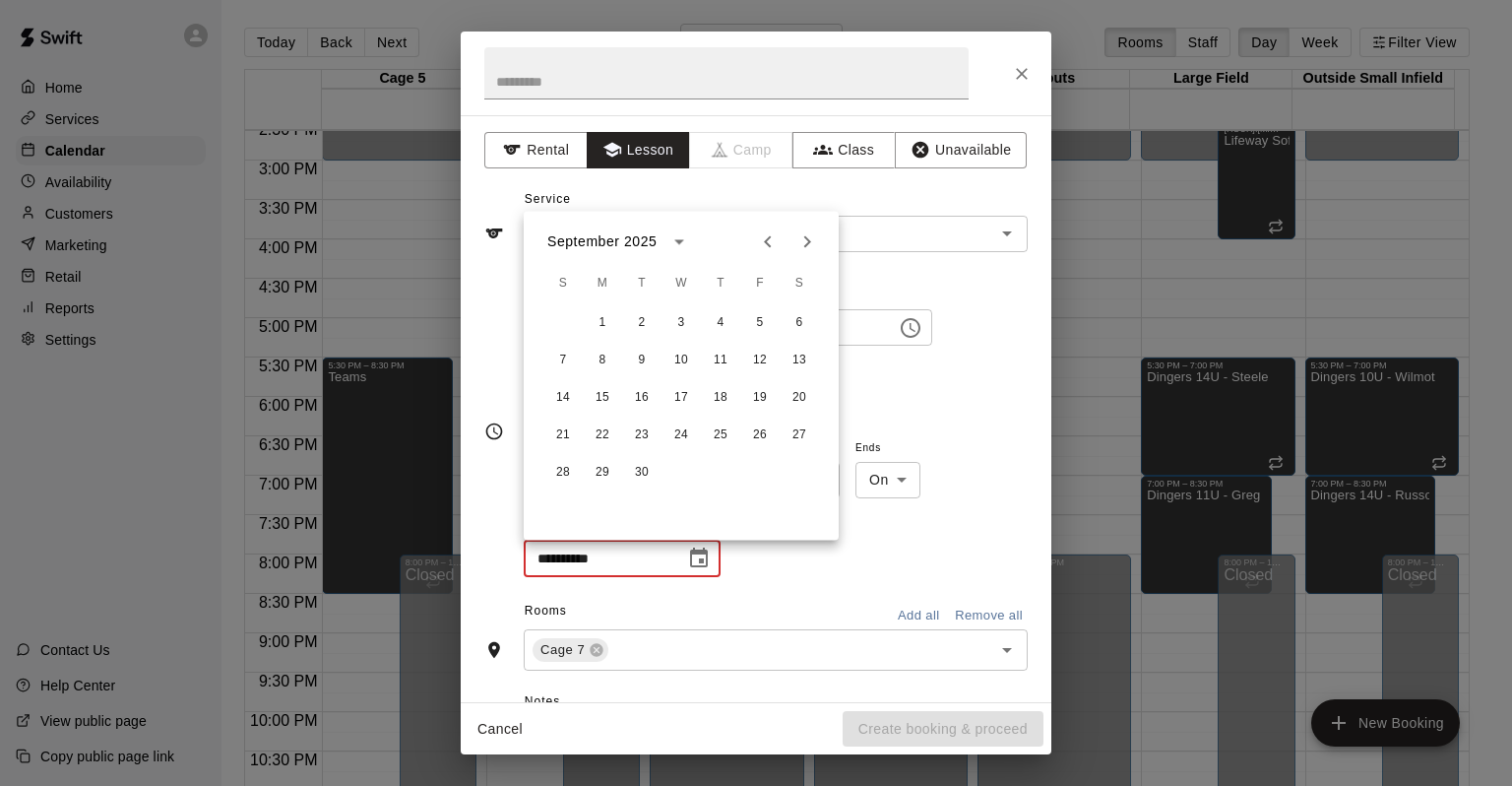 click at bounding box center [807, 241] 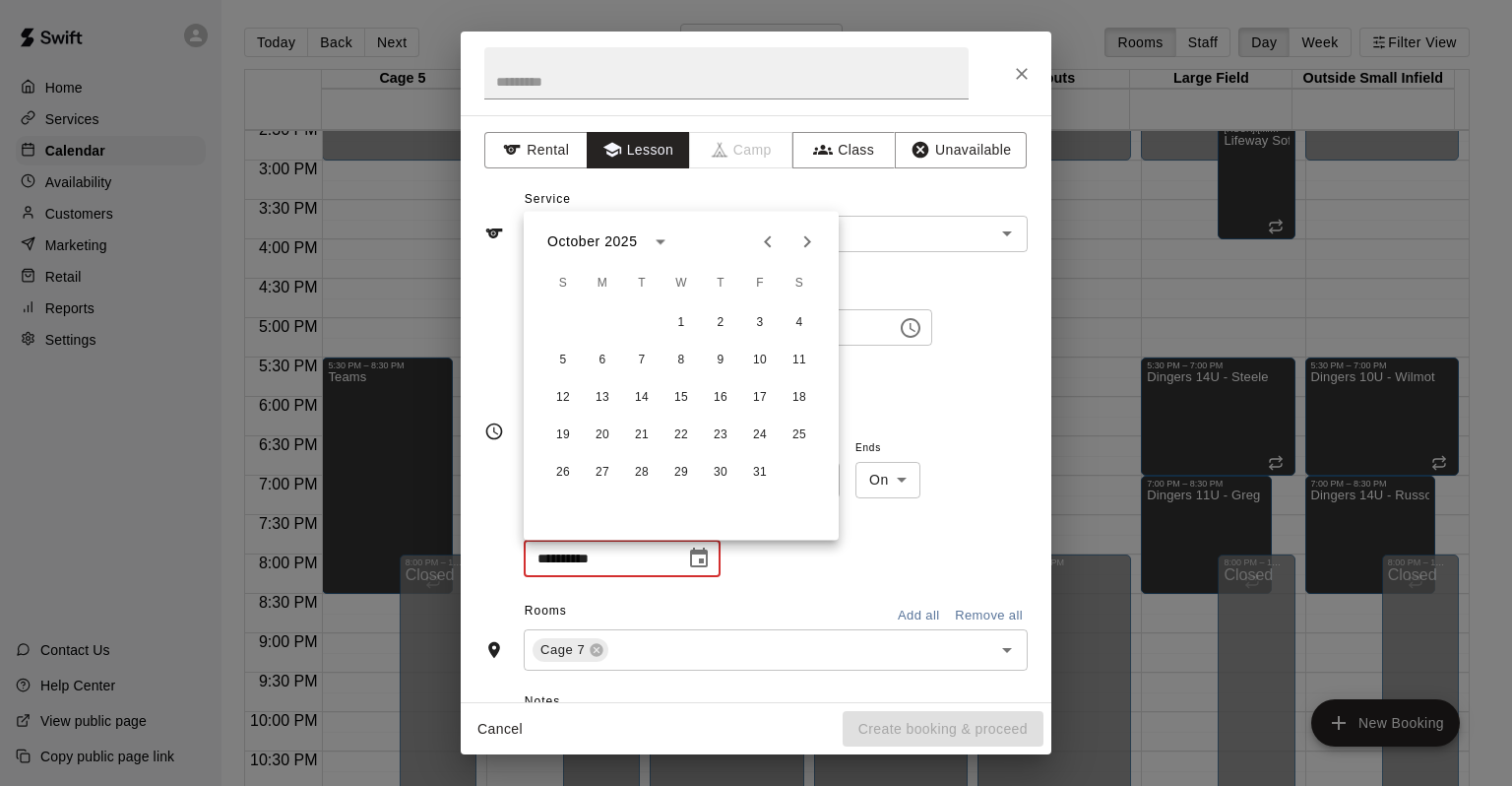 click at bounding box center [807, 241] 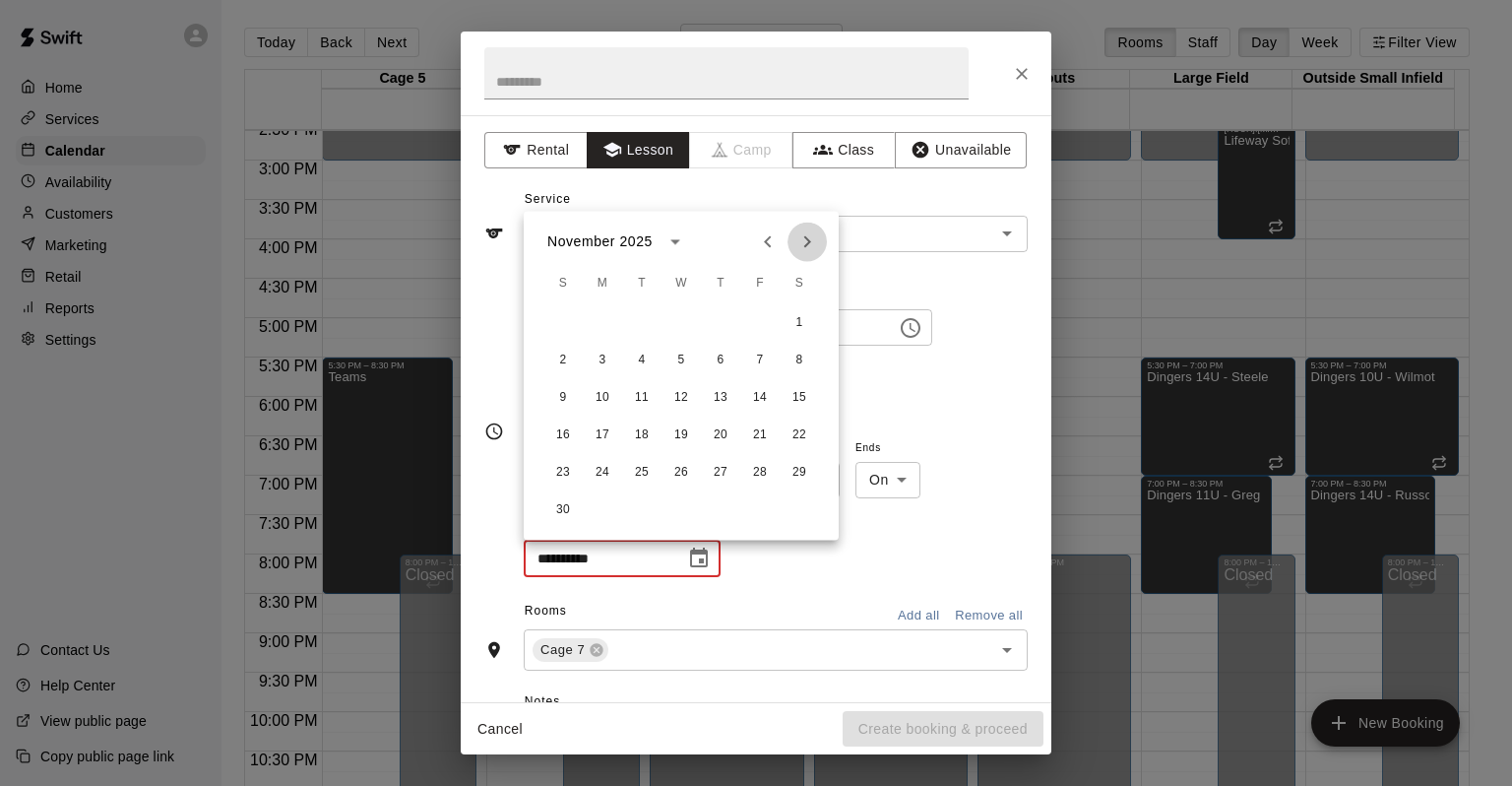 click at bounding box center (807, 241) 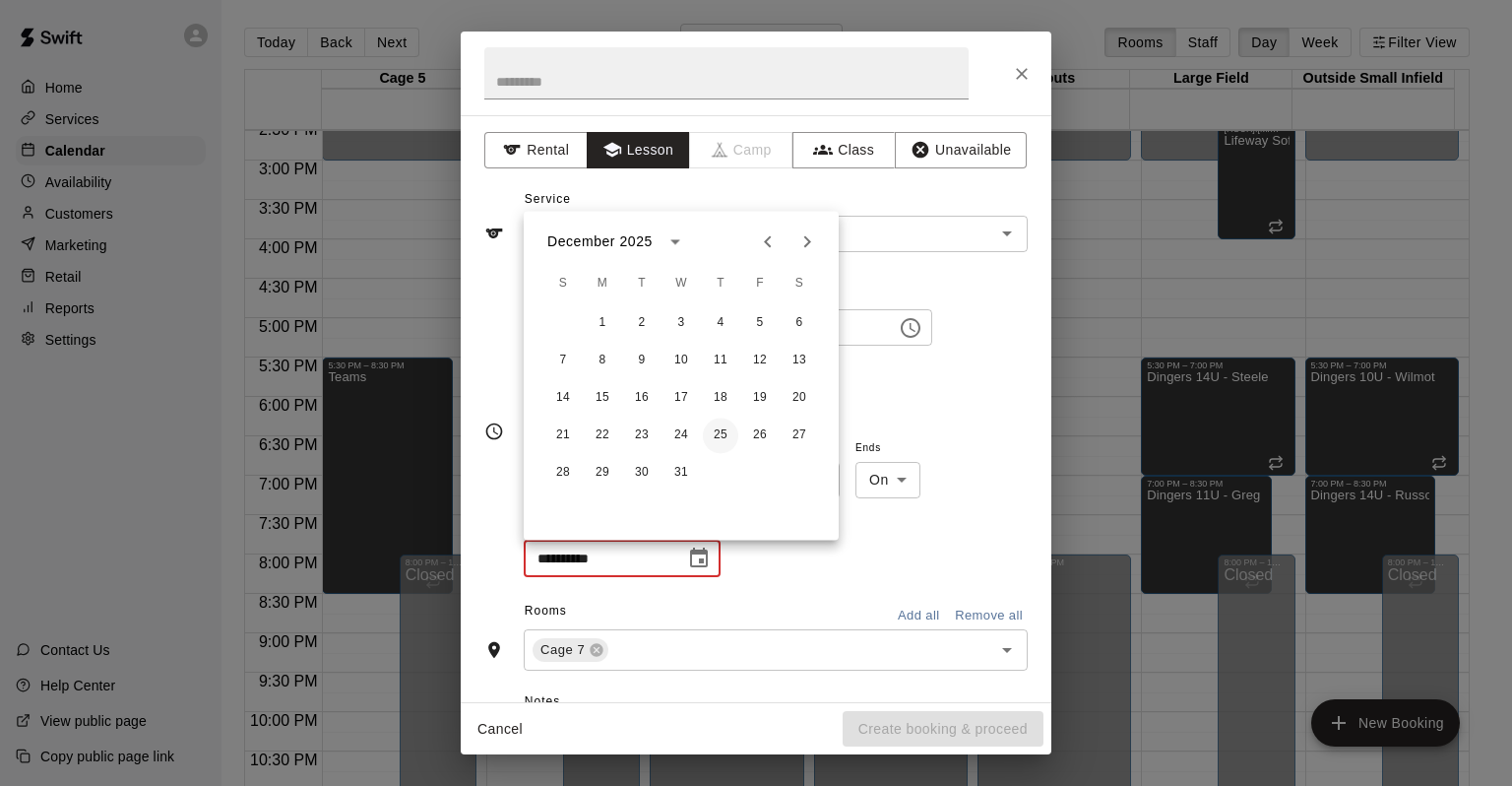 click on "25" at bounding box center (721, 435) 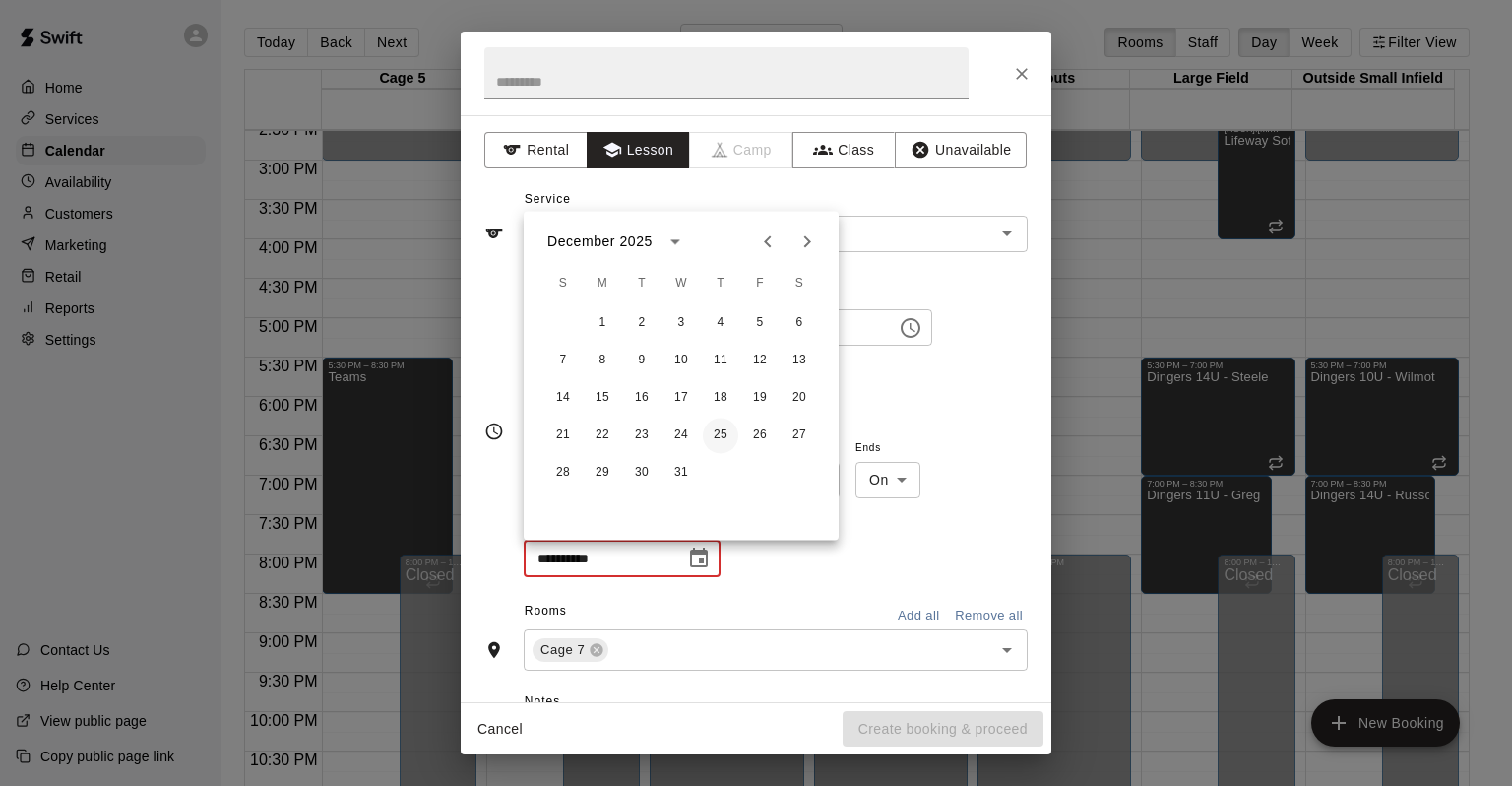 type on "**********" 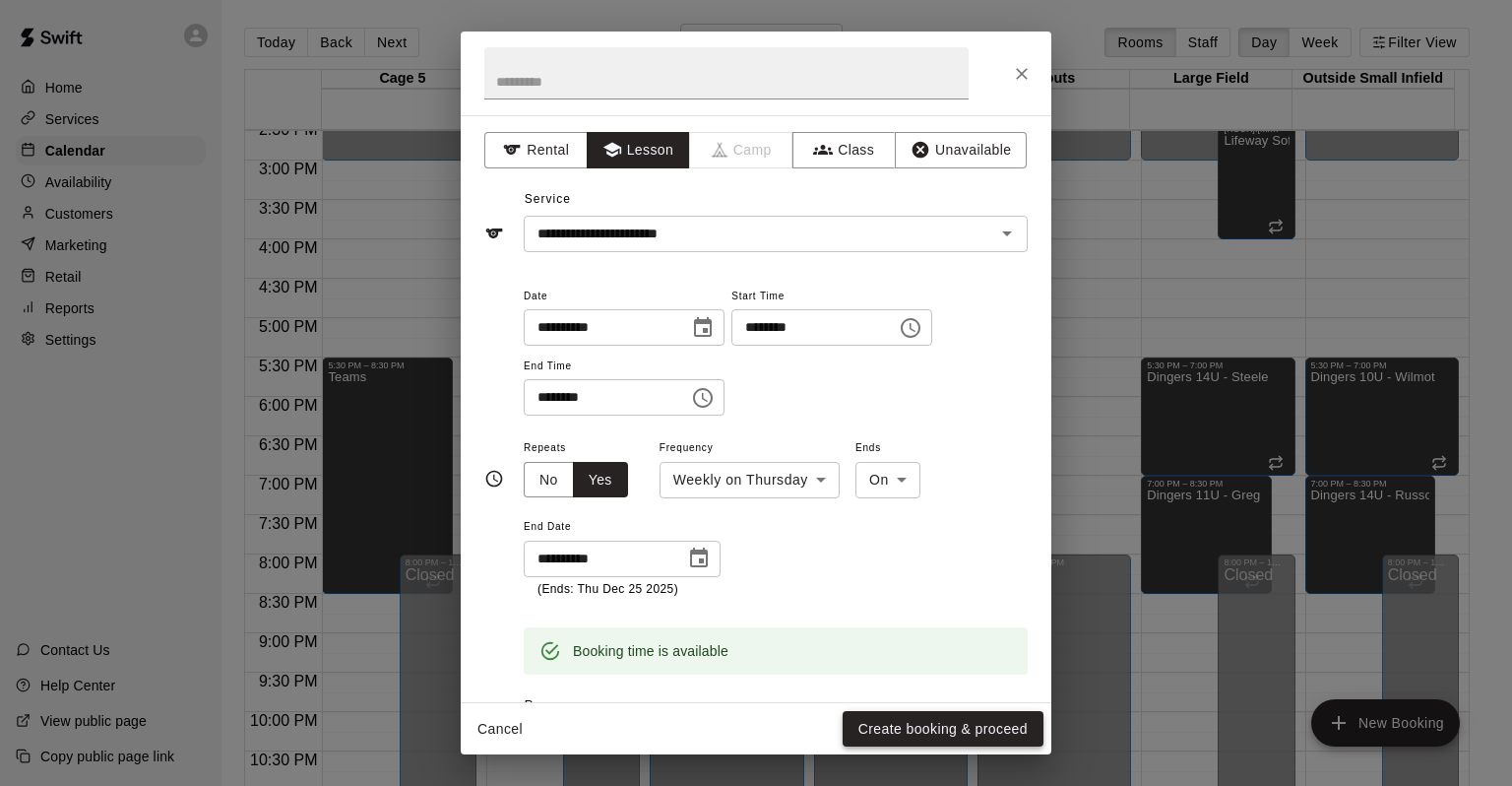 click on "Create booking & proceed" at bounding box center (943, 729) 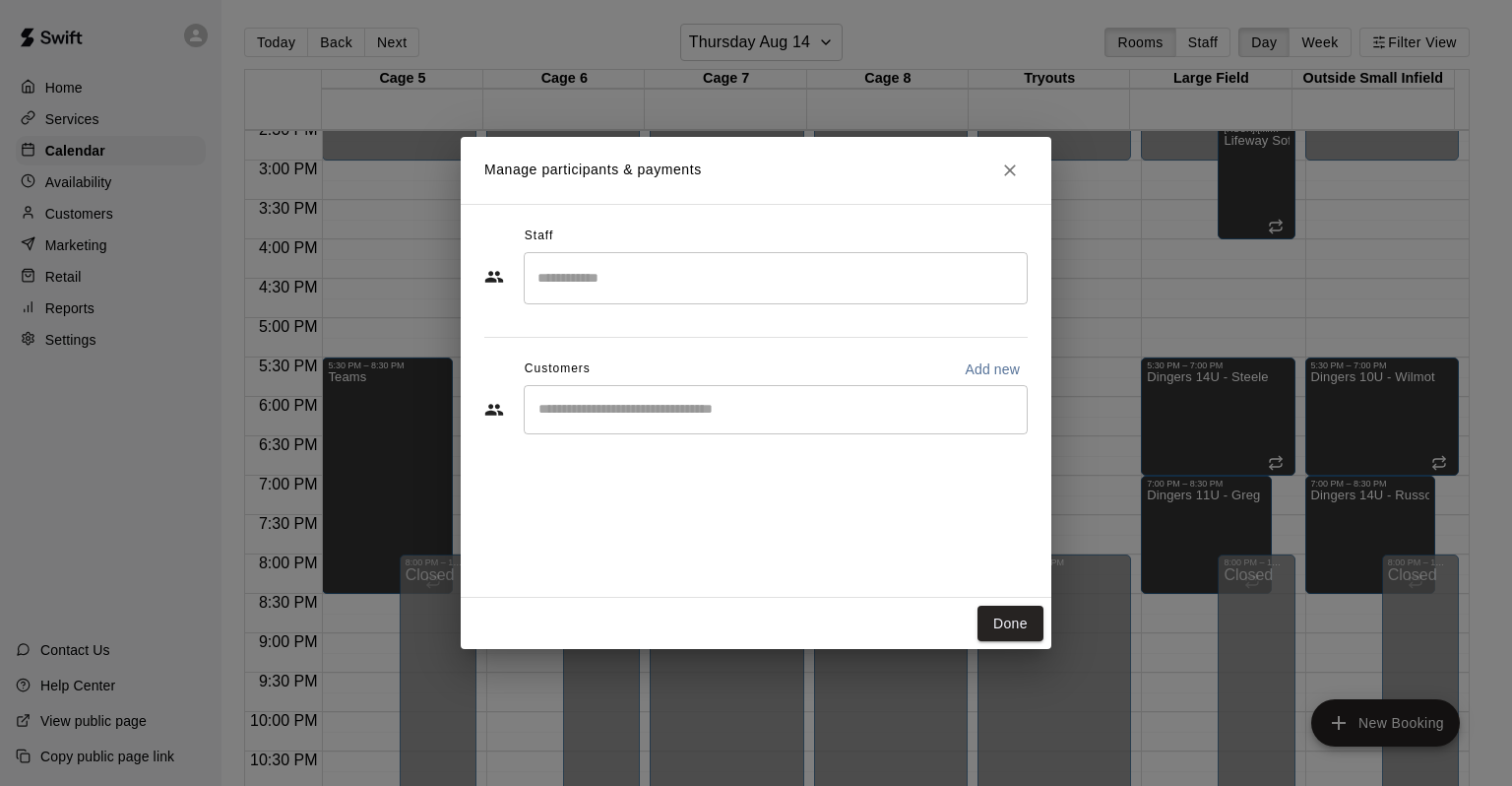 click at bounding box center [776, 278] 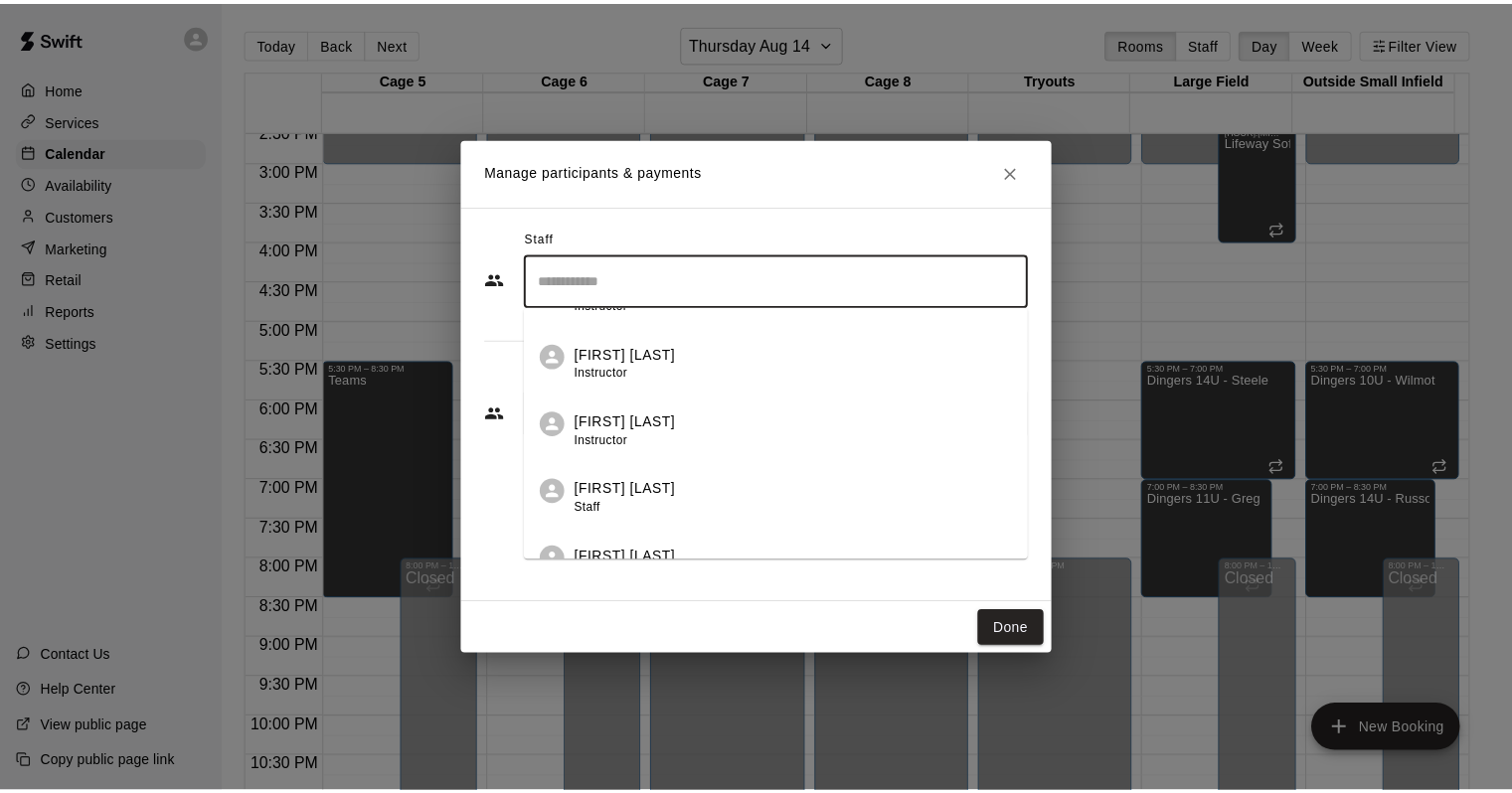 scroll, scrollTop: 596, scrollLeft: 0, axis: vertical 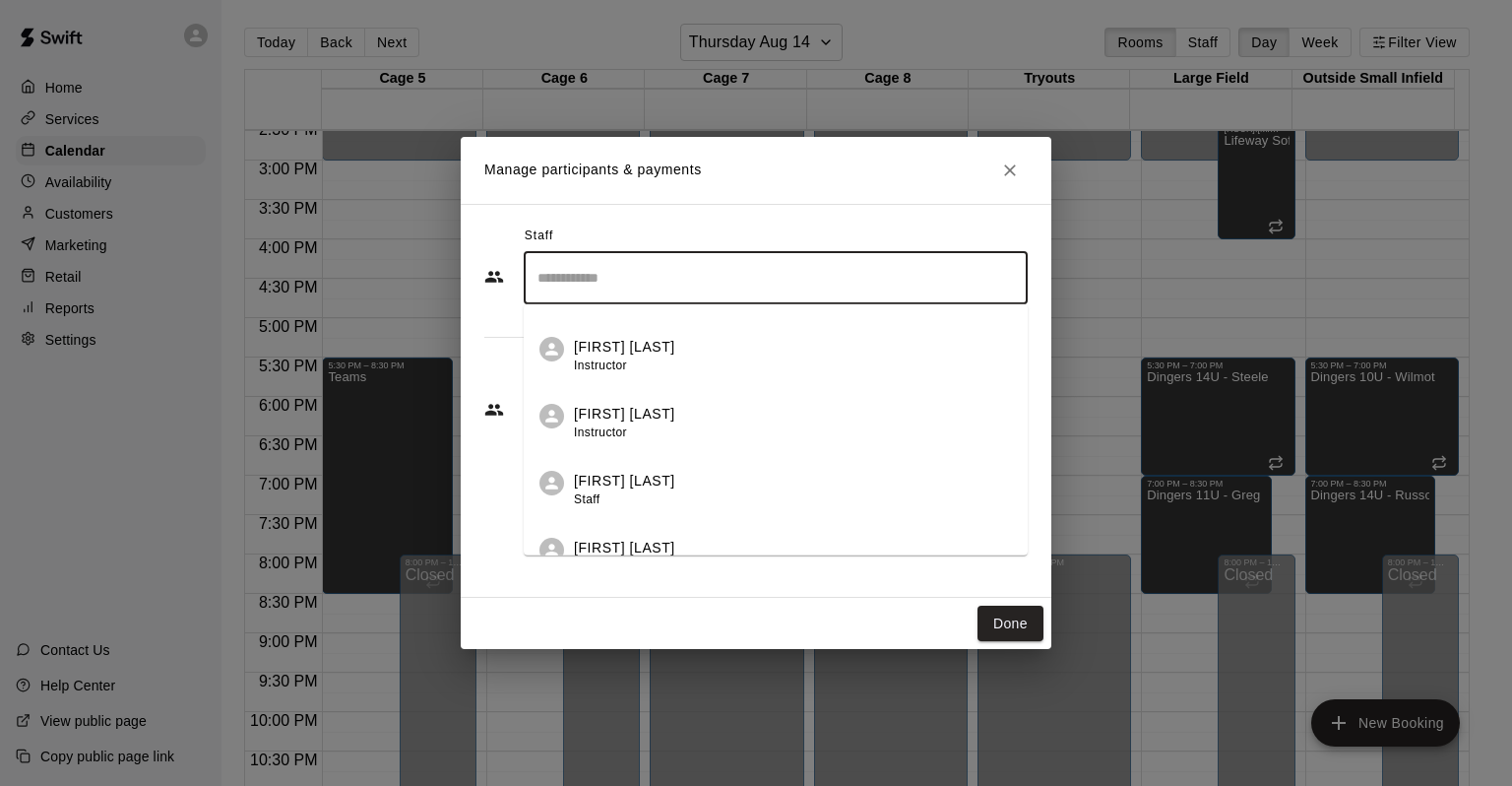 click on "[PERSON] Instructor" at bounding box center [776, 417] 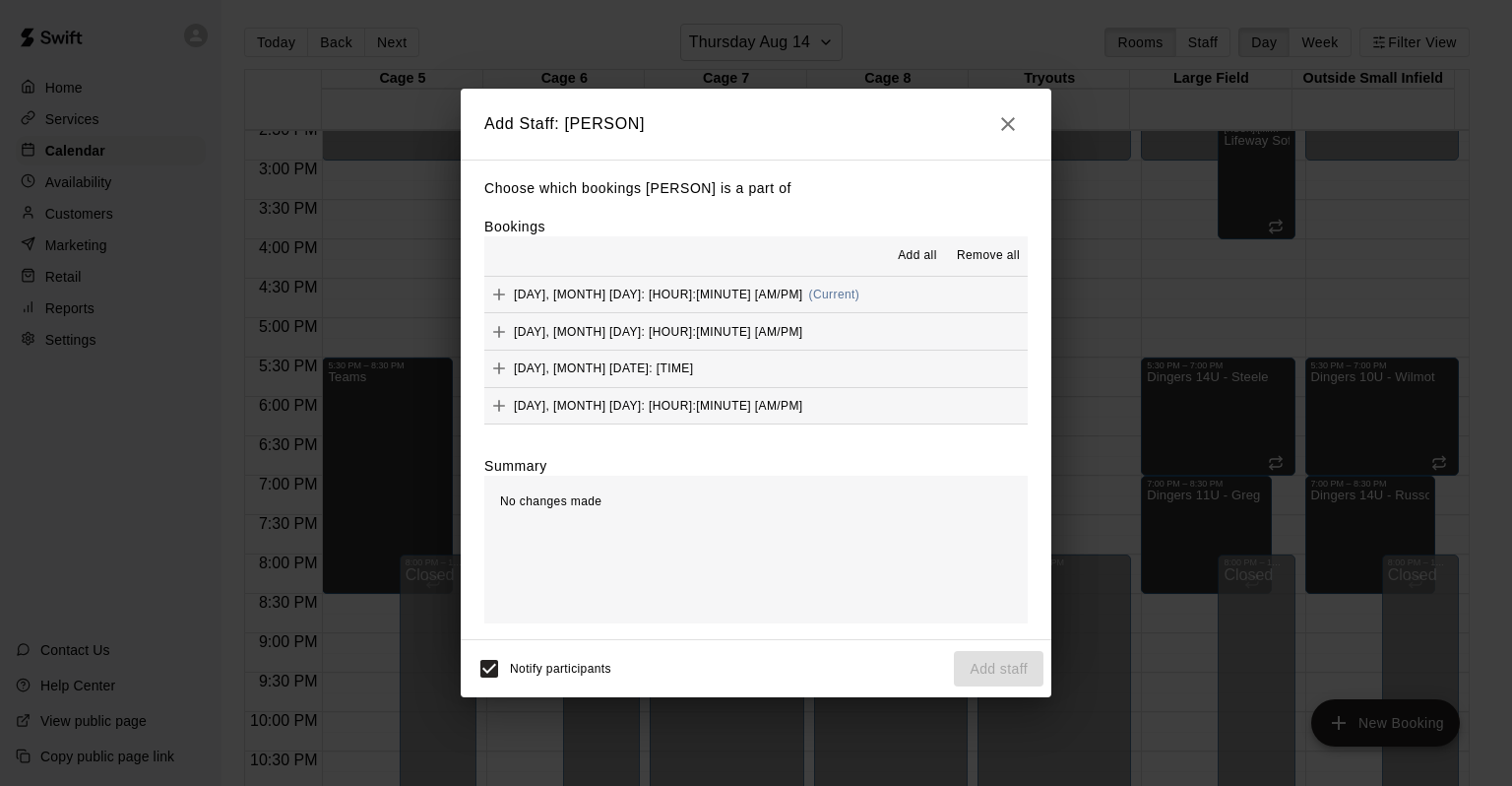 click on "Add all" at bounding box center [917, 256] 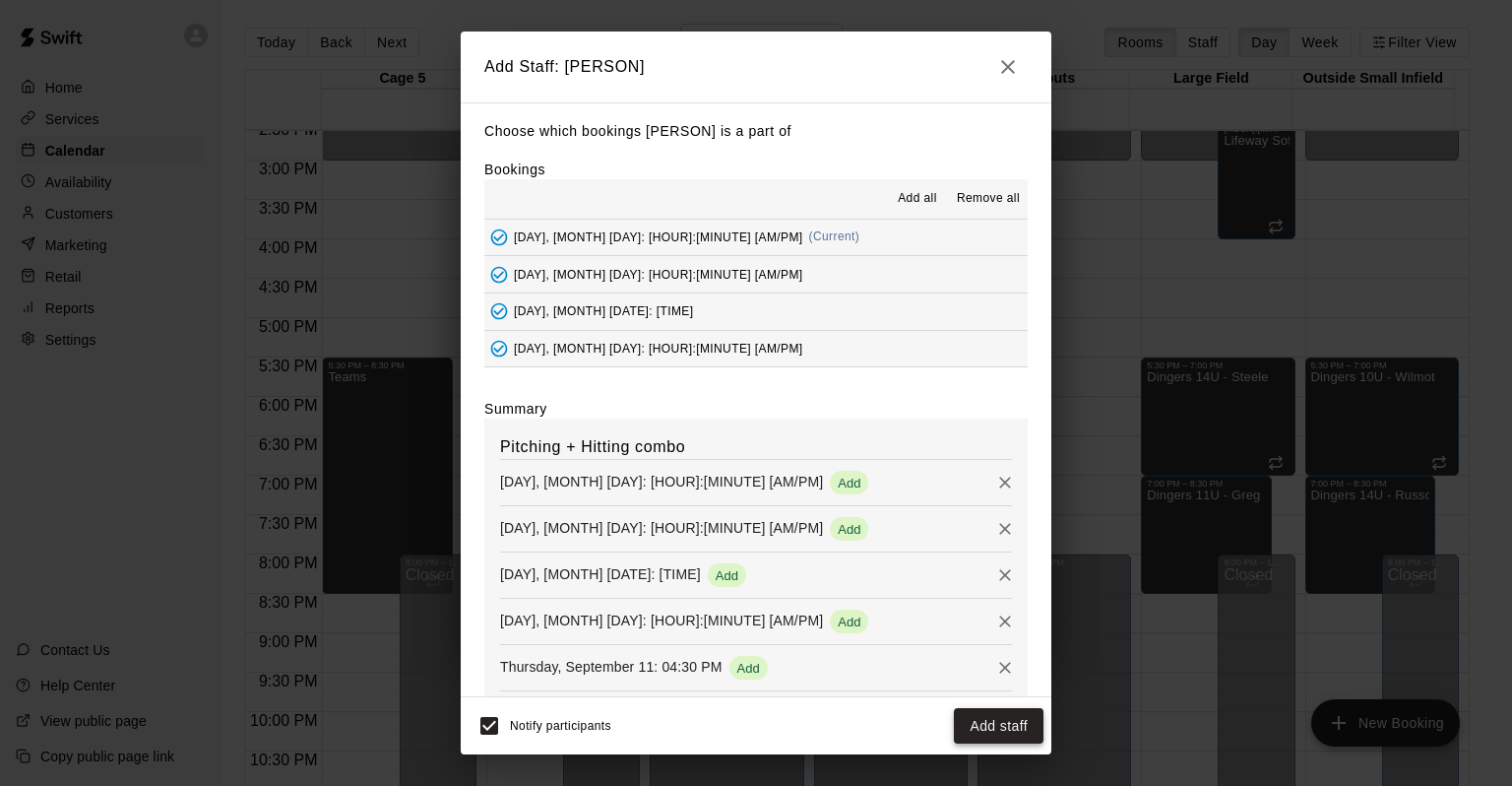 click on "Add staff" at bounding box center [998, 726] 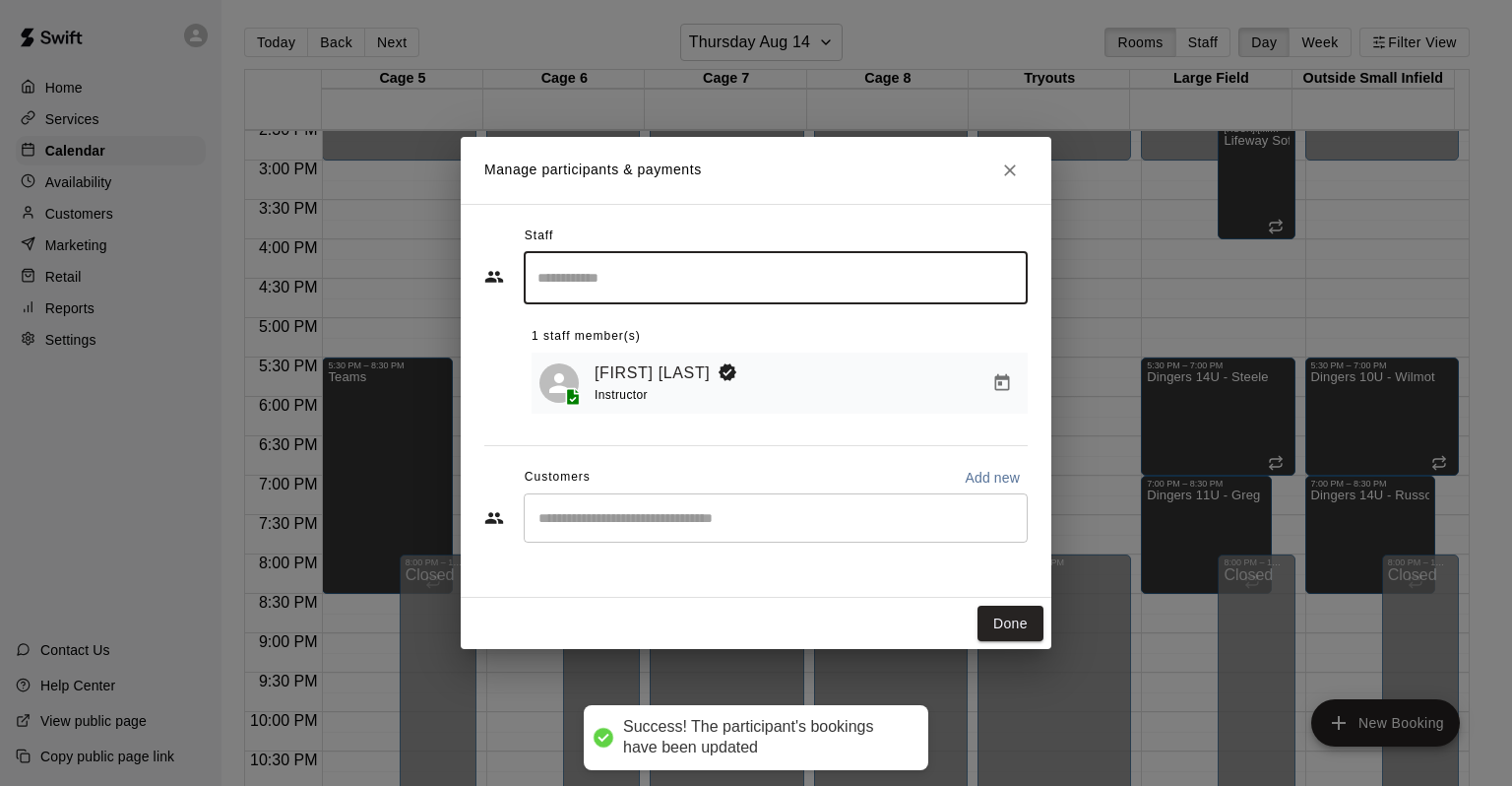 click on "​" at bounding box center (776, 518) 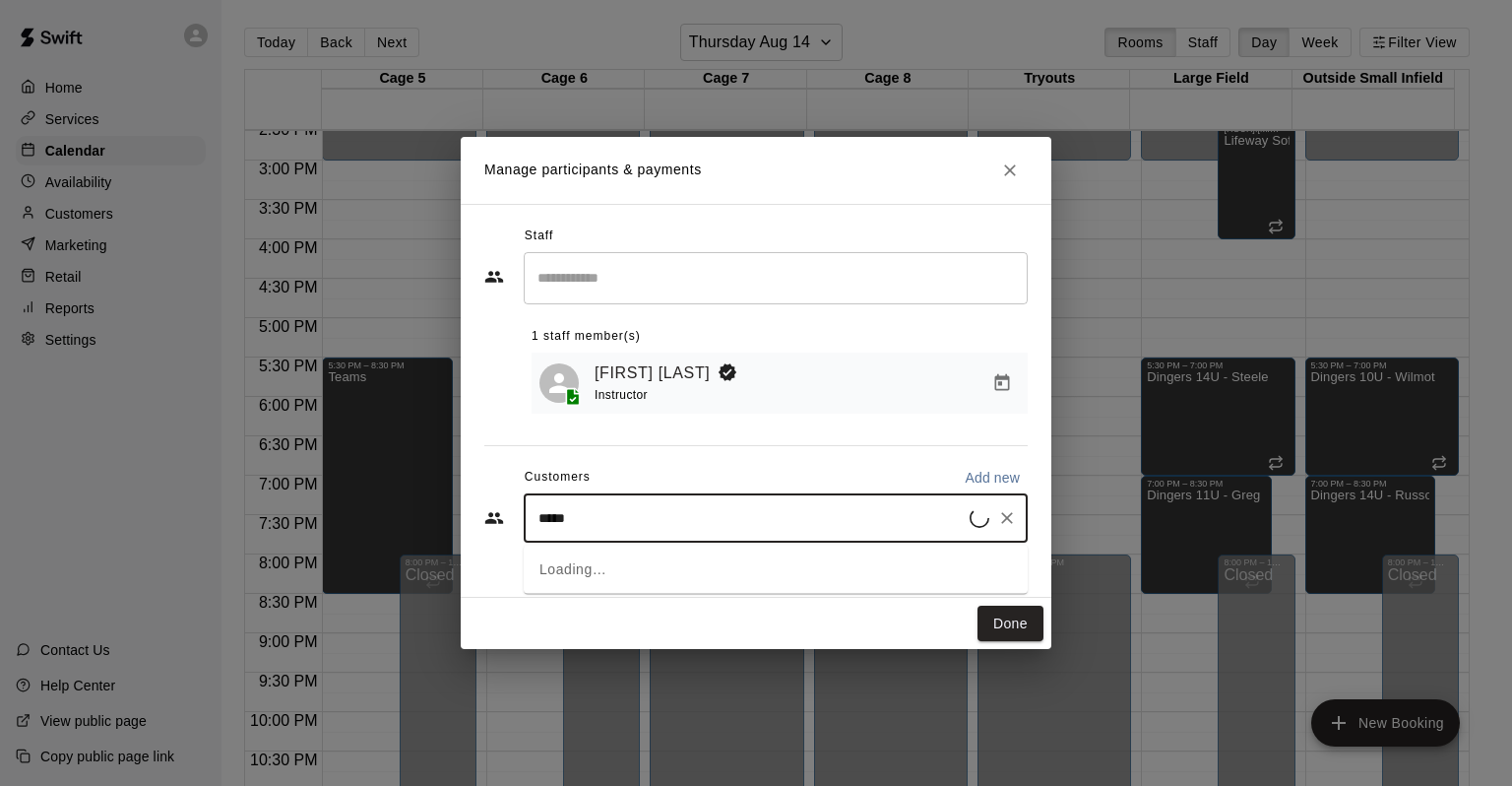 type on "******" 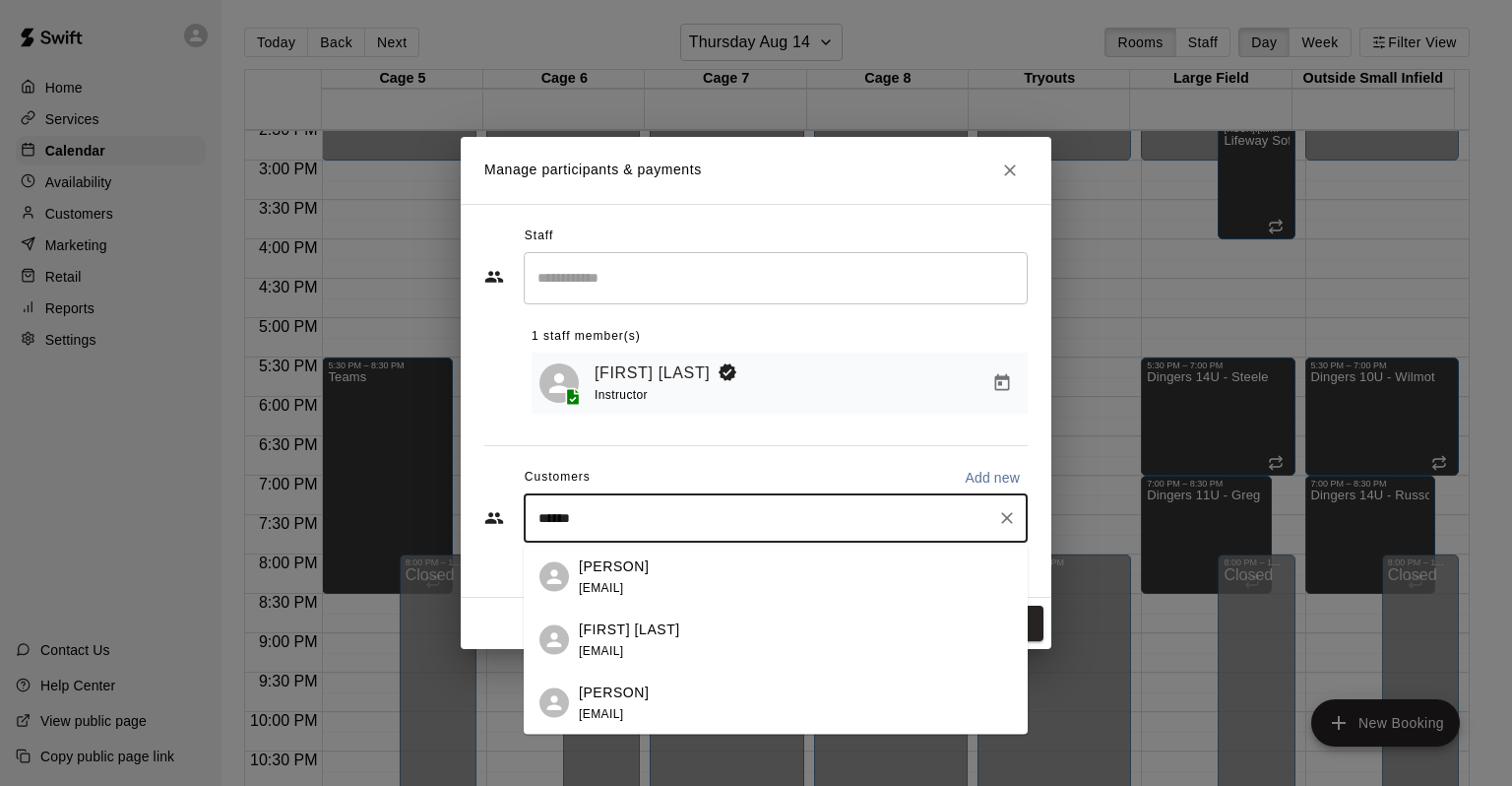 click on "[EMAIL]" at bounding box center [600, 587] 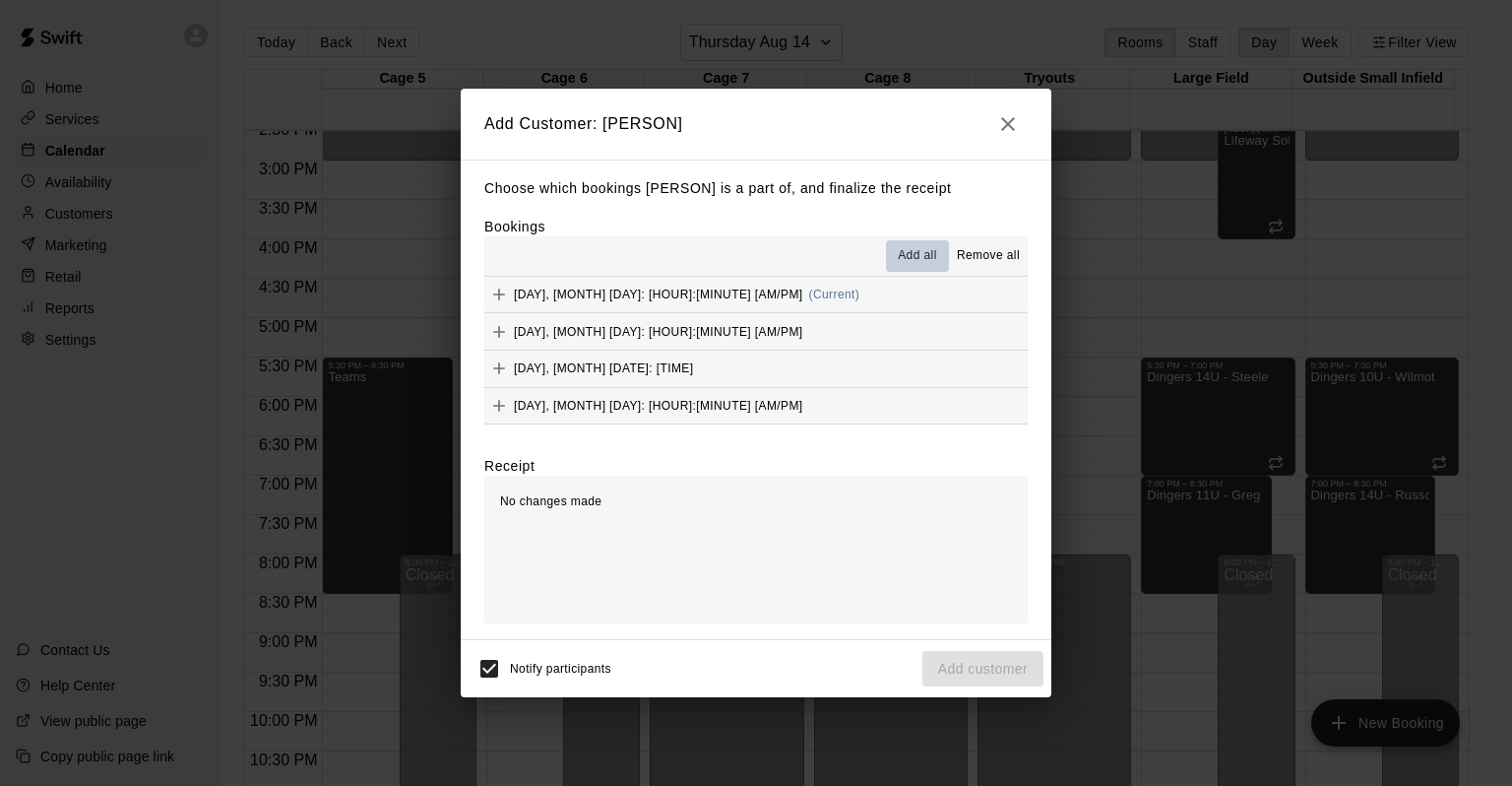 click on "Add all" at bounding box center [917, 256] 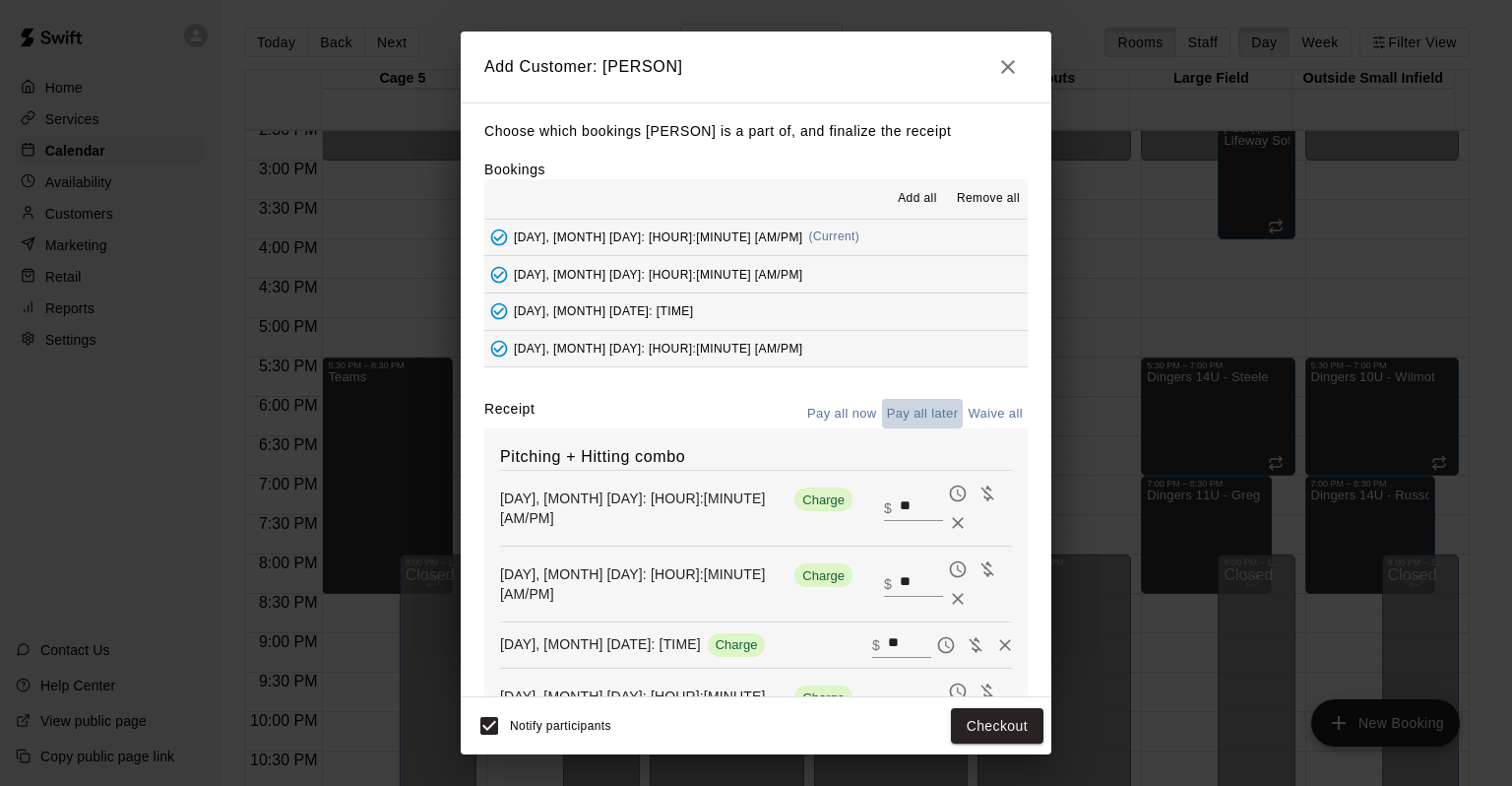 click on "Pay all later" at bounding box center (922, 414) 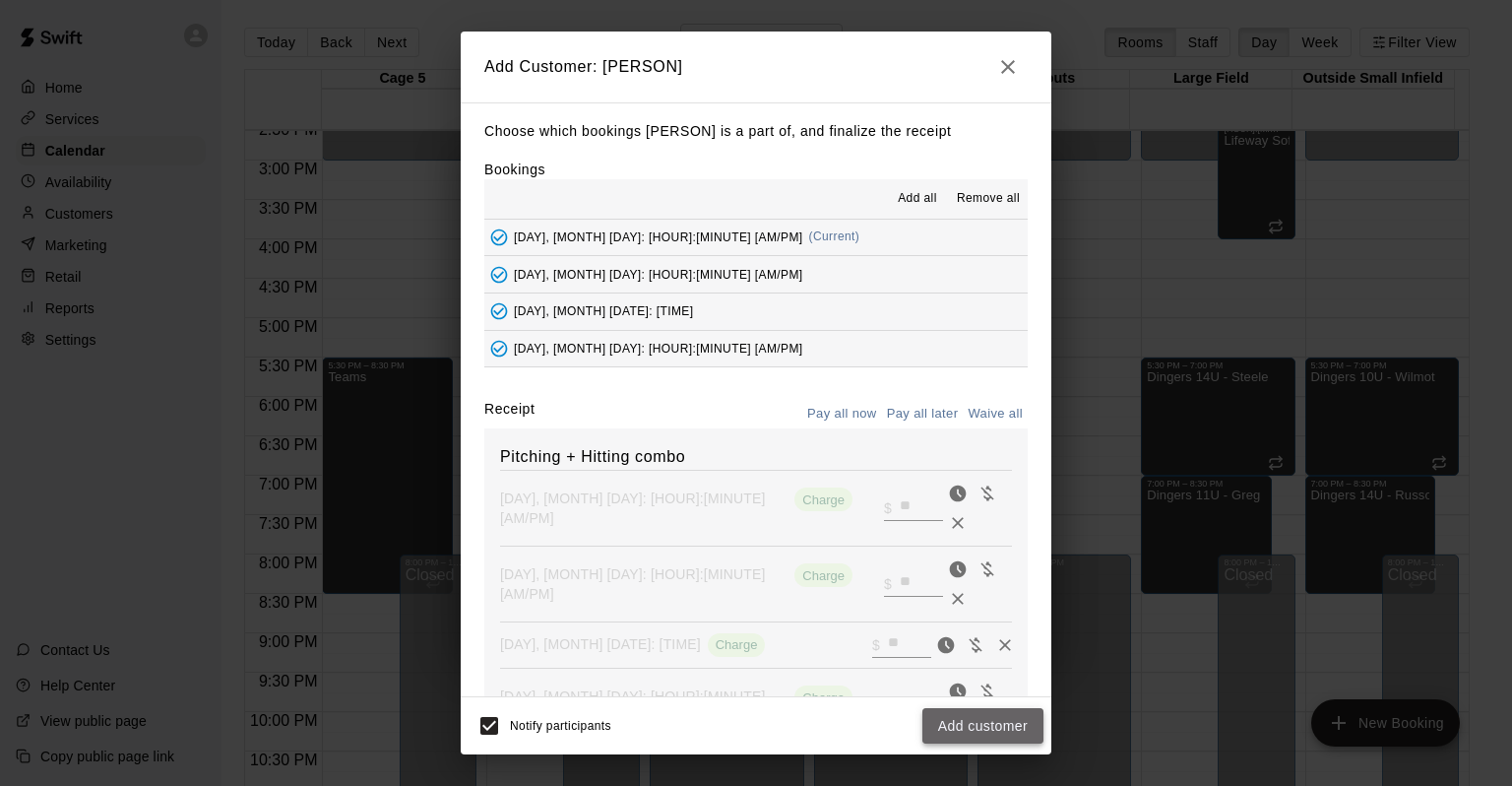 click on "Add customer" at bounding box center [982, 726] 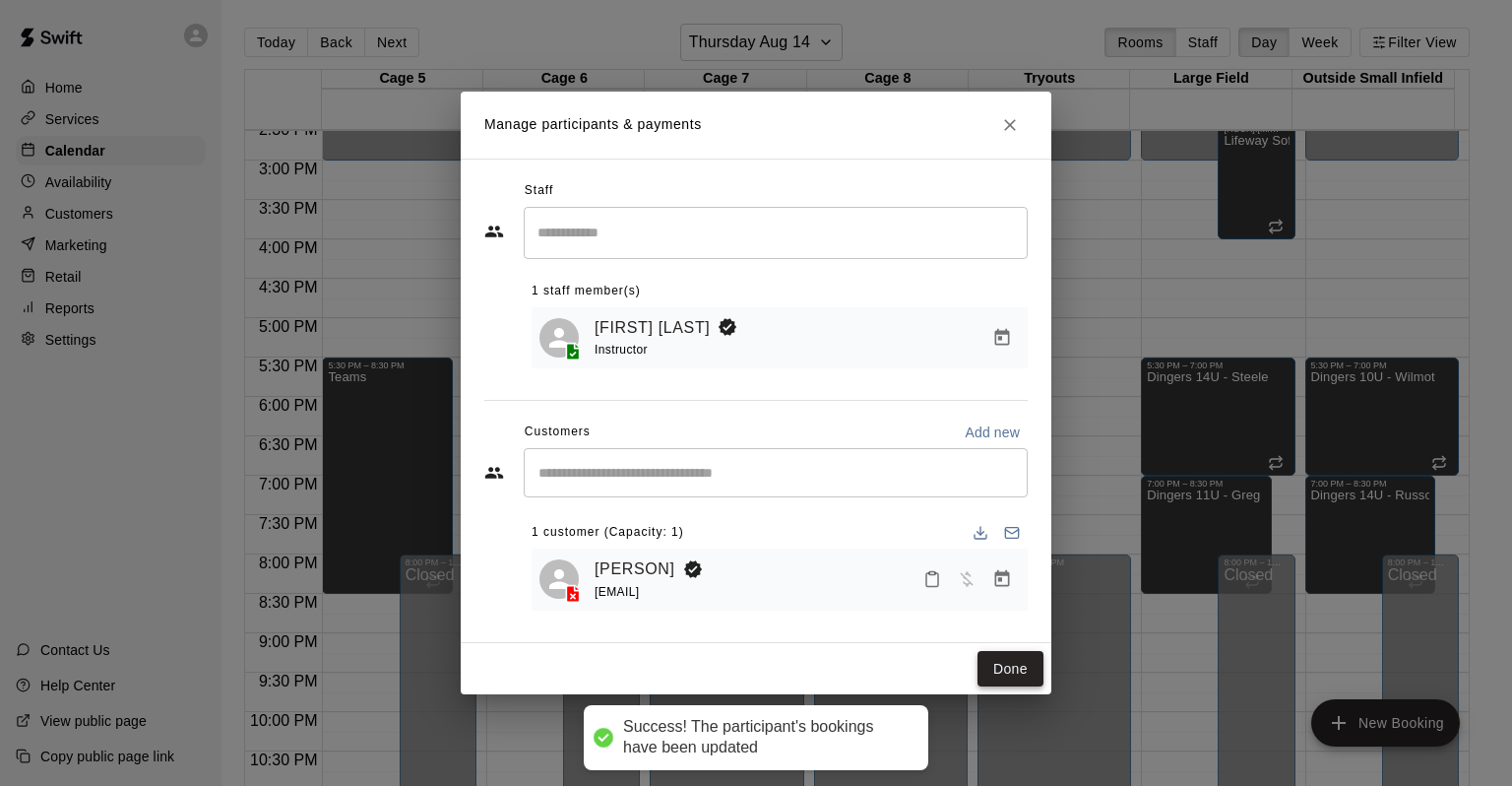 click on "Done" at bounding box center (1010, 669) 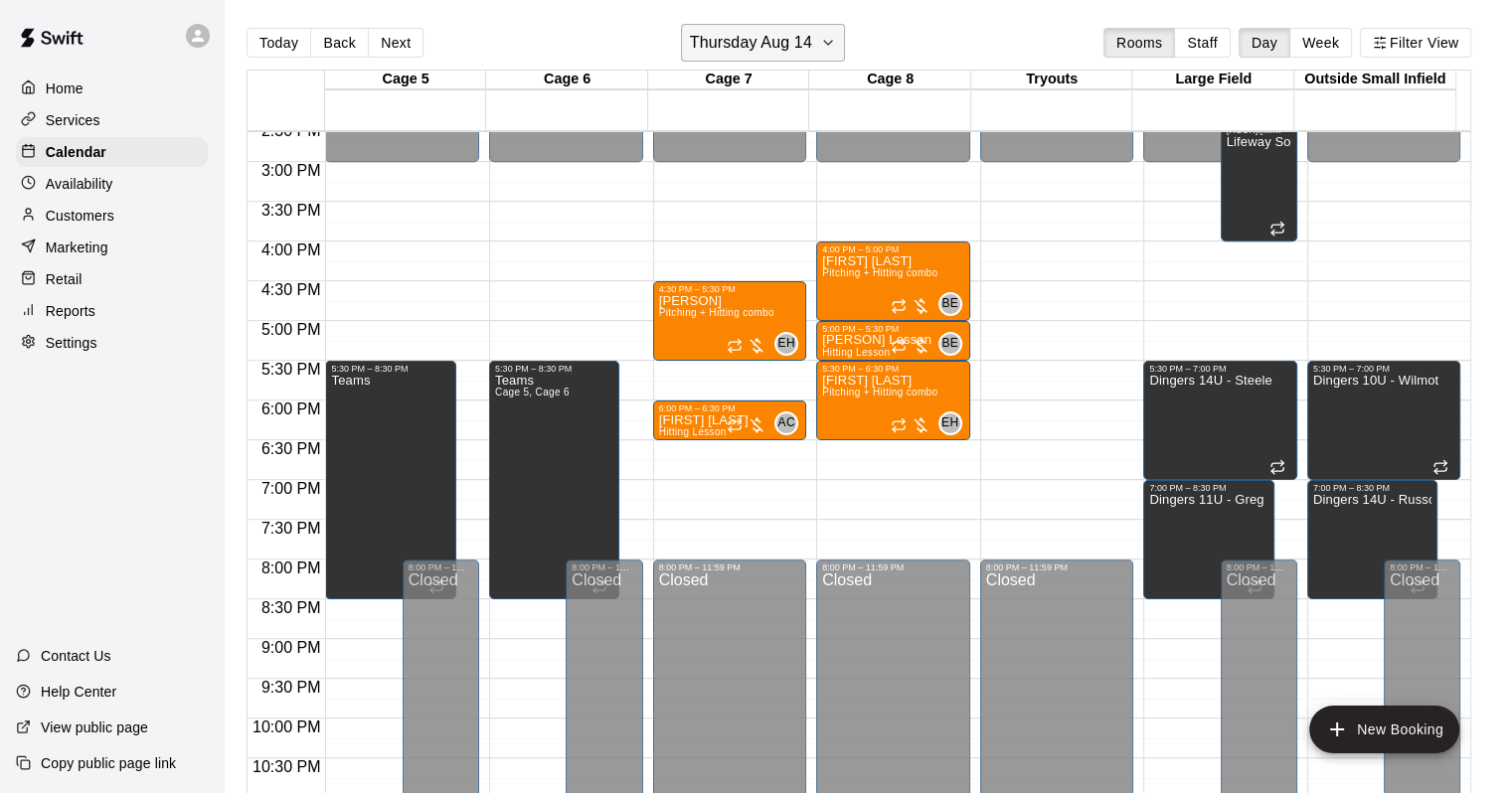 click on "Thursday Aug 14" at bounding box center (751, 43) 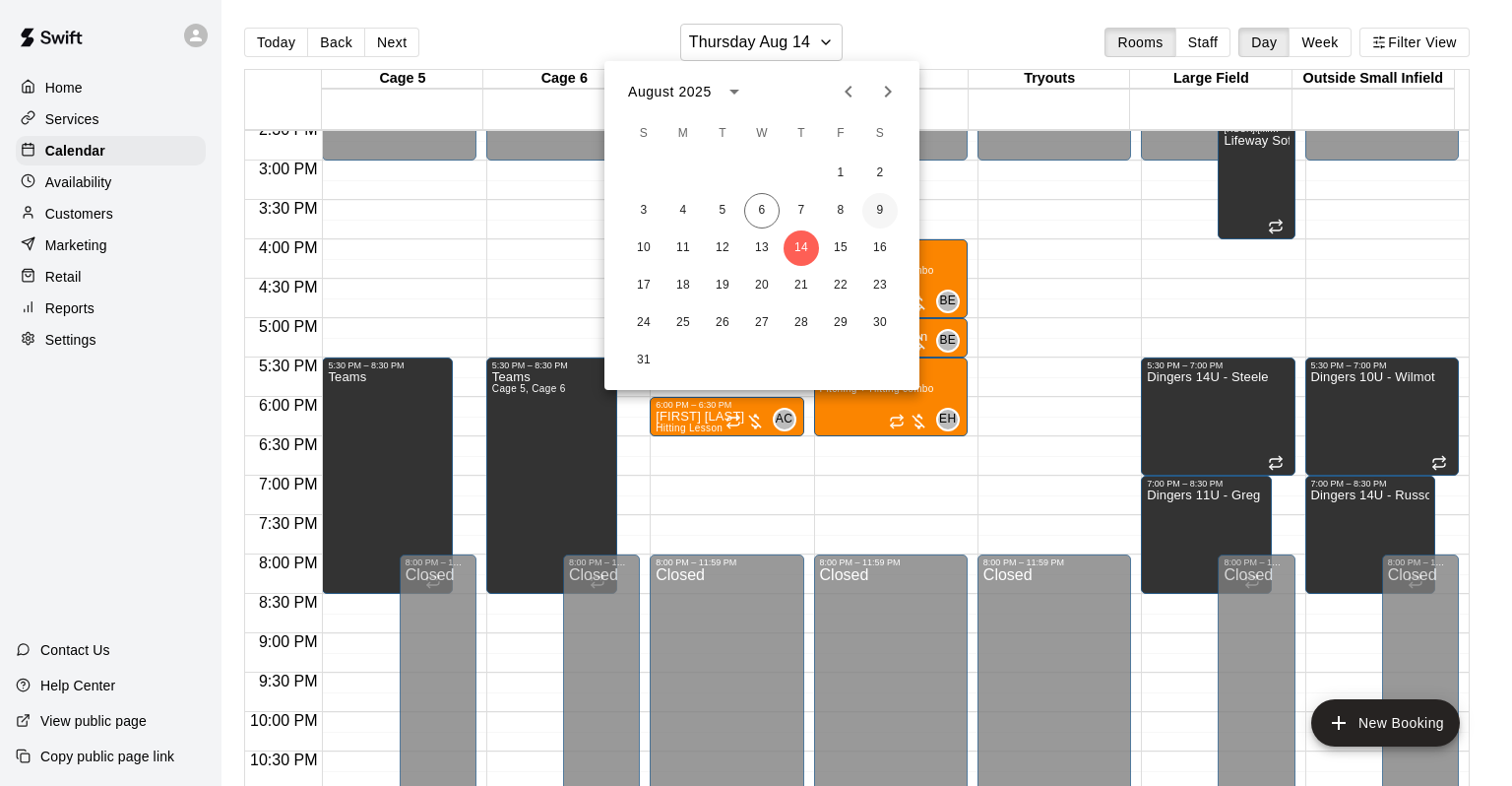click on "9" at bounding box center (880, 211) 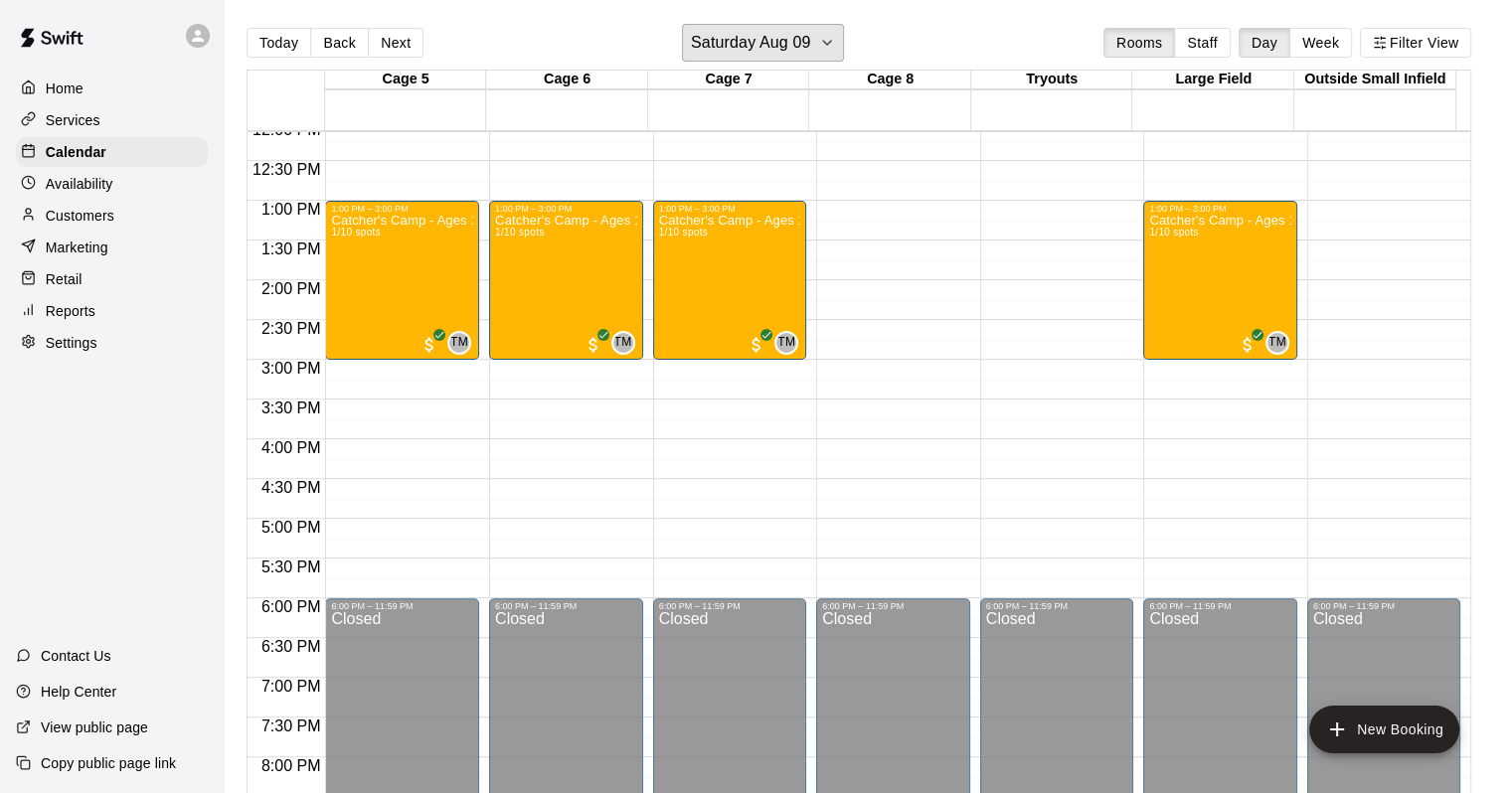 scroll, scrollTop: 964, scrollLeft: 0, axis: vertical 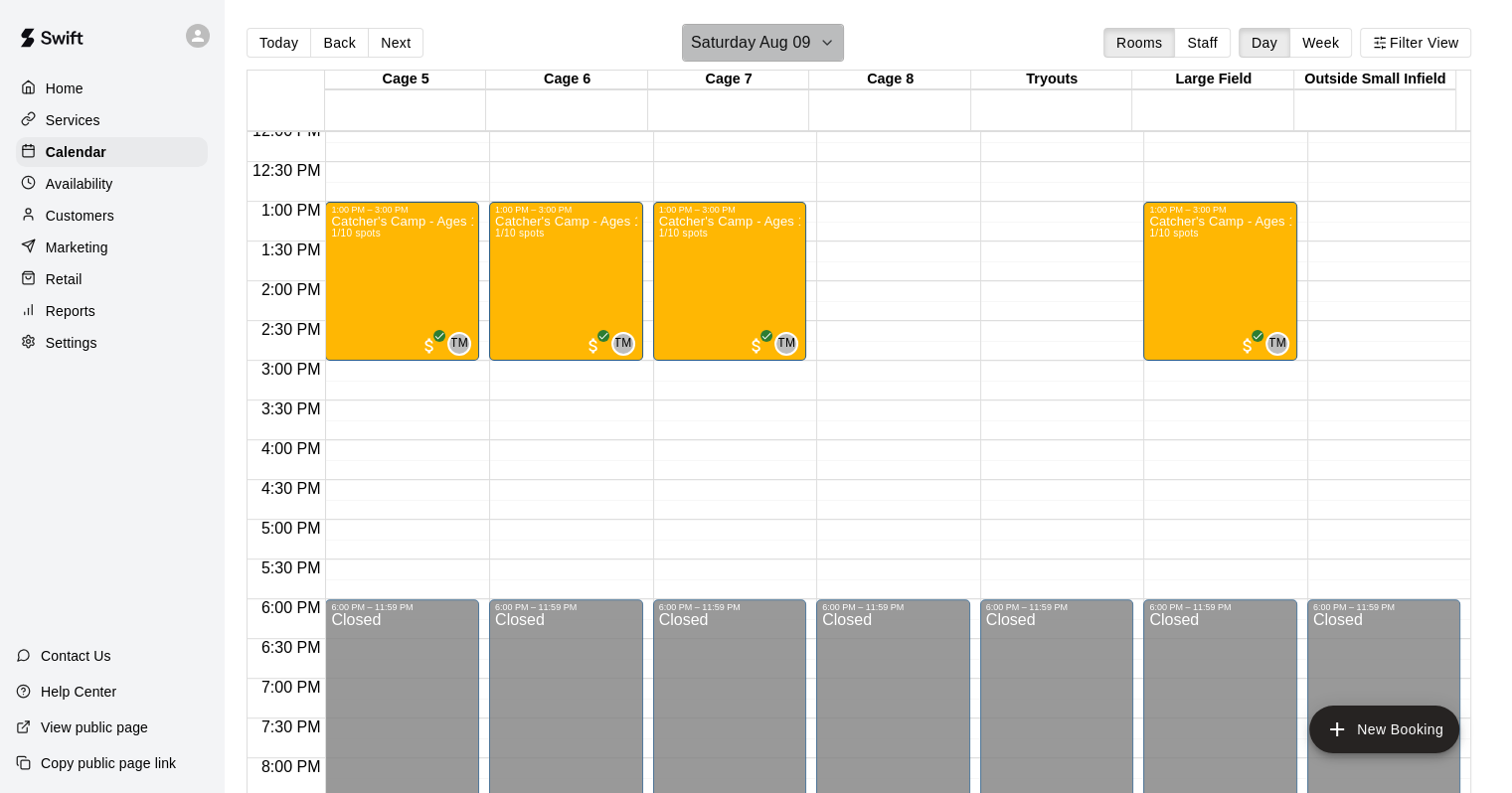 click on "Saturday Aug 09" at bounding box center [762, 43] 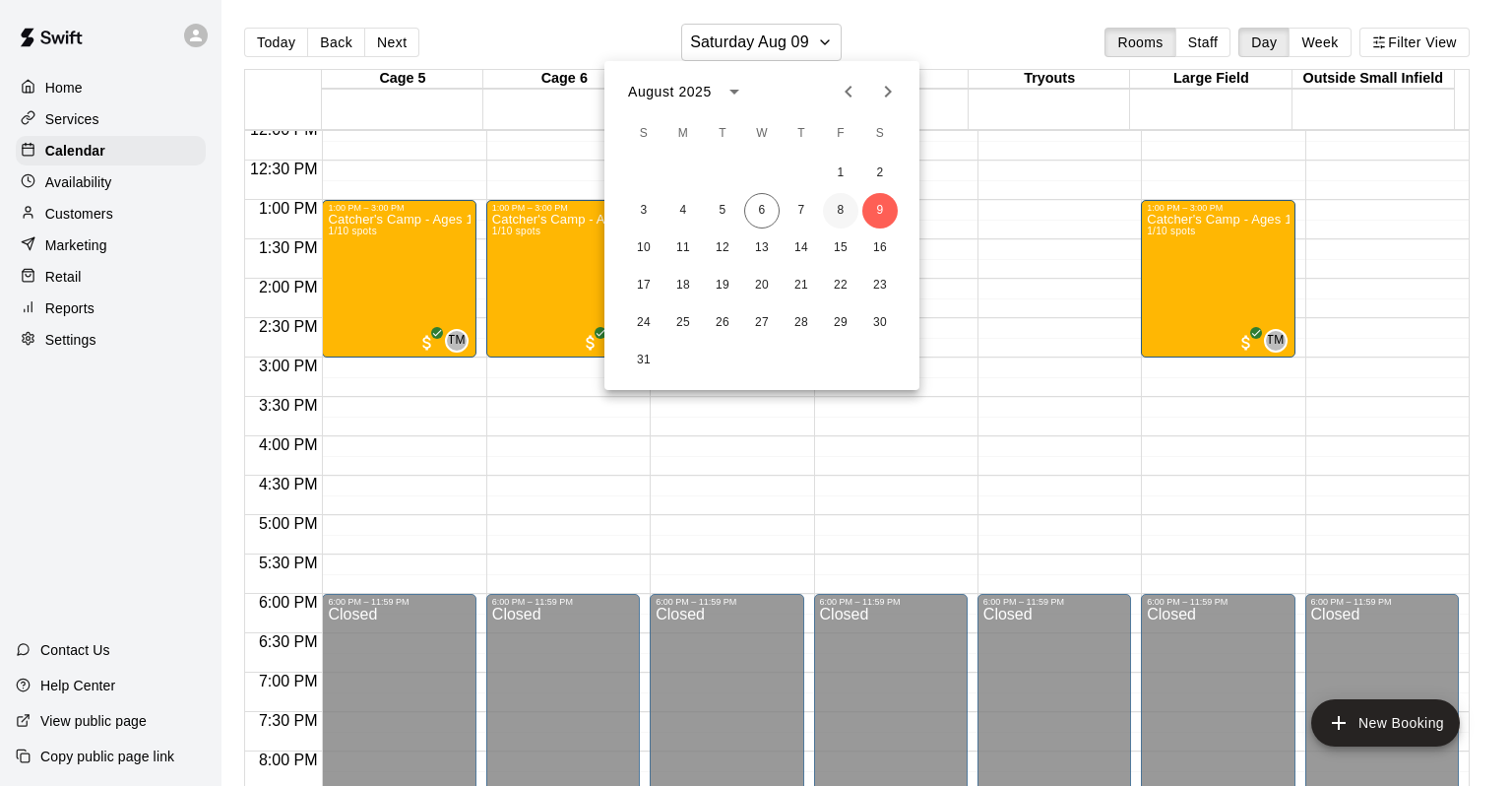drag, startPoint x: 842, startPoint y: 215, endPoint x: 826, endPoint y: 233, distance: 24.083189 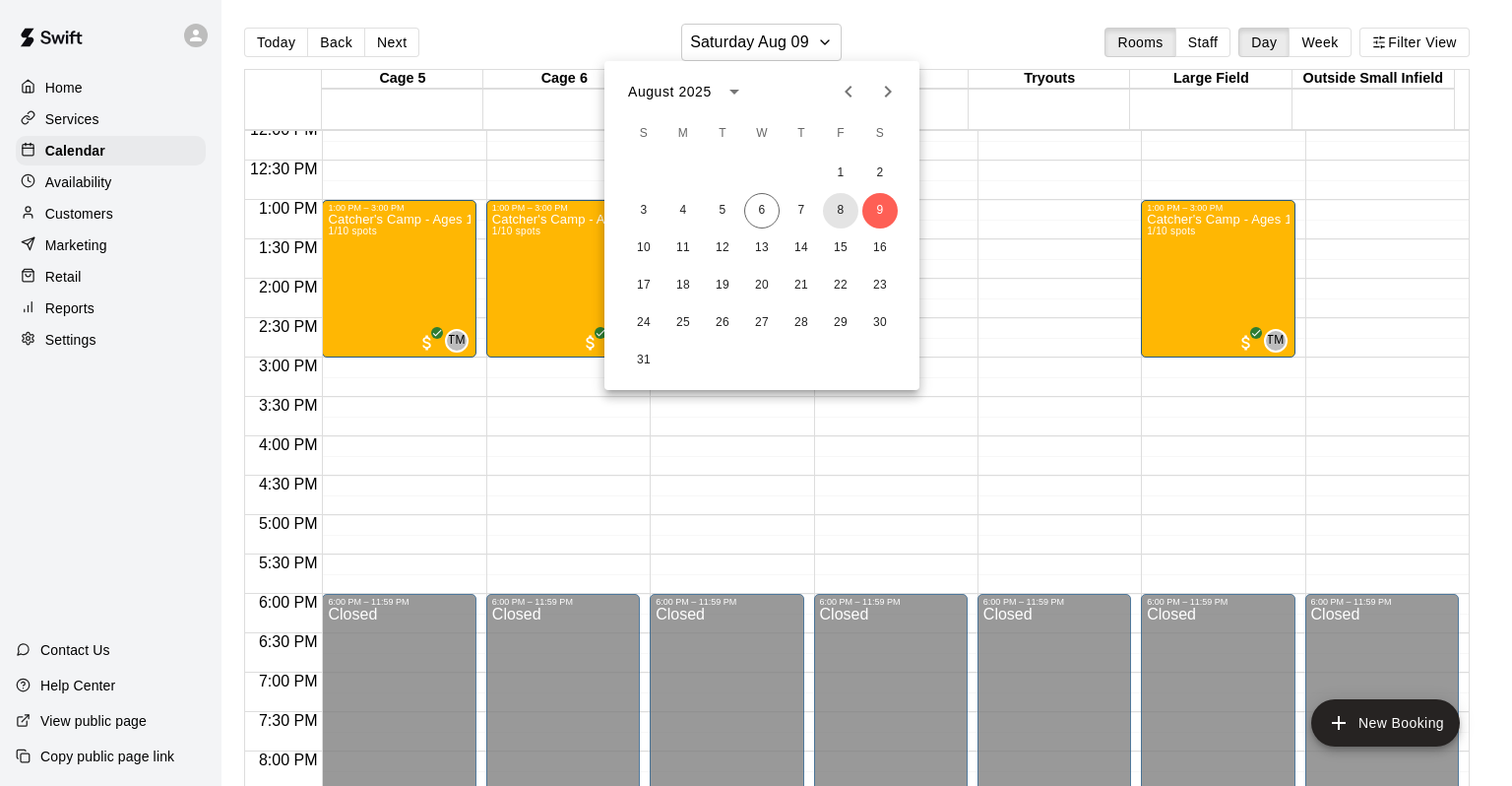 click on "8" at bounding box center [841, 211] 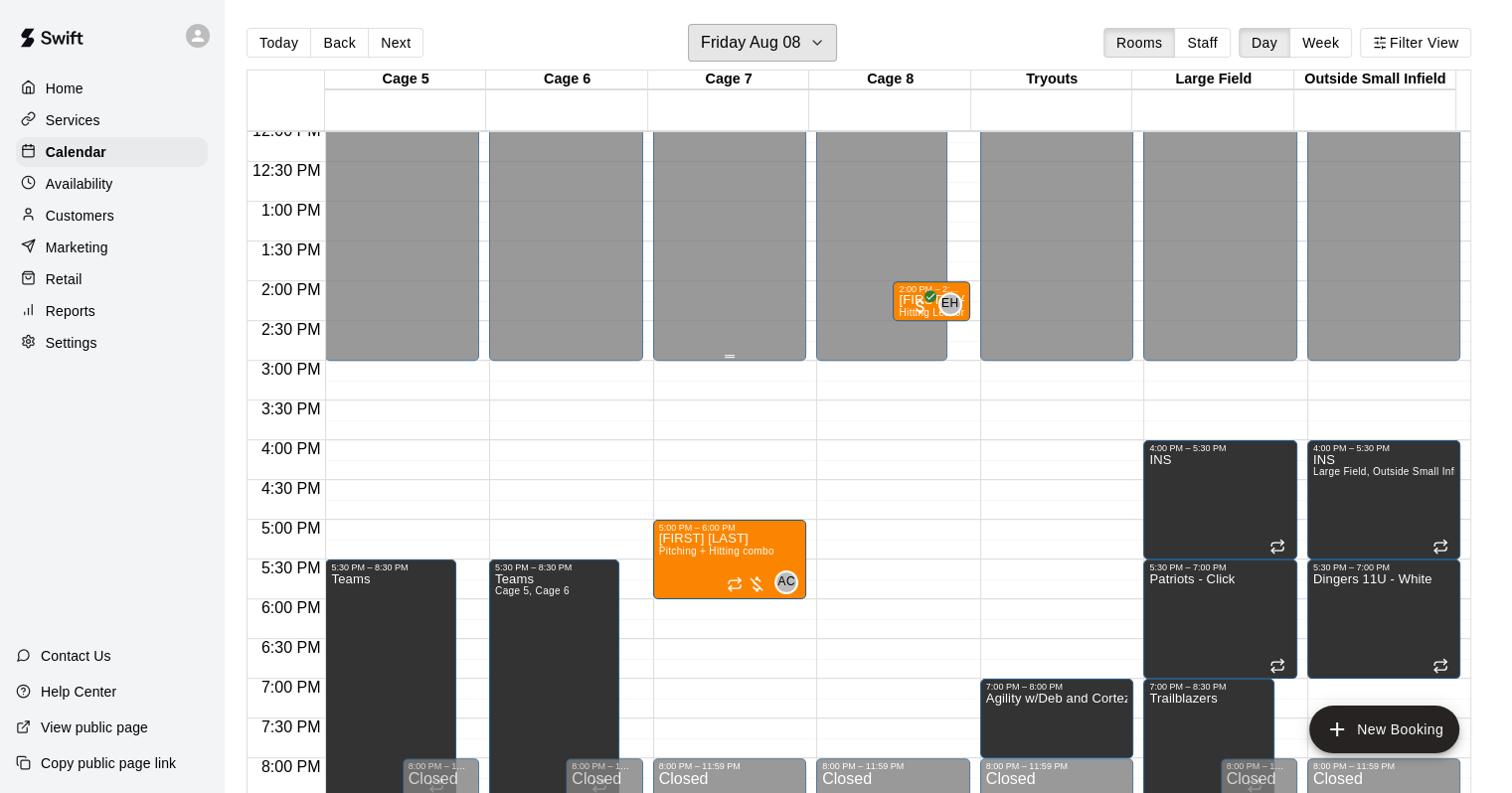scroll, scrollTop: 1063, scrollLeft: 0, axis: vertical 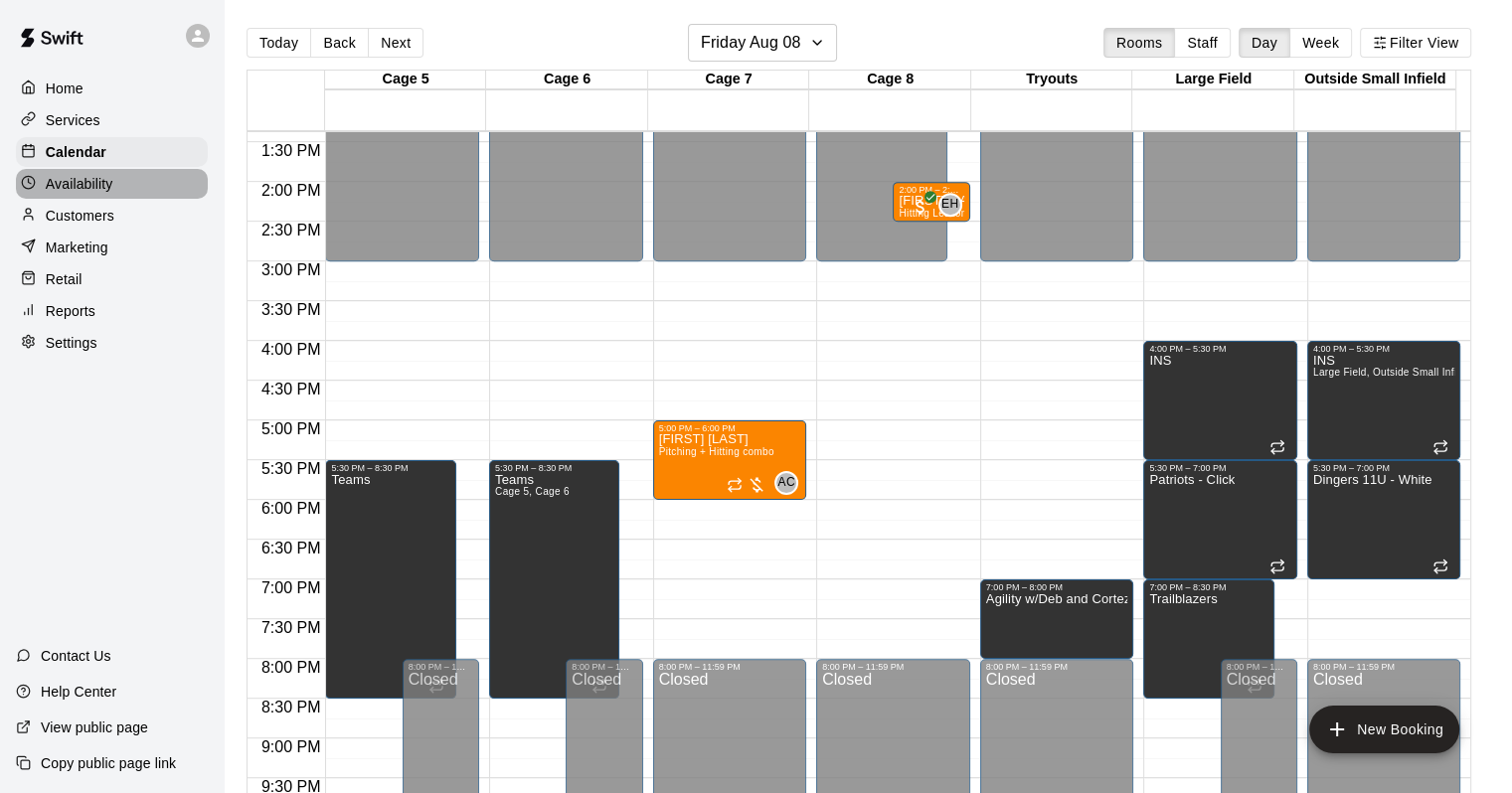 click on "Availability" at bounding box center (80, 184) 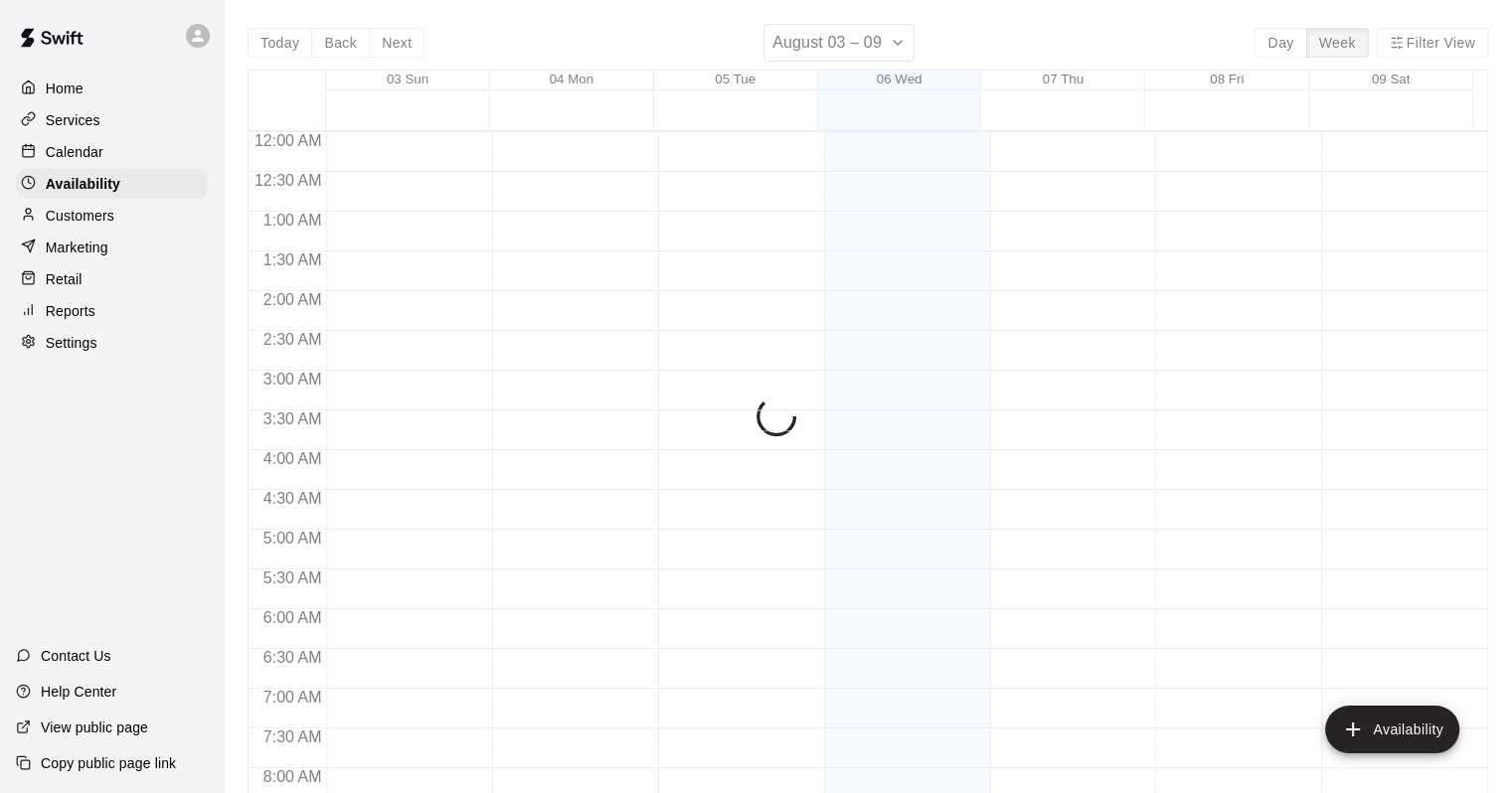 scroll, scrollTop: 1222, scrollLeft: 0, axis: vertical 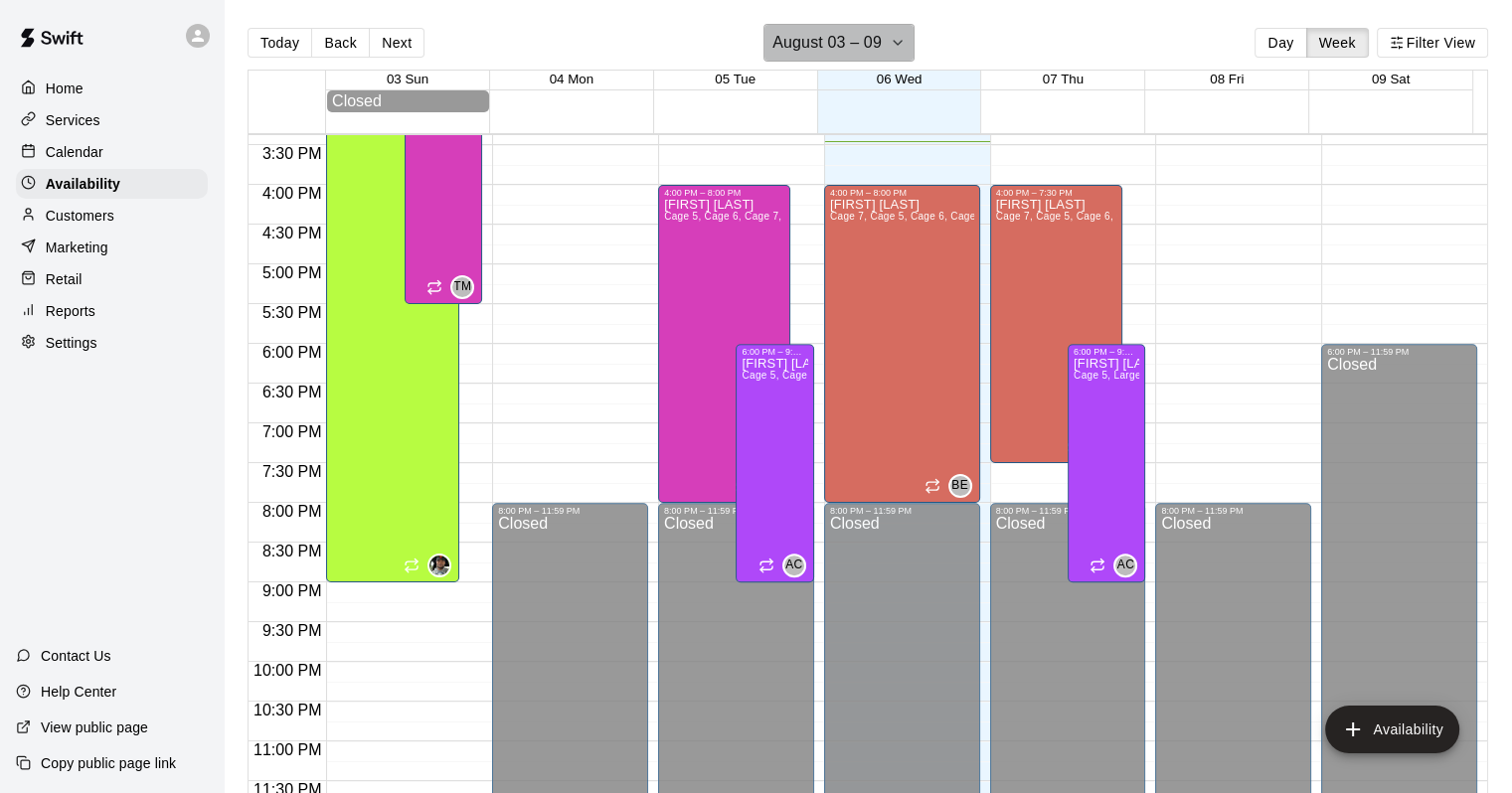 click on "August 03 – 09" at bounding box center (827, 43) 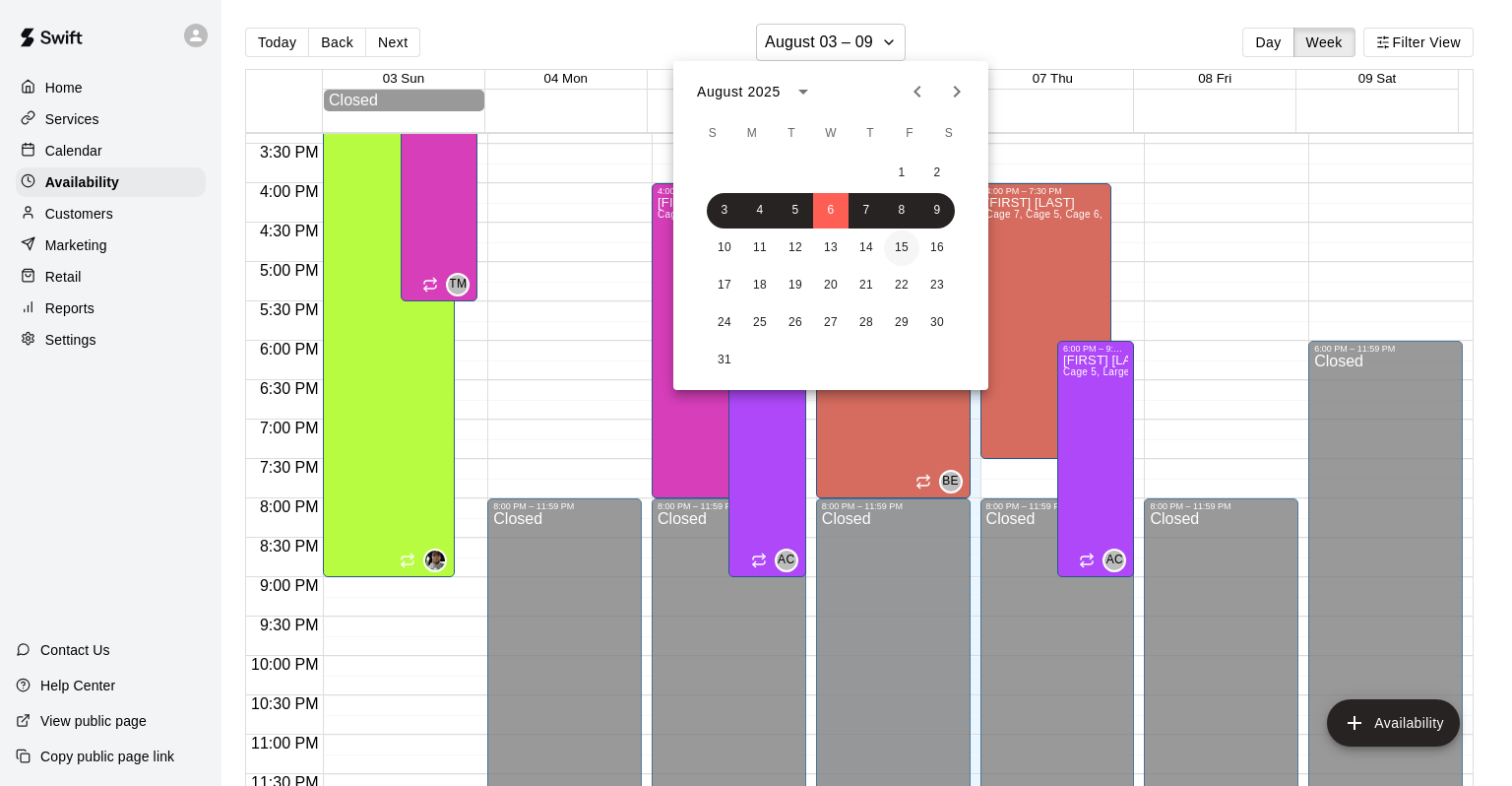 click on "15" at bounding box center (902, 248) 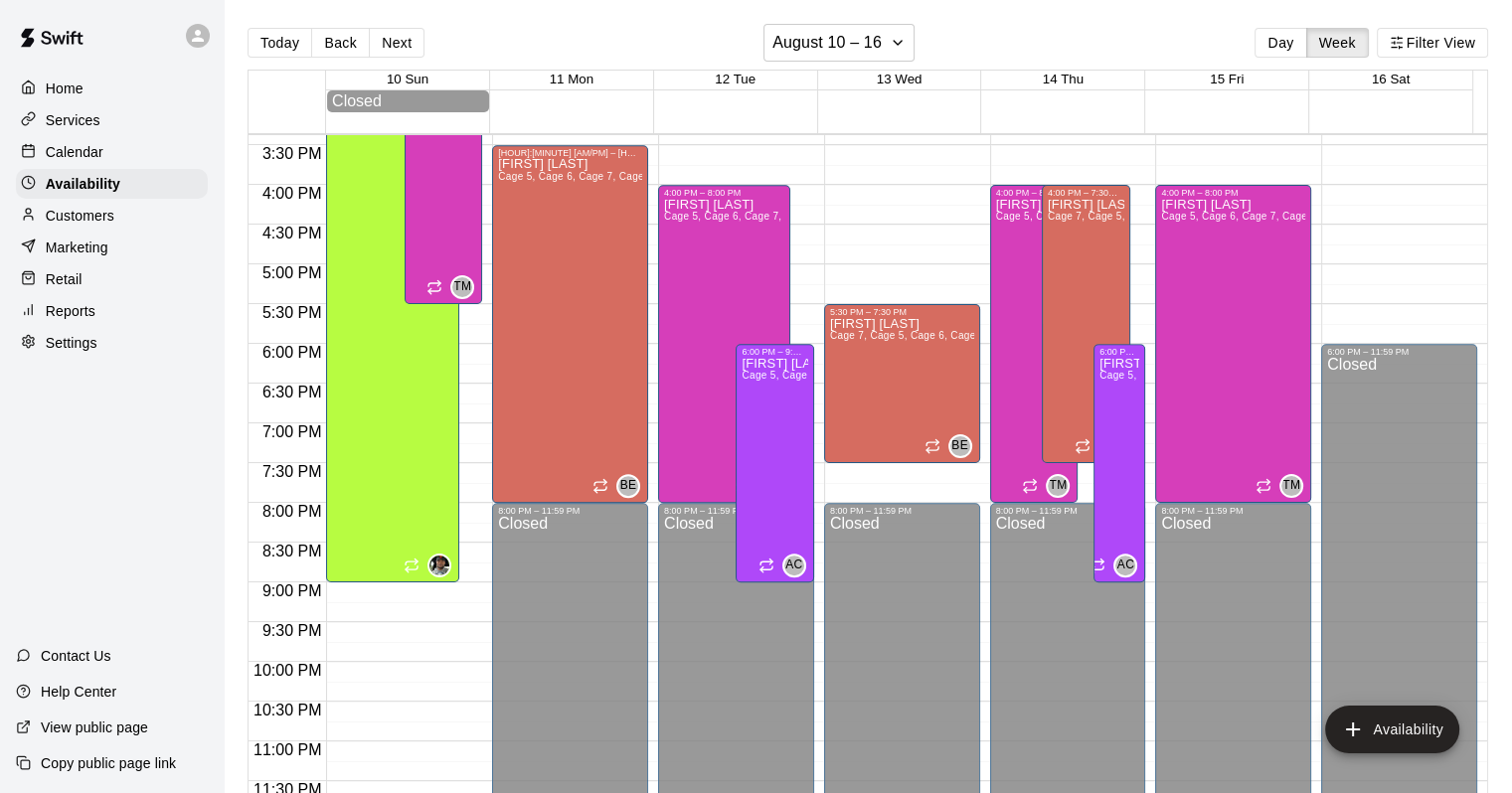 click on "Calendar" at bounding box center [75, 152] 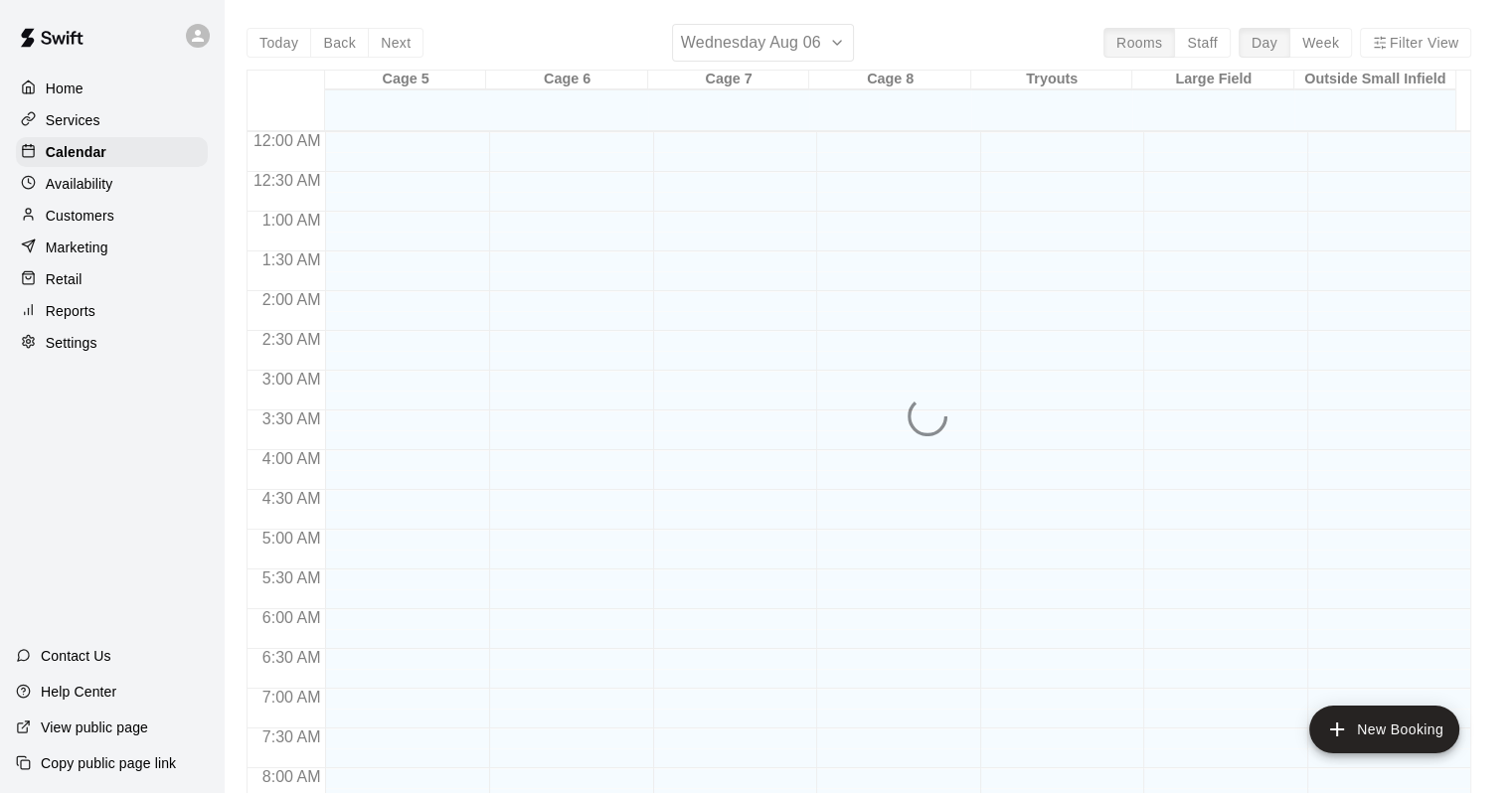 scroll, scrollTop: 1163, scrollLeft: 0, axis: vertical 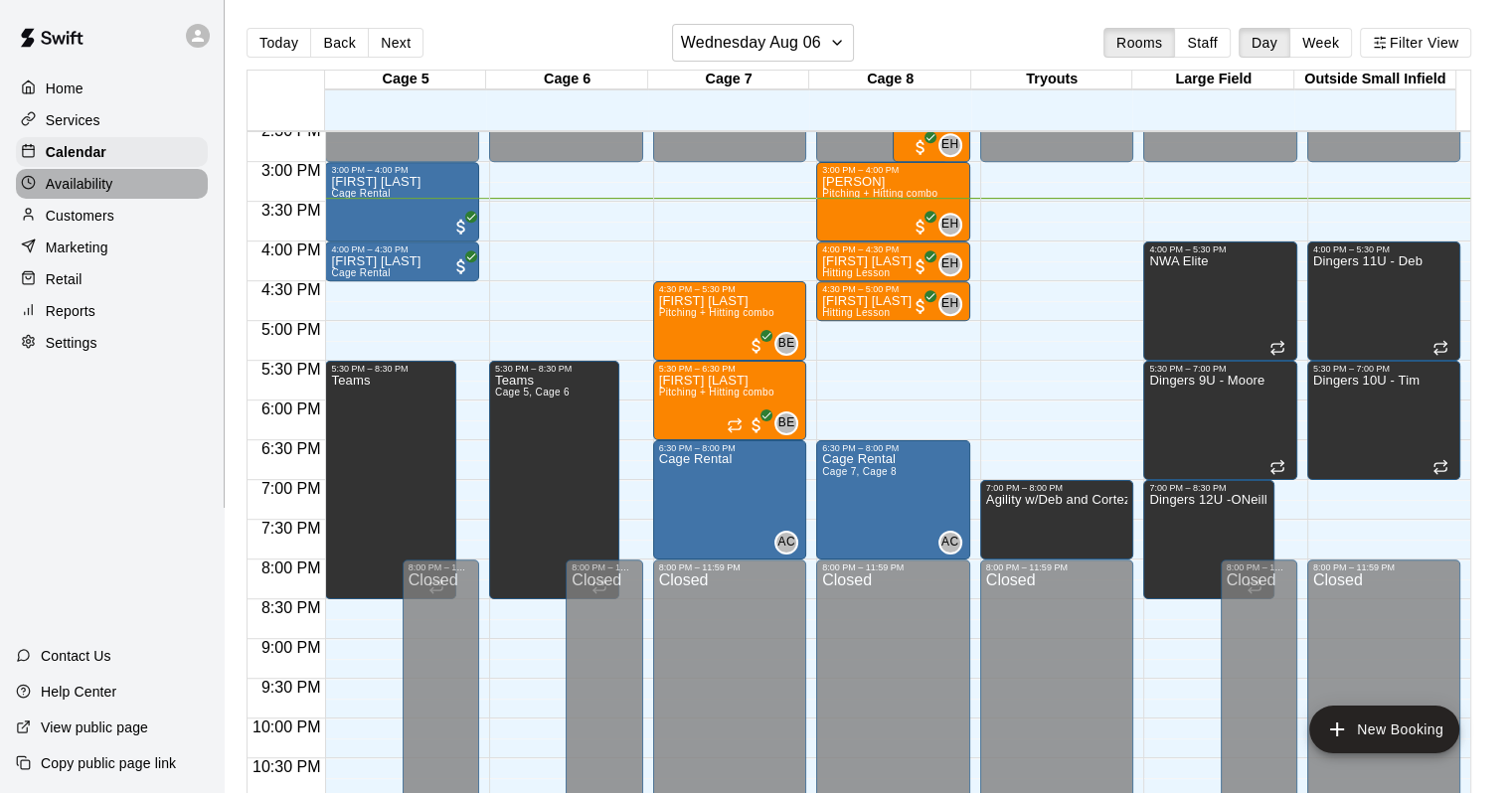 click 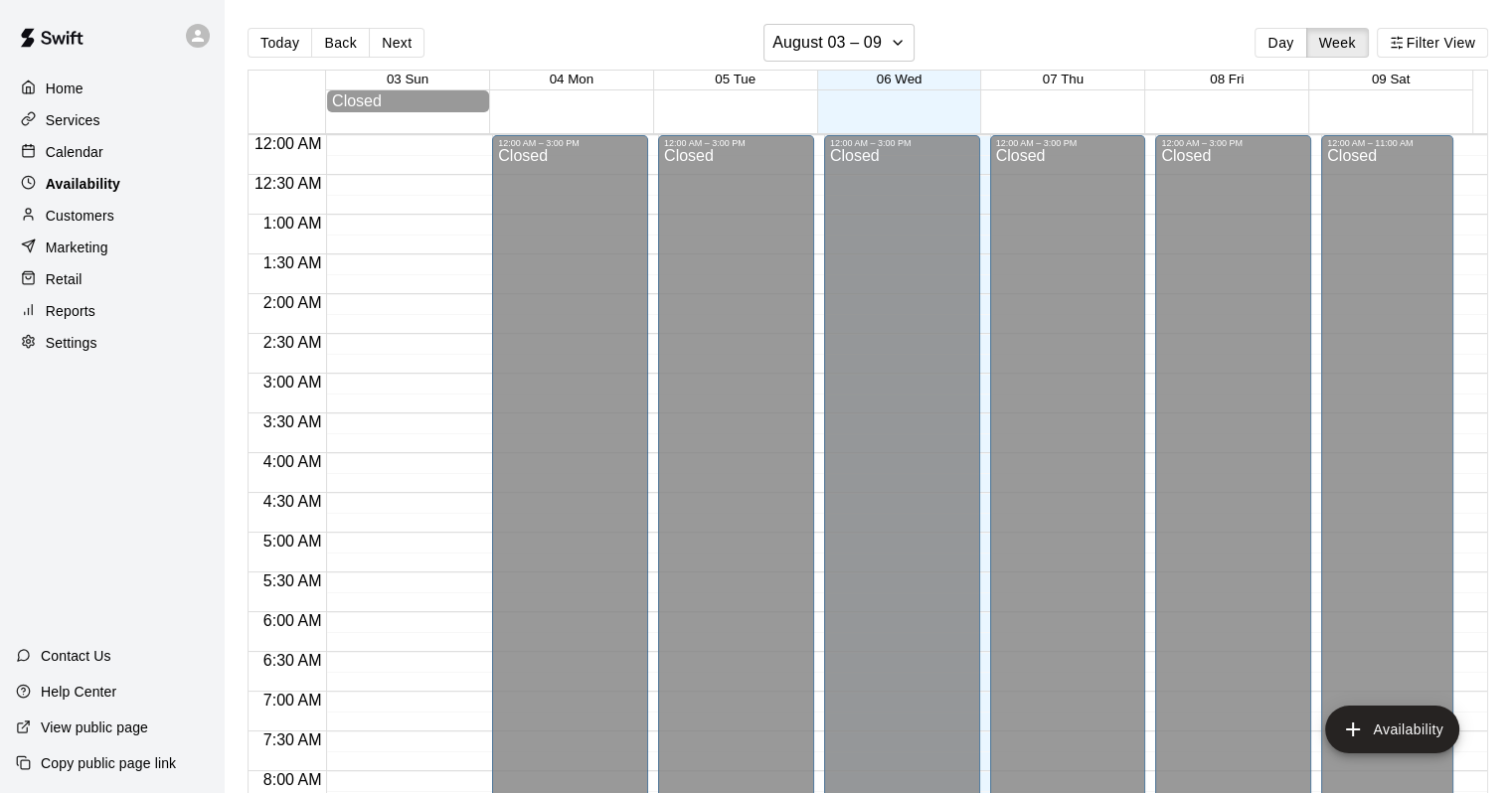 scroll, scrollTop: 1222, scrollLeft: 0, axis: vertical 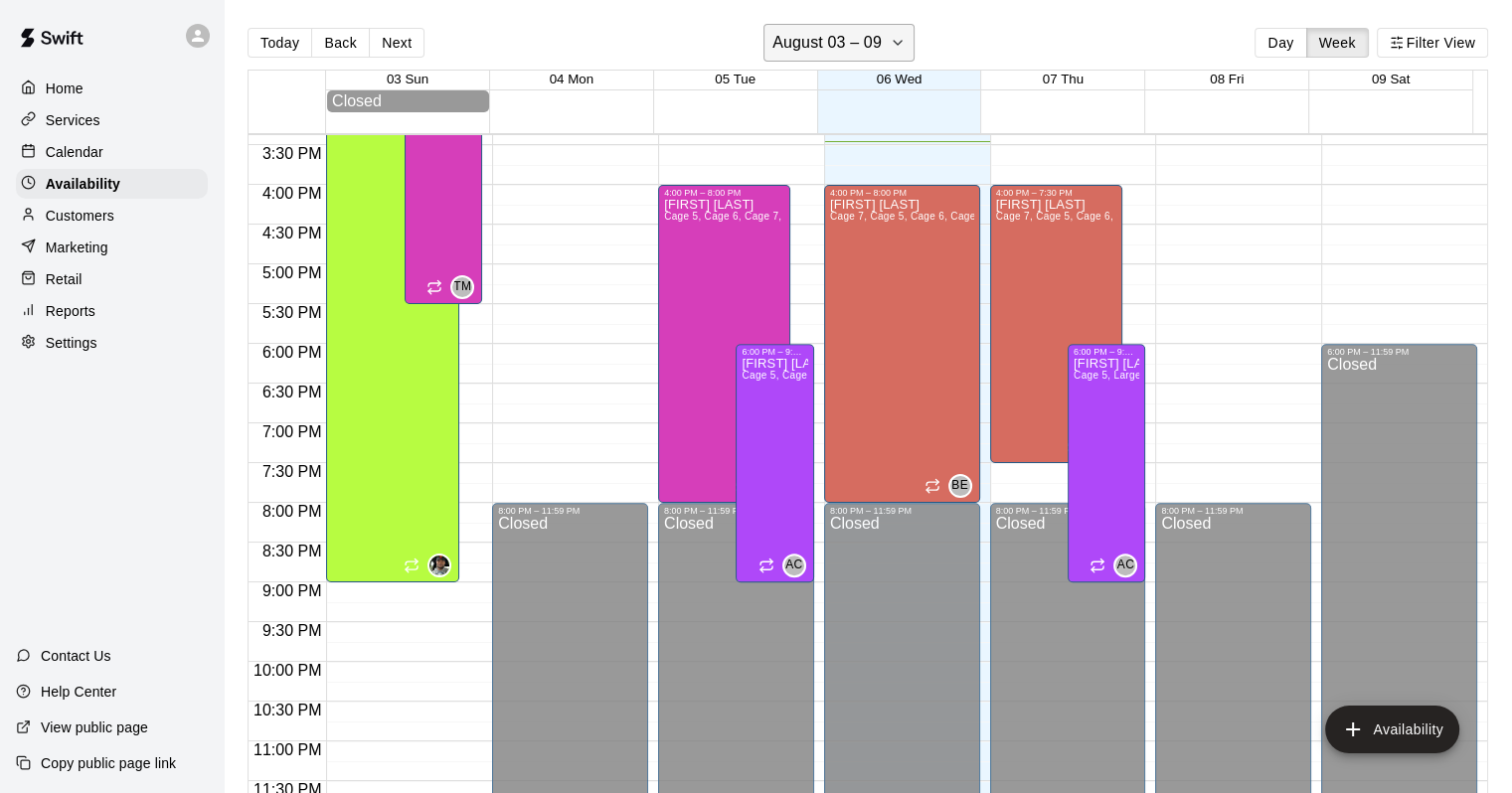click on "August 03 – 09" at bounding box center [827, 43] 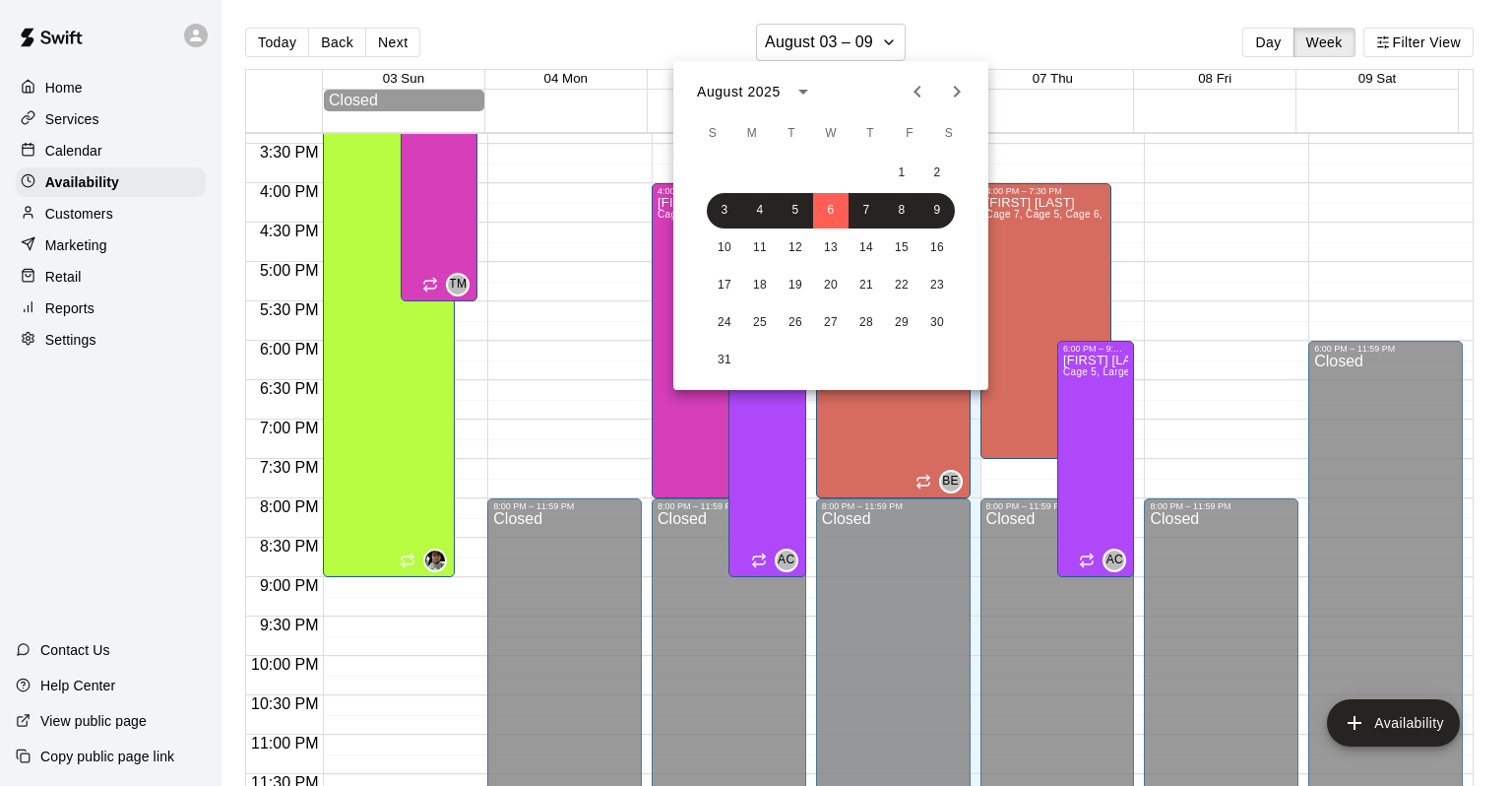 click at bounding box center [756, 393] 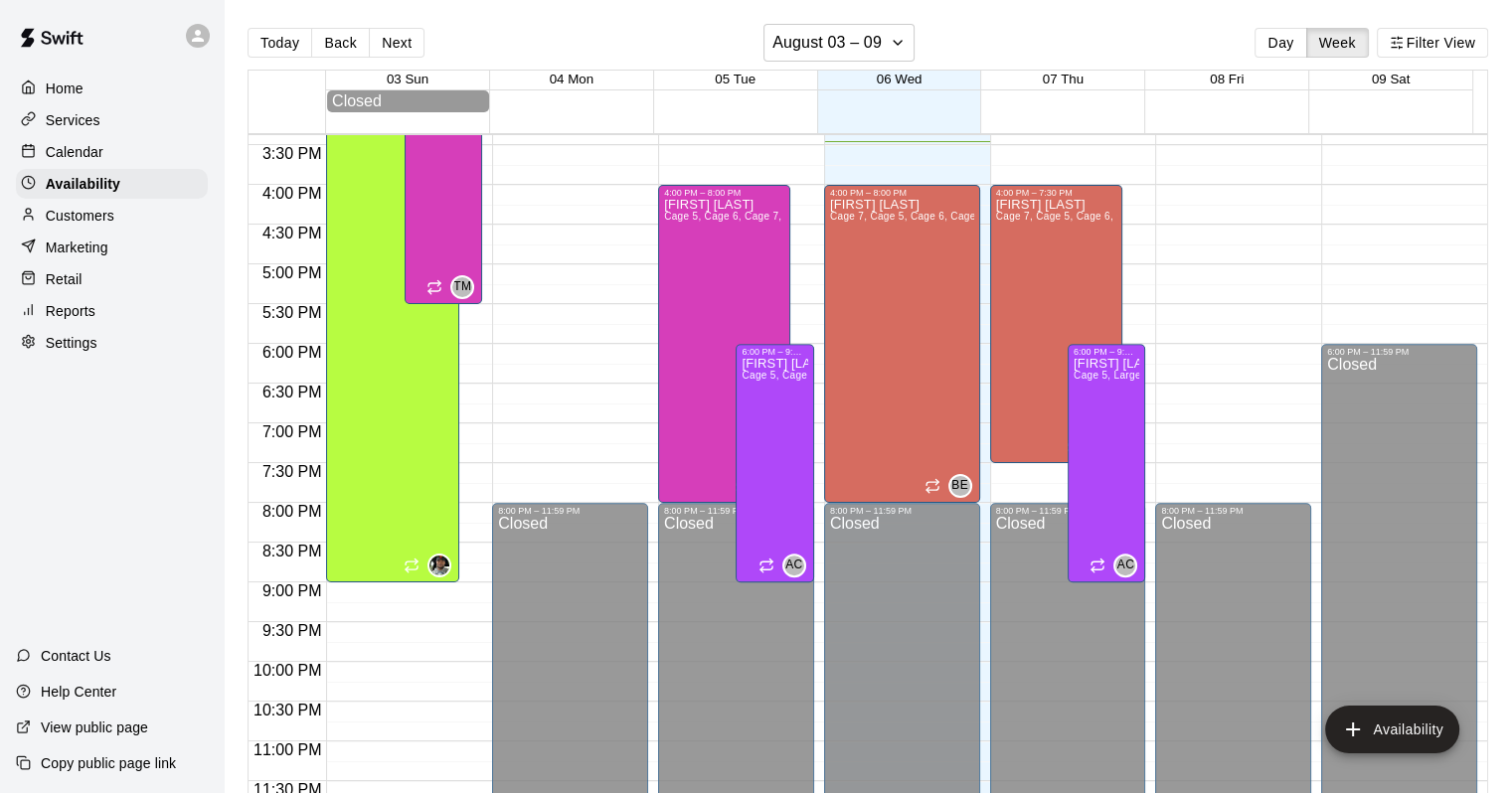 click on "August 2025 S M T W T F S 1 2 3 4 5 6 7 8 9 10 11 12 13 14 15 16 17 18 19 20 21 22 23 24 25 26 27 28 29 30 31" at bounding box center (756, 396) 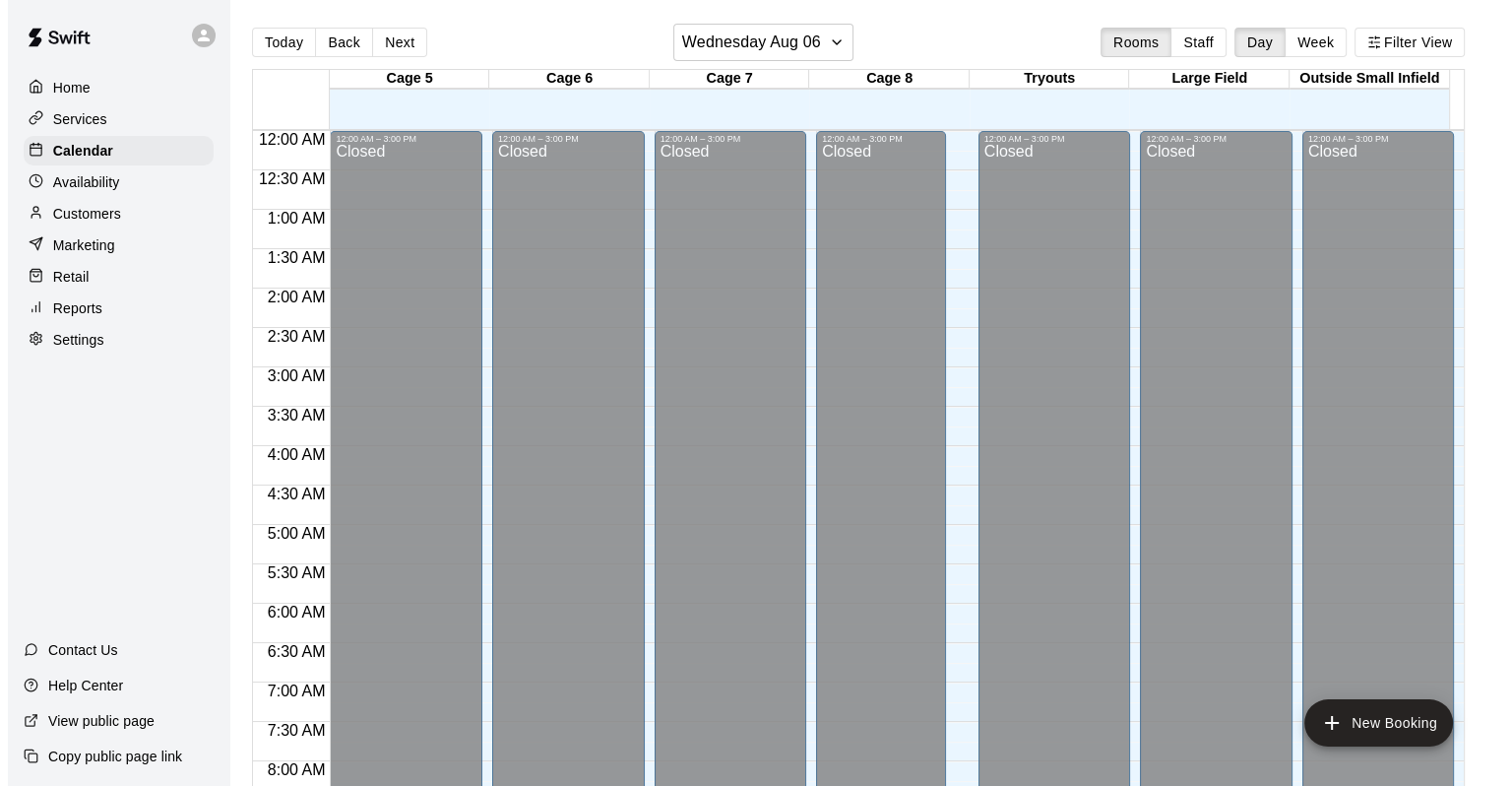 scroll, scrollTop: 1152, scrollLeft: 0, axis: vertical 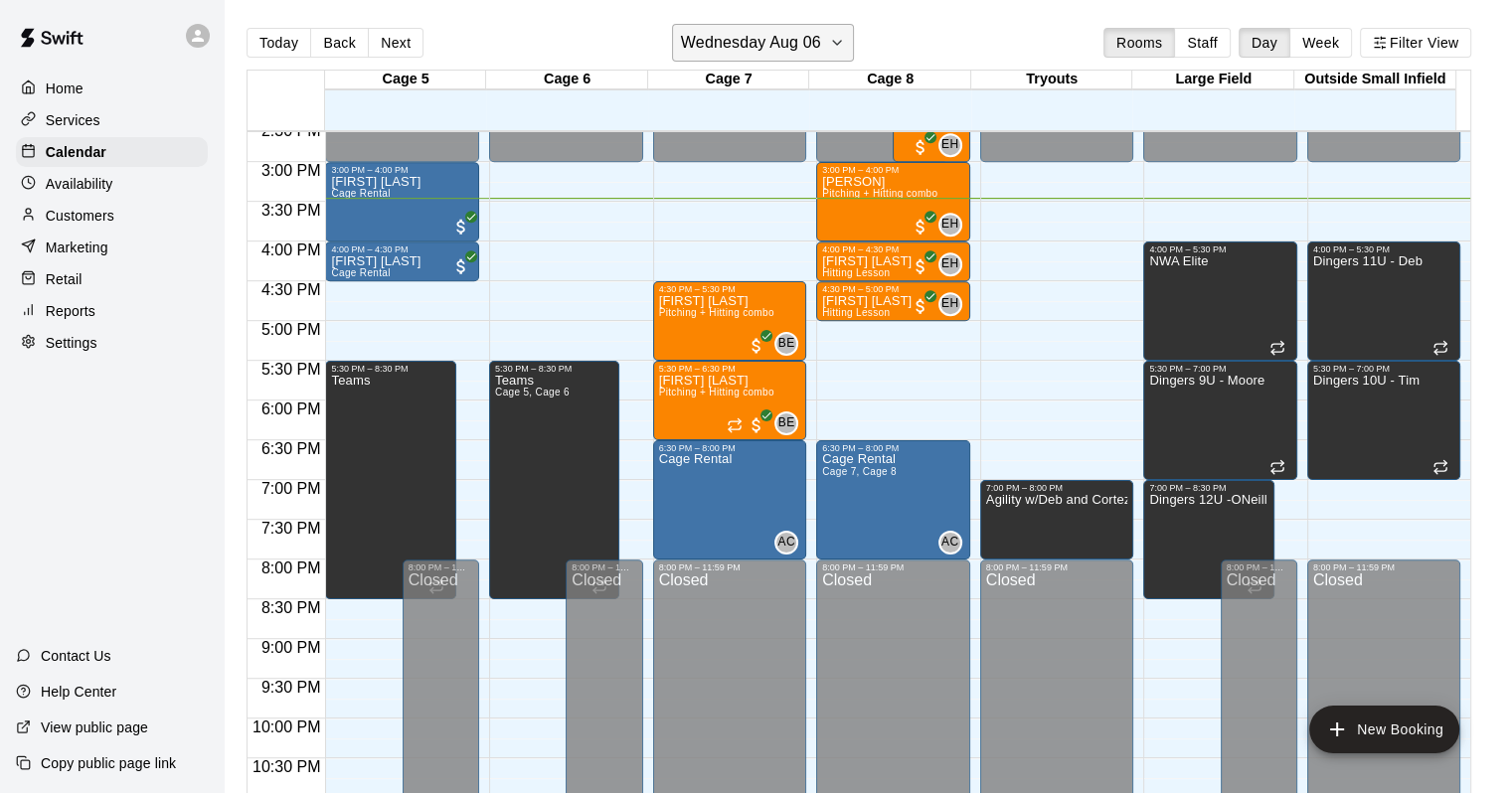 click on "Wednesday Aug 06" at bounding box center (751, 43) 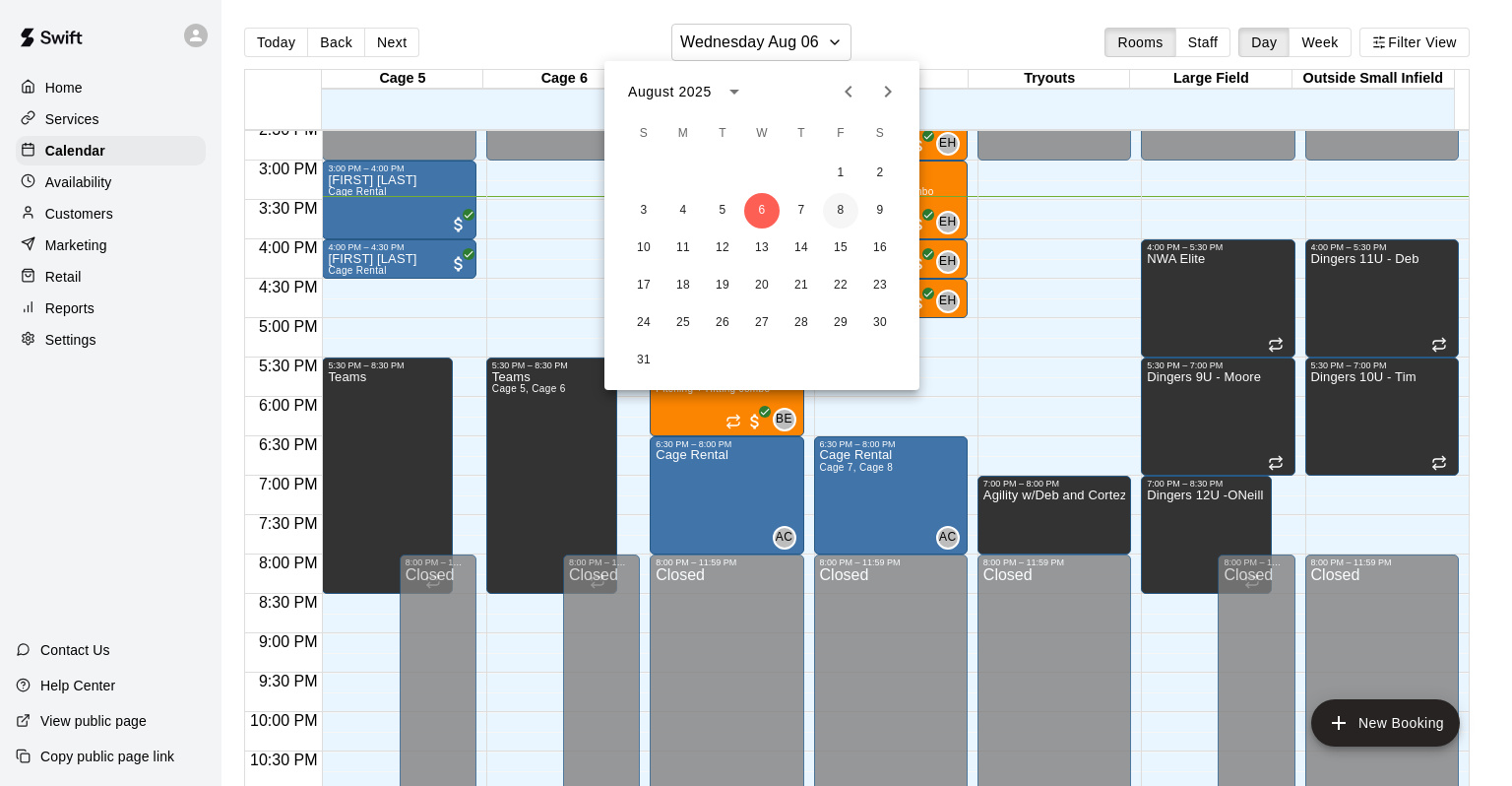 click on "8" at bounding box center (841, 211) 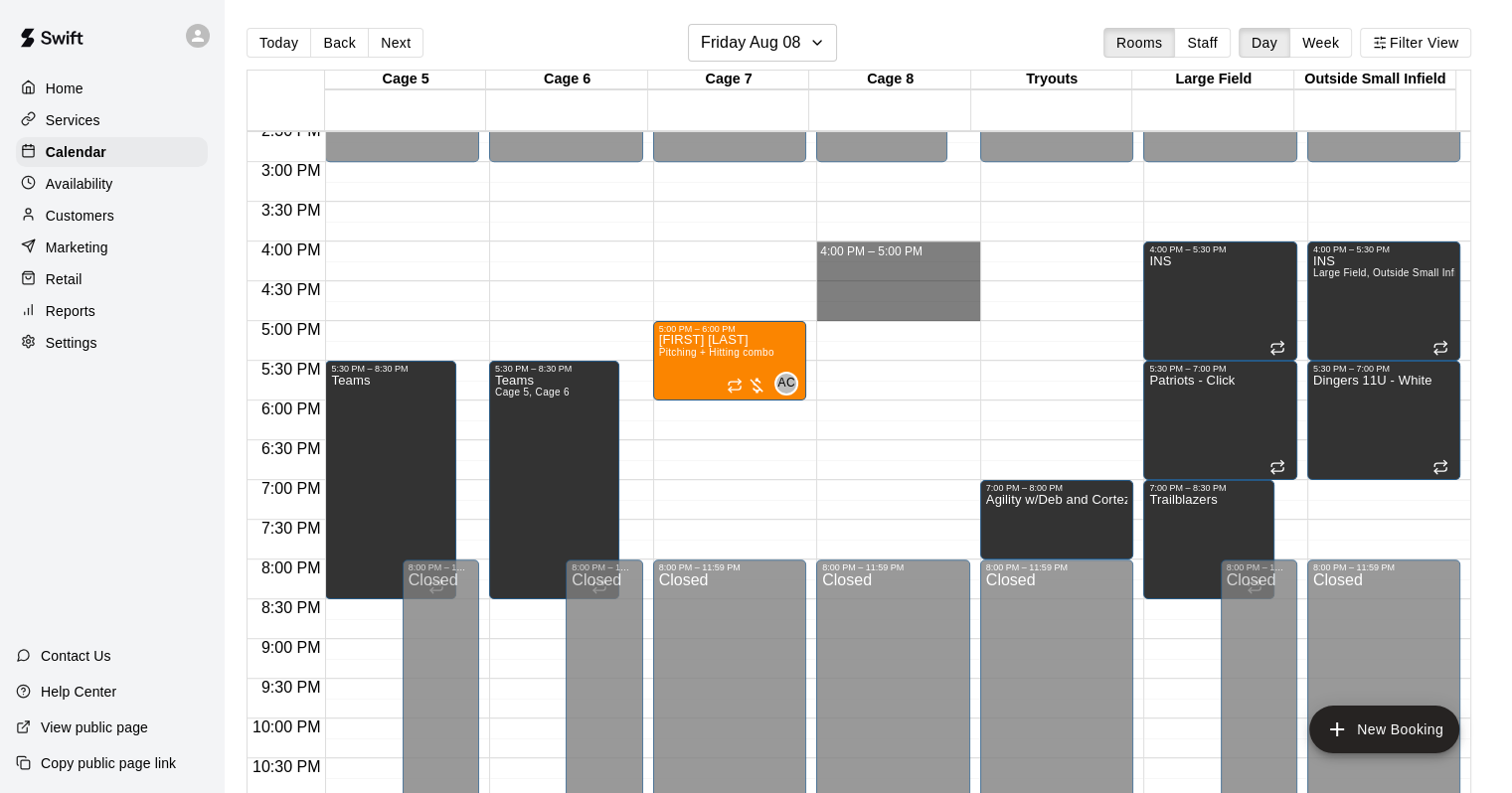 drag, startPoint x: 899, startPoint y: 245, endPoint x: 903, endPoint y: 301, distance: 56.142675 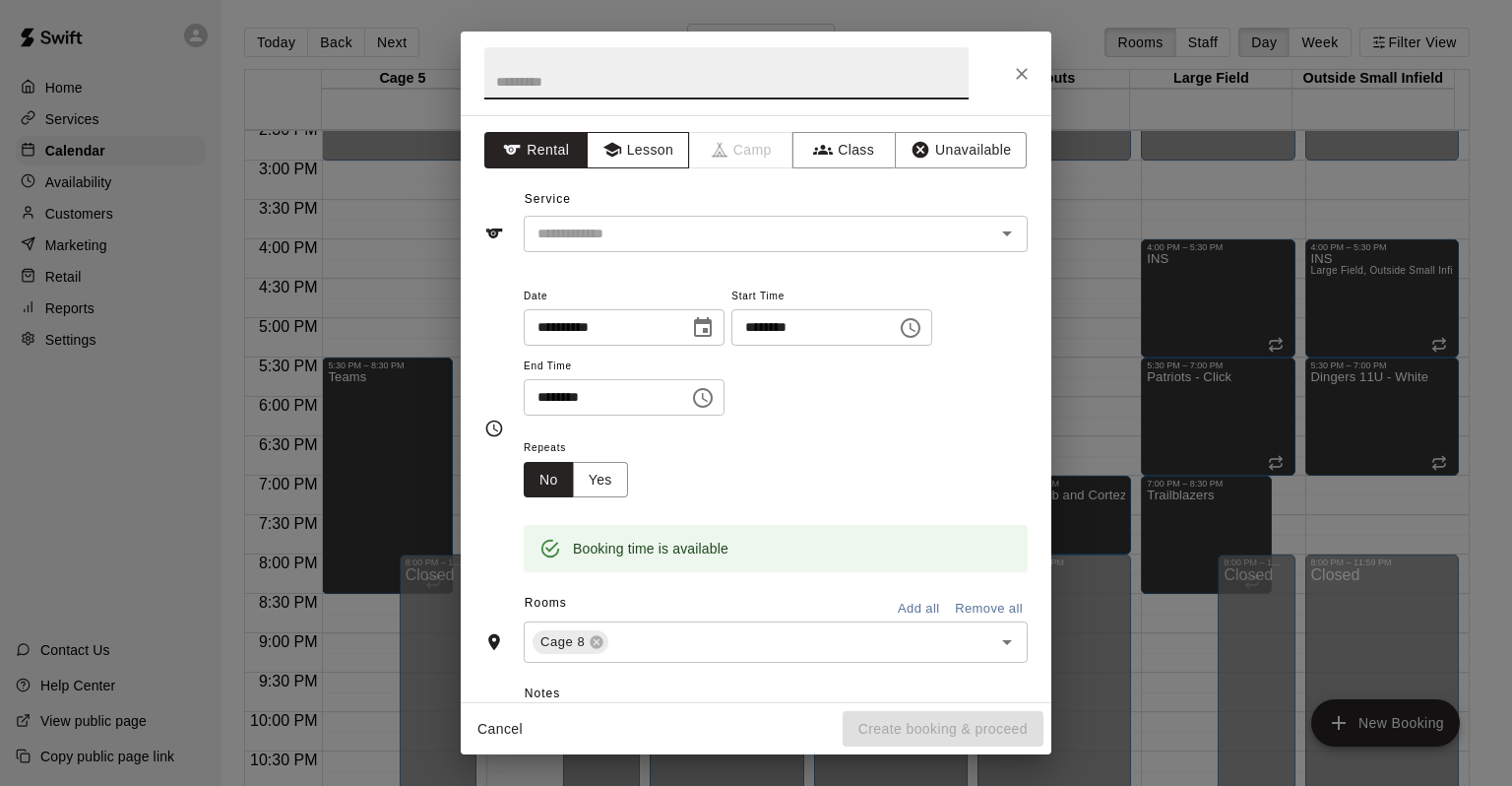 click on "Lesson" at bounding box center [638, 150] 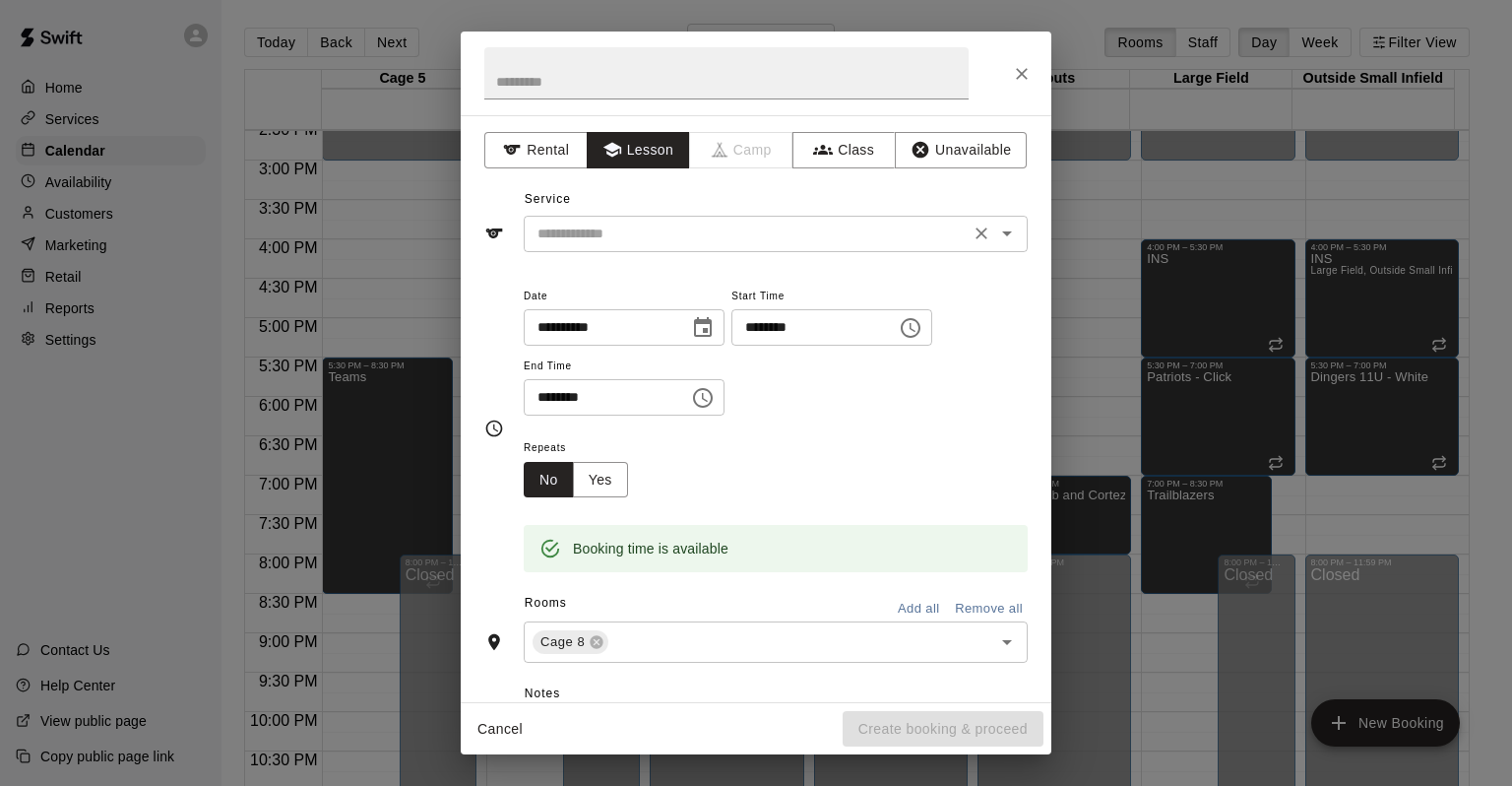 click on "​" at bounding box center (776, 233) 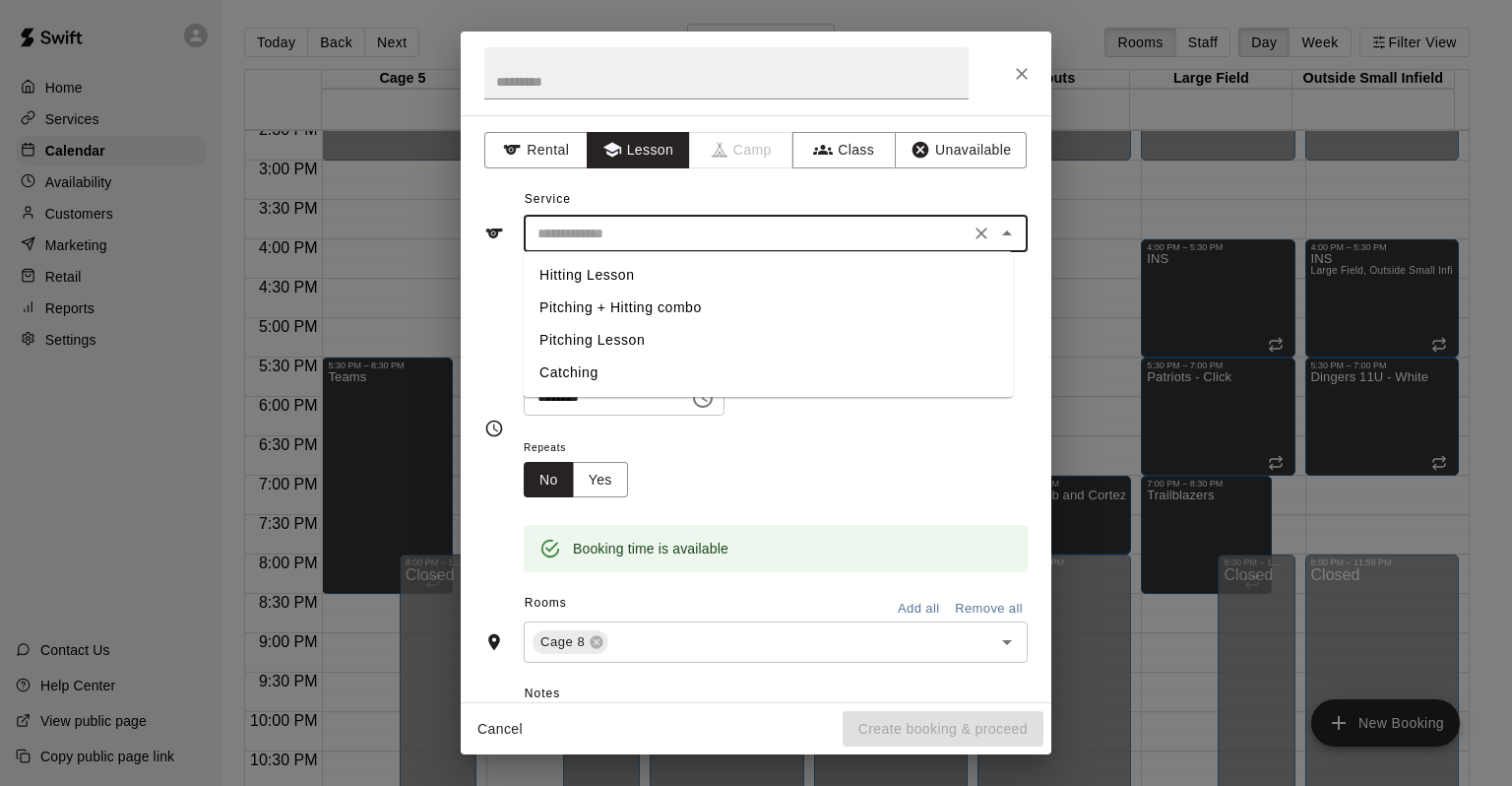 click on "Pitching + Hitting combo" at bounding box center [768, 307] 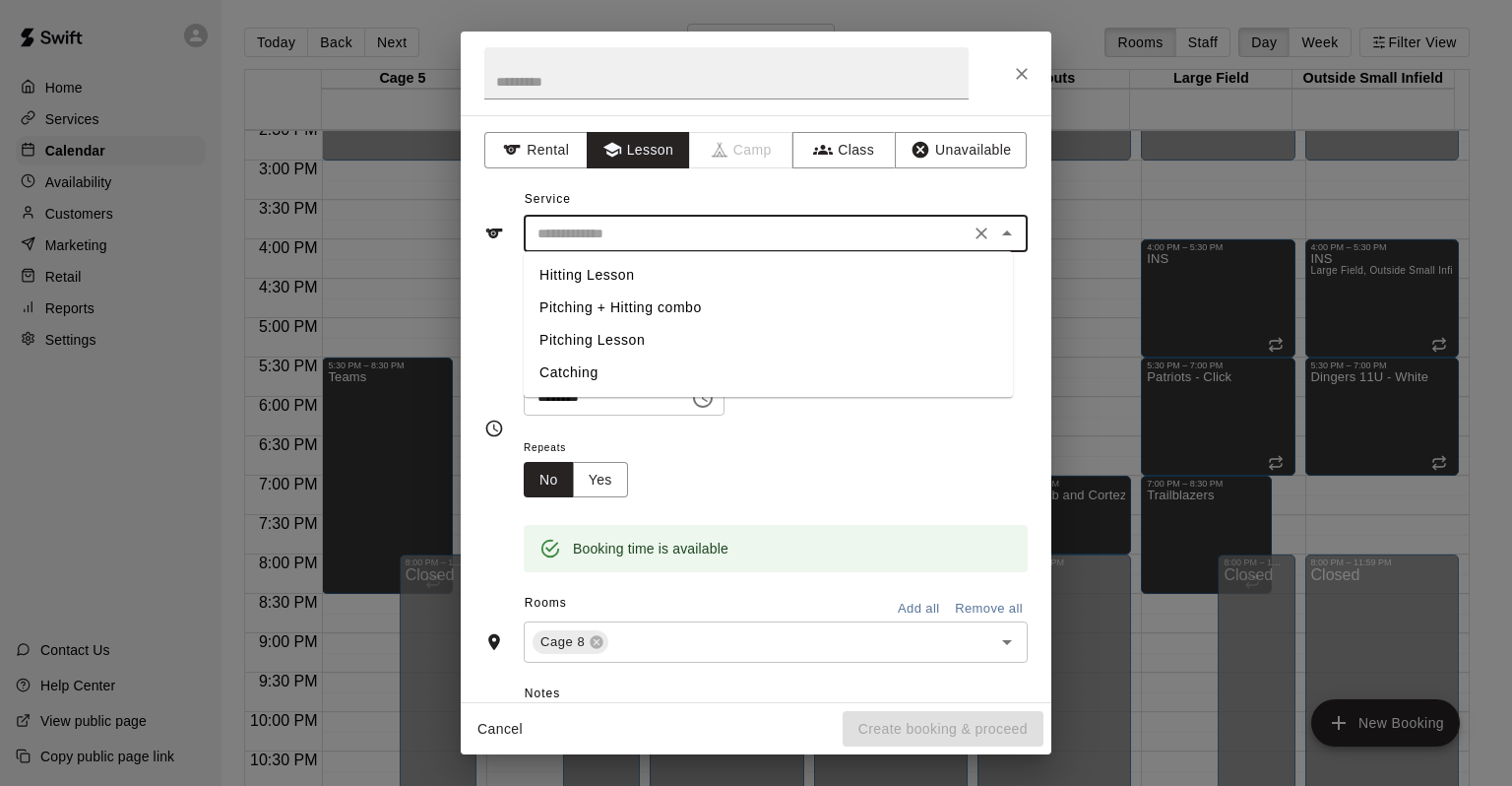 type on "**********" 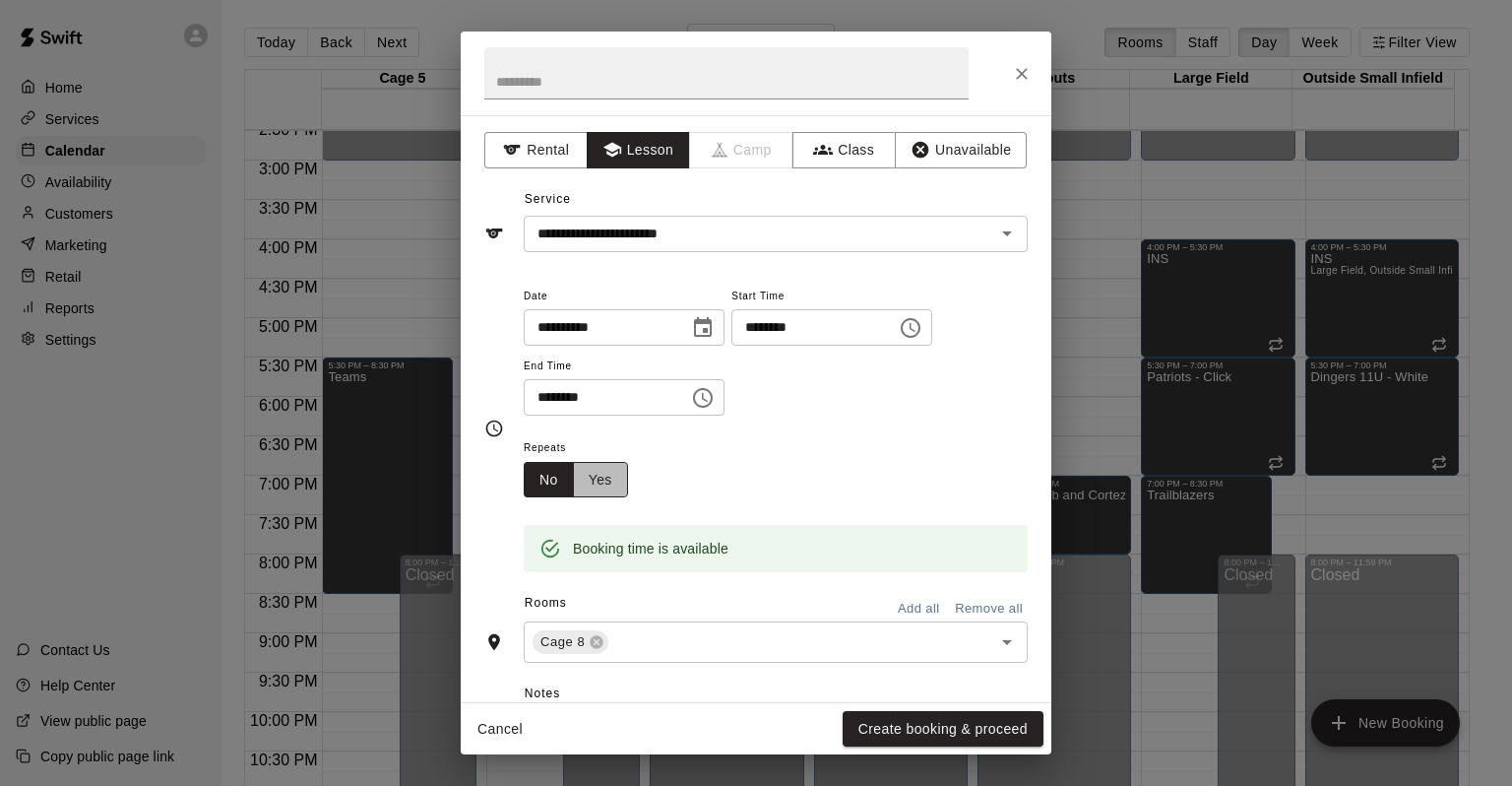 click on "Yes" at bounding box center [600, 480] 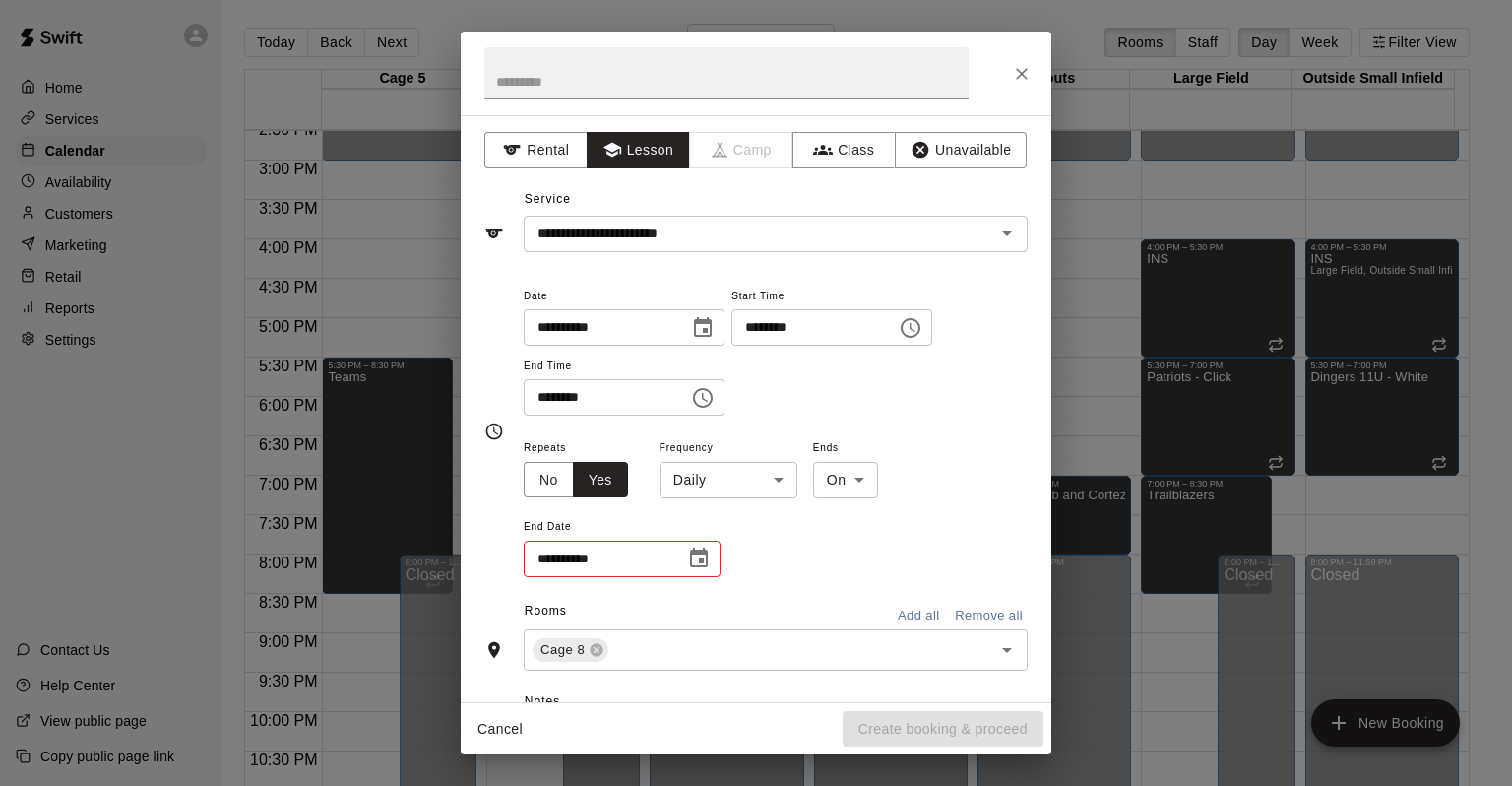click on "Home Services Calendar Availability Customers Marketing Retail Reports Settings Contact Us Help Center View public page Copy public page link Today Back Next [DAY] [DAY] Rooms Staff Day Week Filter View Cage 5 [DAY] Fri Cage 6 [DAY] Fri Cage 7 [DAY] Fri Cage 8 [DAY] Fri Tryouts [DAY] Fri Large Field [DAY] Fri Outside Small Infield [DAY] Fri 12:00 AM 12:30 AM 1:00 AM 1:30 AM 2:00 AM 2:30 AM 3:00 AM 3:30 AM 4:00 AM 4:30 AM 5:00 AM 5:30 AM 6:00 AM 6:30 AM 7:00 AM 7:30 AM 8:00 AM 8:30 AM 9:00 AM 9:30 AM 10:00 AM 10:30 AM 11:00 AM 11:30 AM 12:00 PM 12:30 PM 1:00 PM 1:30 PM 2:00 PM 2:30 PM 3:00 PM 3:30 PM 4:00 PM 4:30 PM 5:00 PM 5:30 PM 6:00 PM 6:30 PM 7:00 PM 7:30 PM 8:00 PM 8:30 PM 9:00 PM 9:30 PM 10:00 PM 10:30 PM 11:00 PM 11:30 PM 12:00 AM – 3:00 PM Closed 5:30 PM – 8:30 PM Teams 8:00 PM – 11:59 PM Closed 12:00 AM – 3:00 PM Closed 5:30 PM – 8:30 PM Teams Cage 5, Cage 6 8:00 PM – 11:59 PM Closed 12:00 AM – 3:00 PM Closed 5:00 PM – 6:00 PM [PERSON] Pitching + Hitting combo AC 0 8:00 PM – 11:59 PM Closed EH 0" at bounding box center (756, 409) 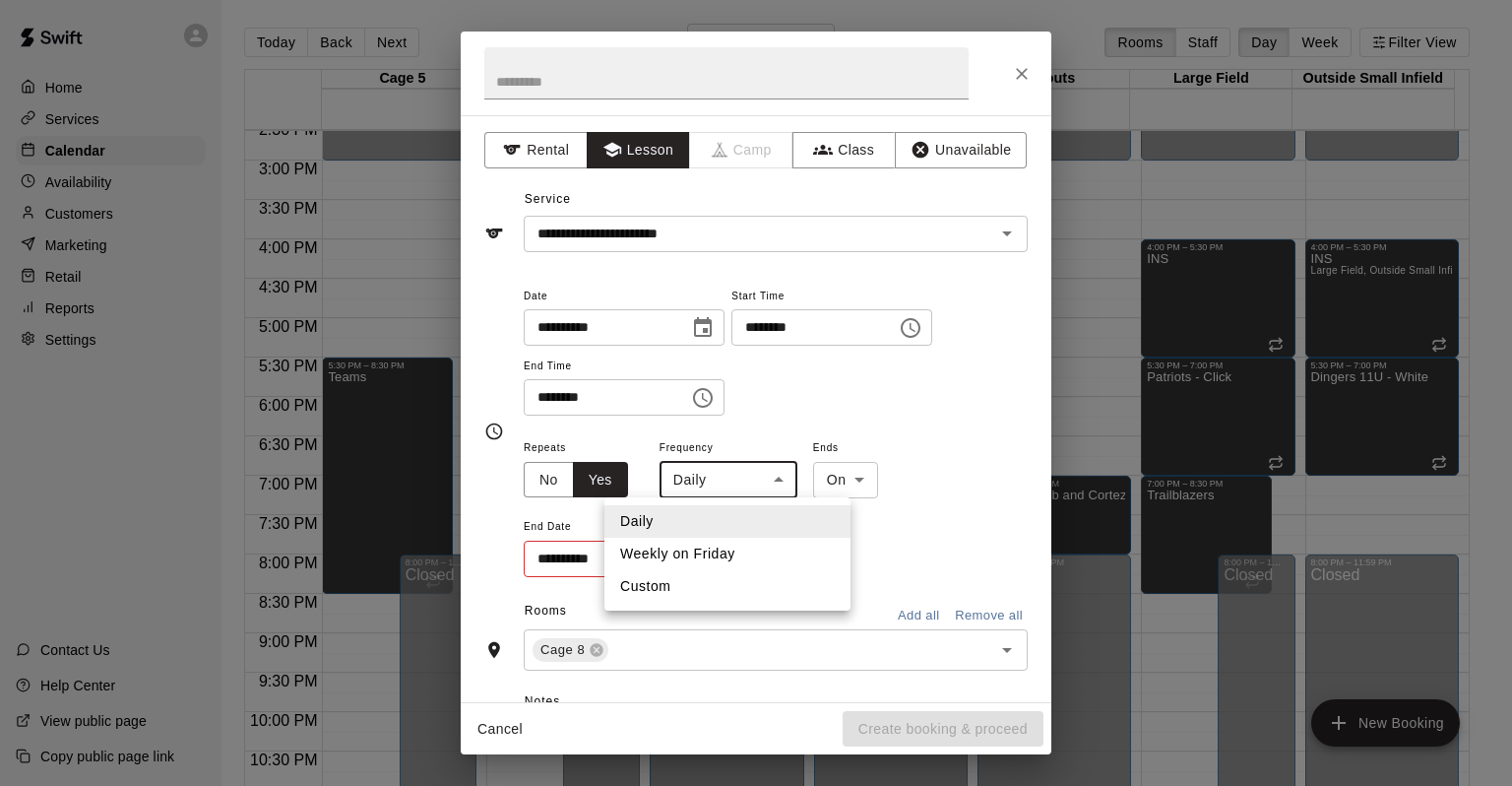 click on "Weekly on Friday" at bounding box center (727, 554) 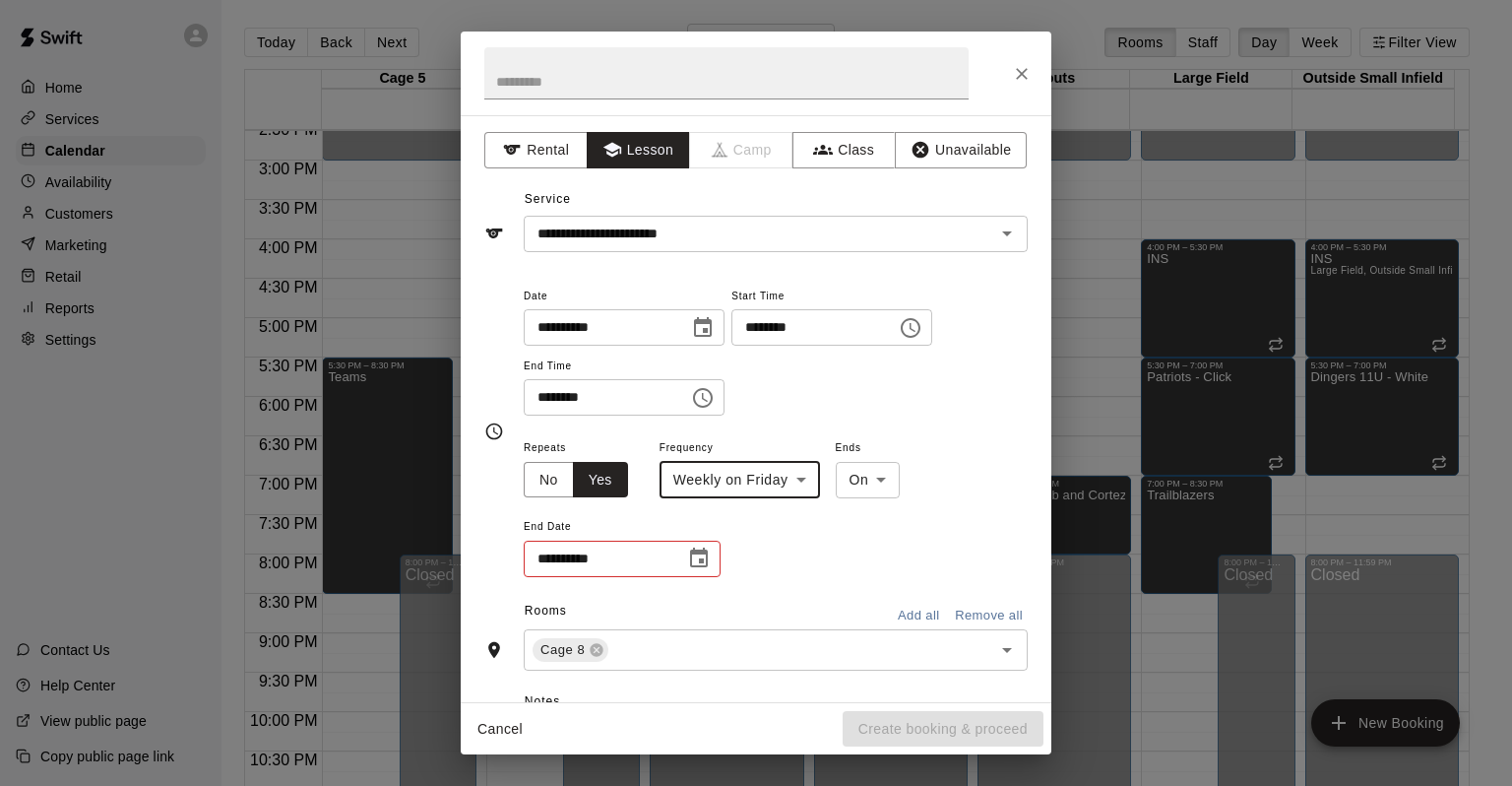 click 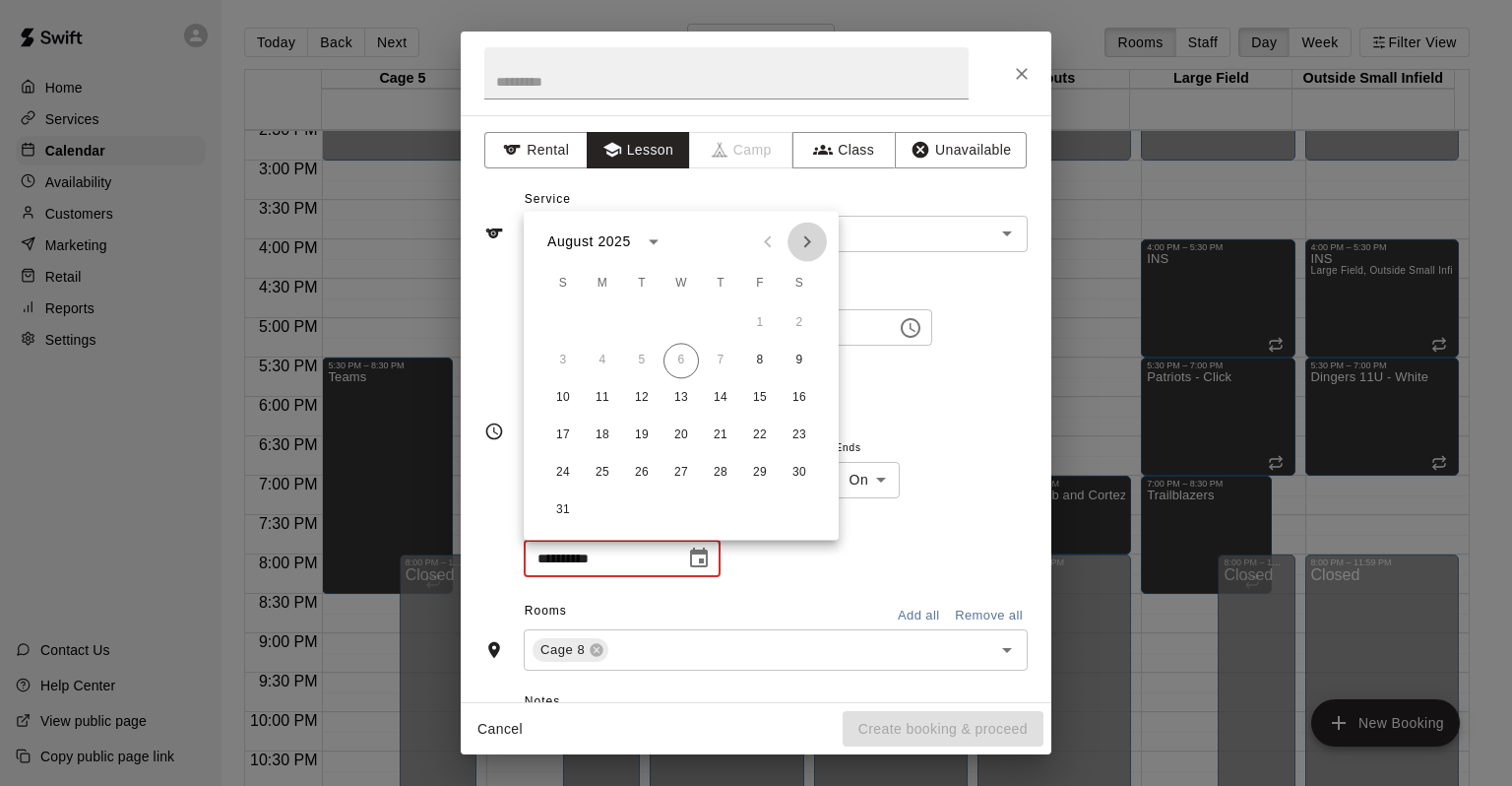click 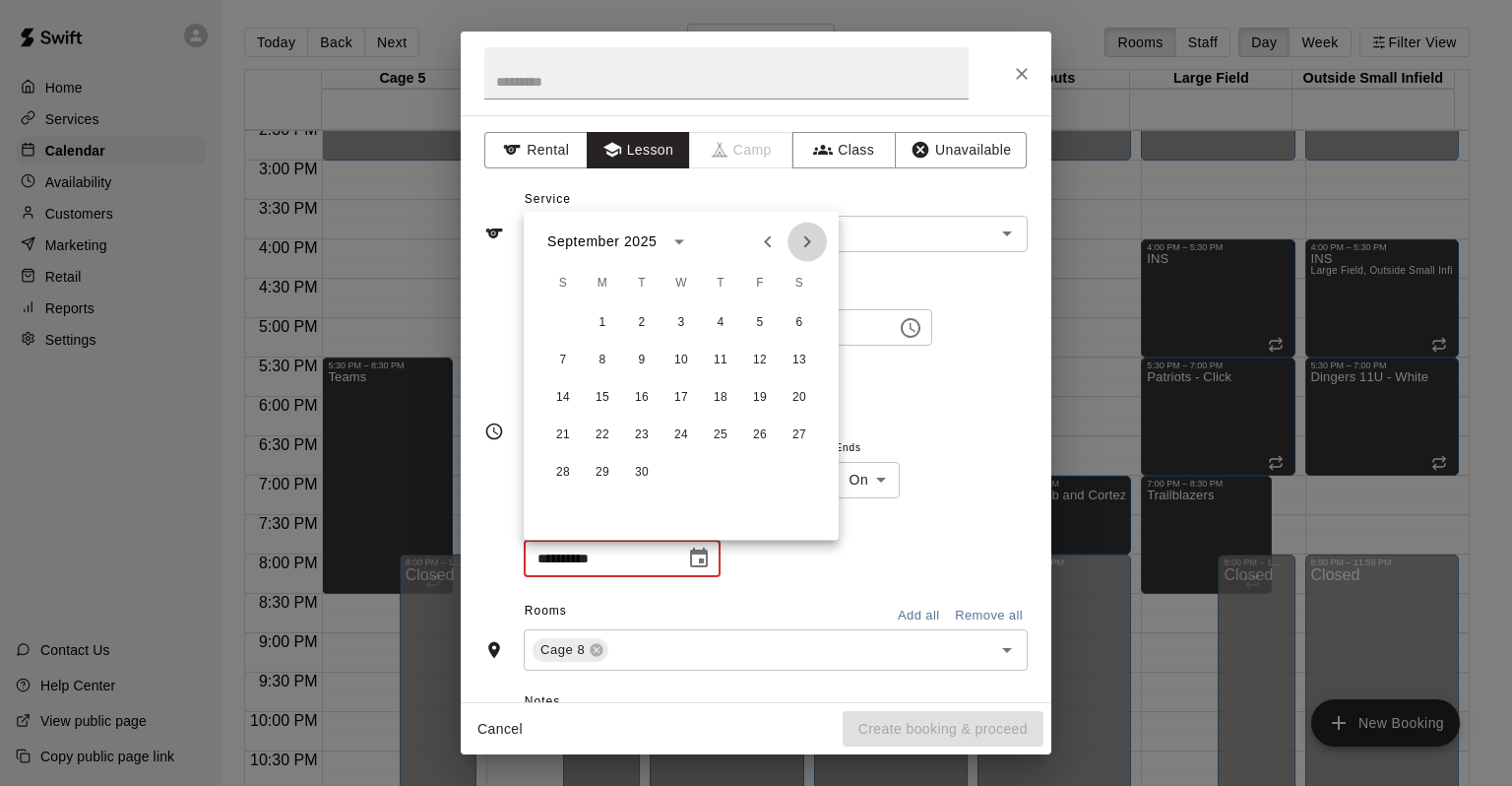 click 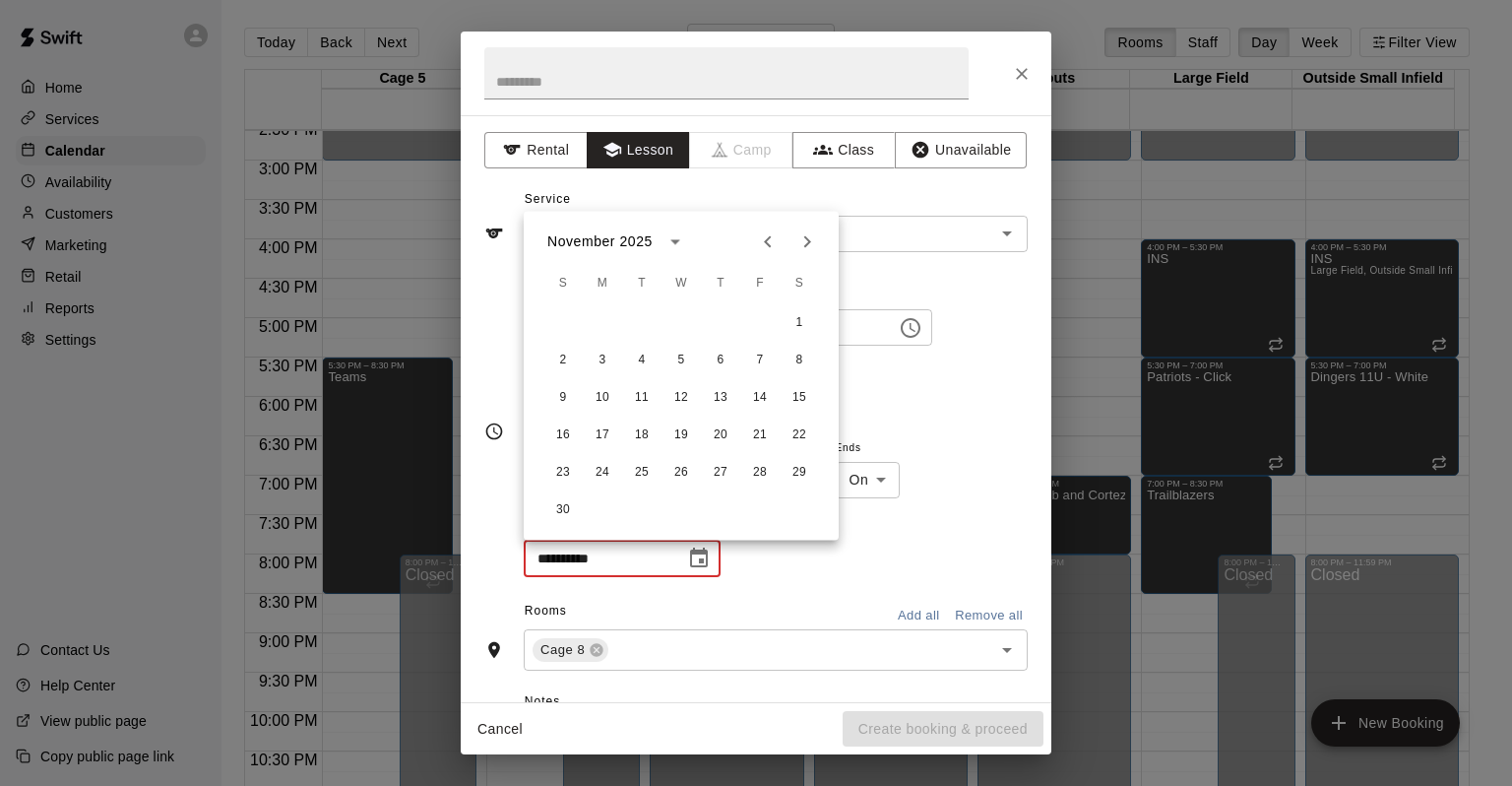 click 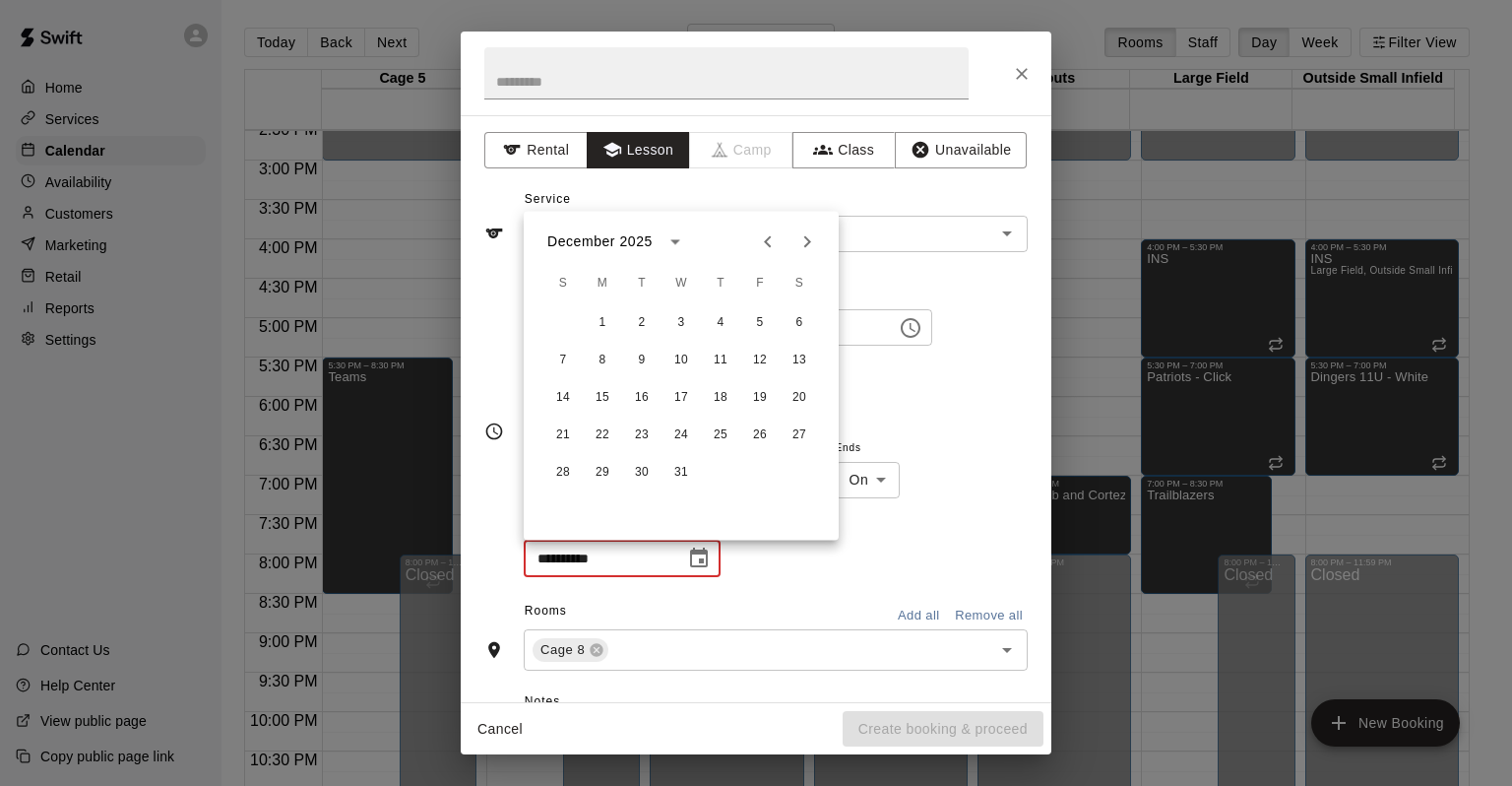 click 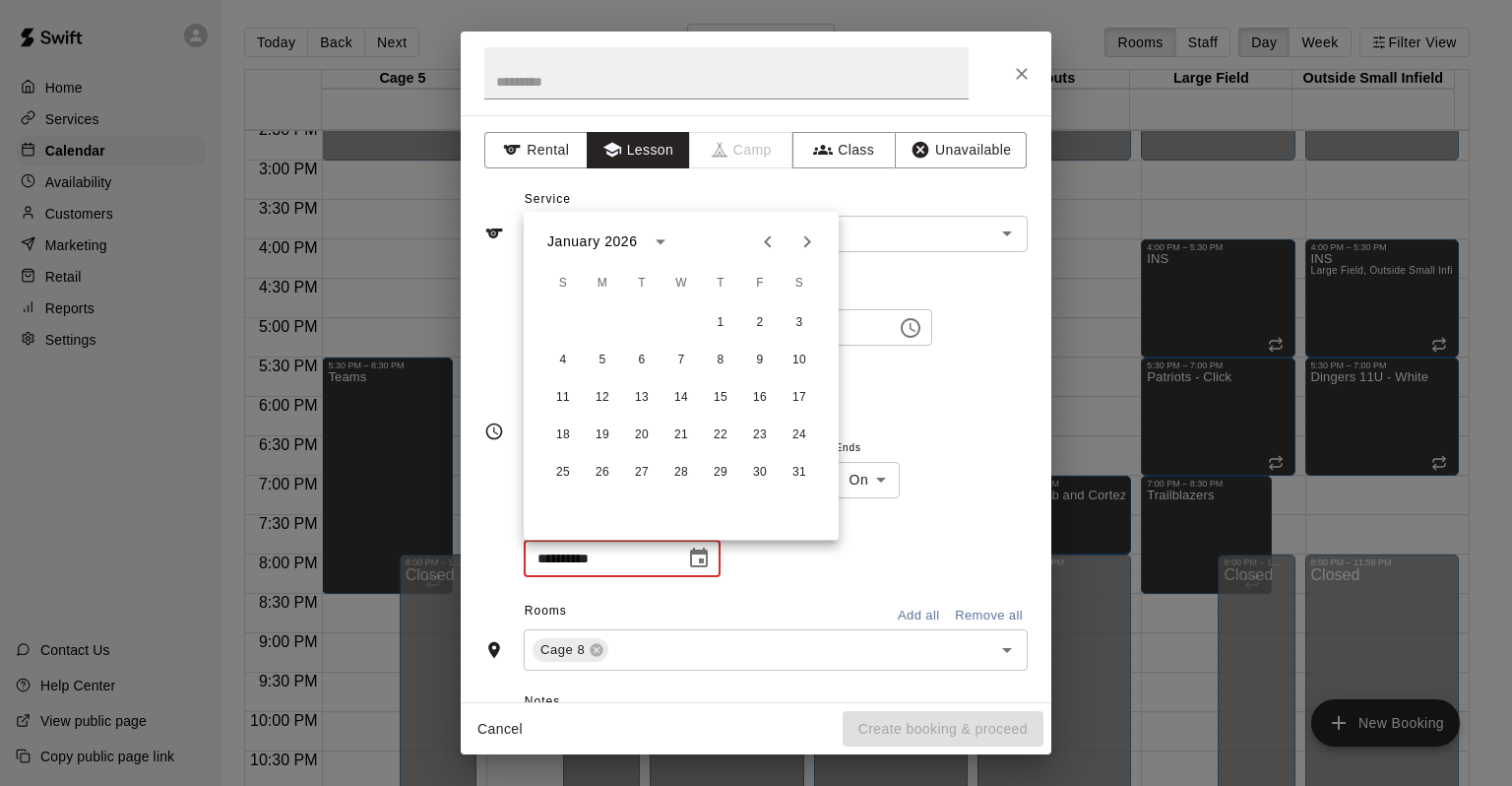 click at bounding box center [768, 241] 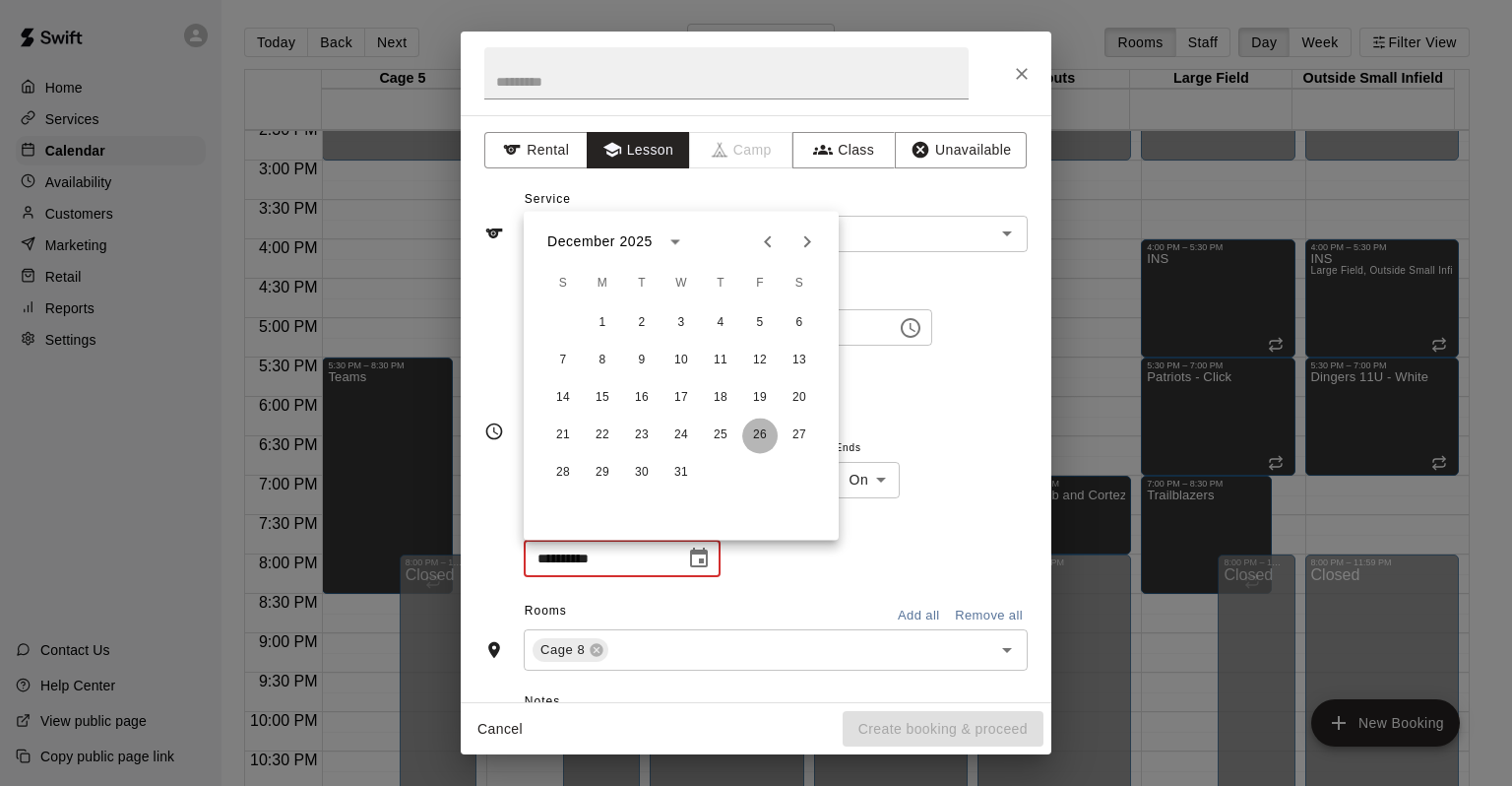 click on "26" at bounding box center [760, 435] 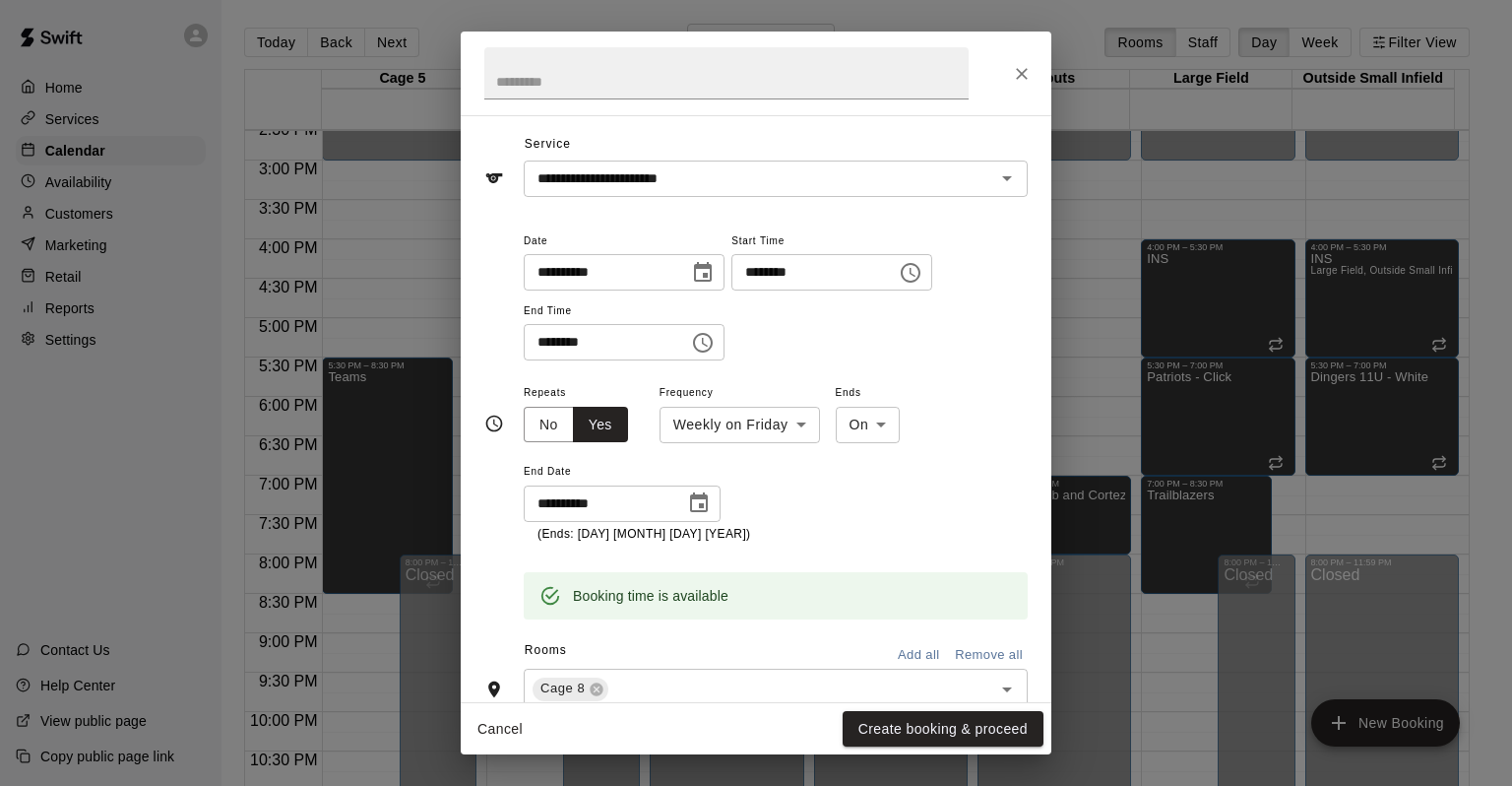 scroll, scrollTop: 98, scrollLeft: 0, axis: vertical 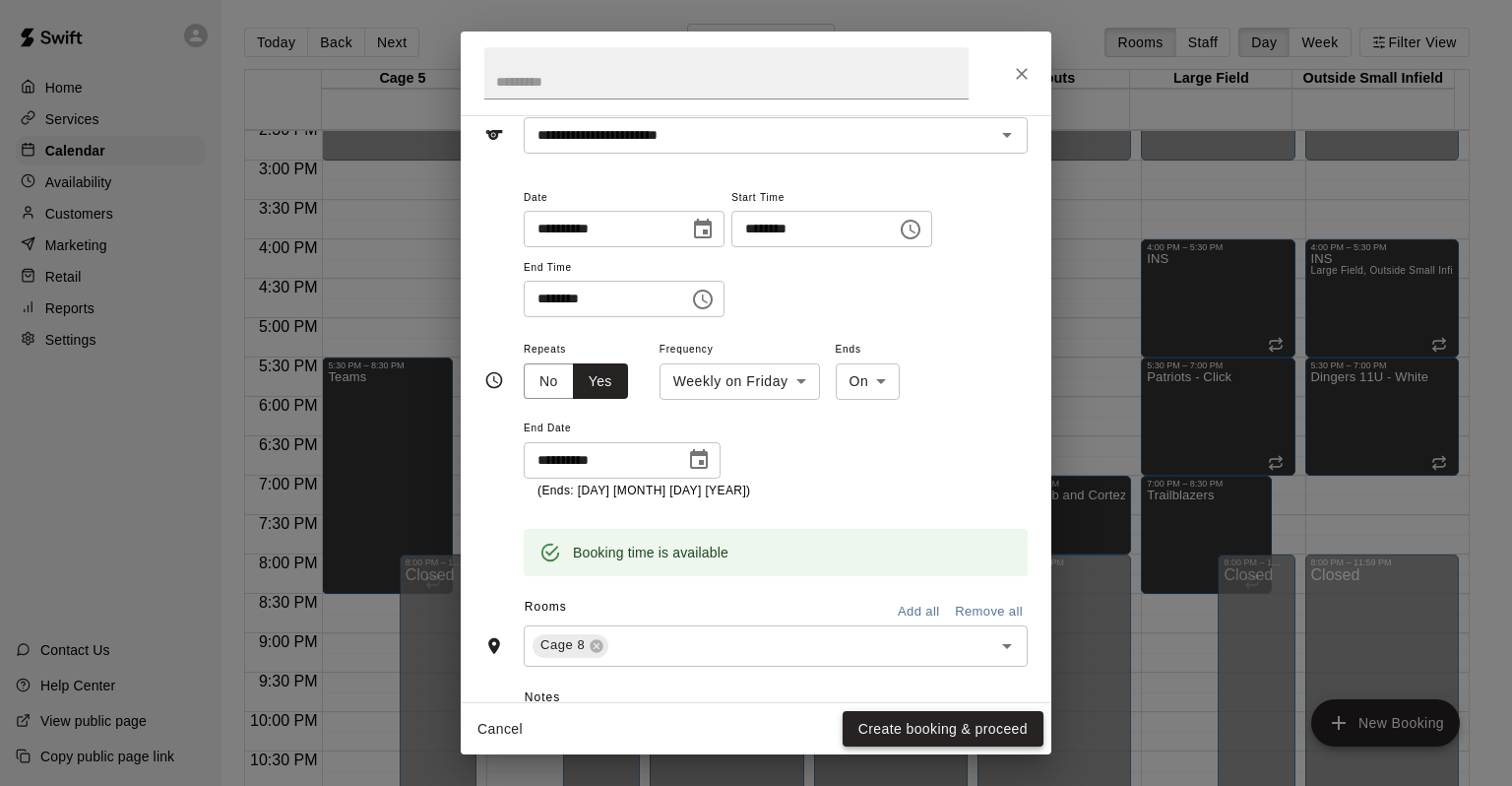 click on "Create booking & proceed" at bounding box center [943, 729] 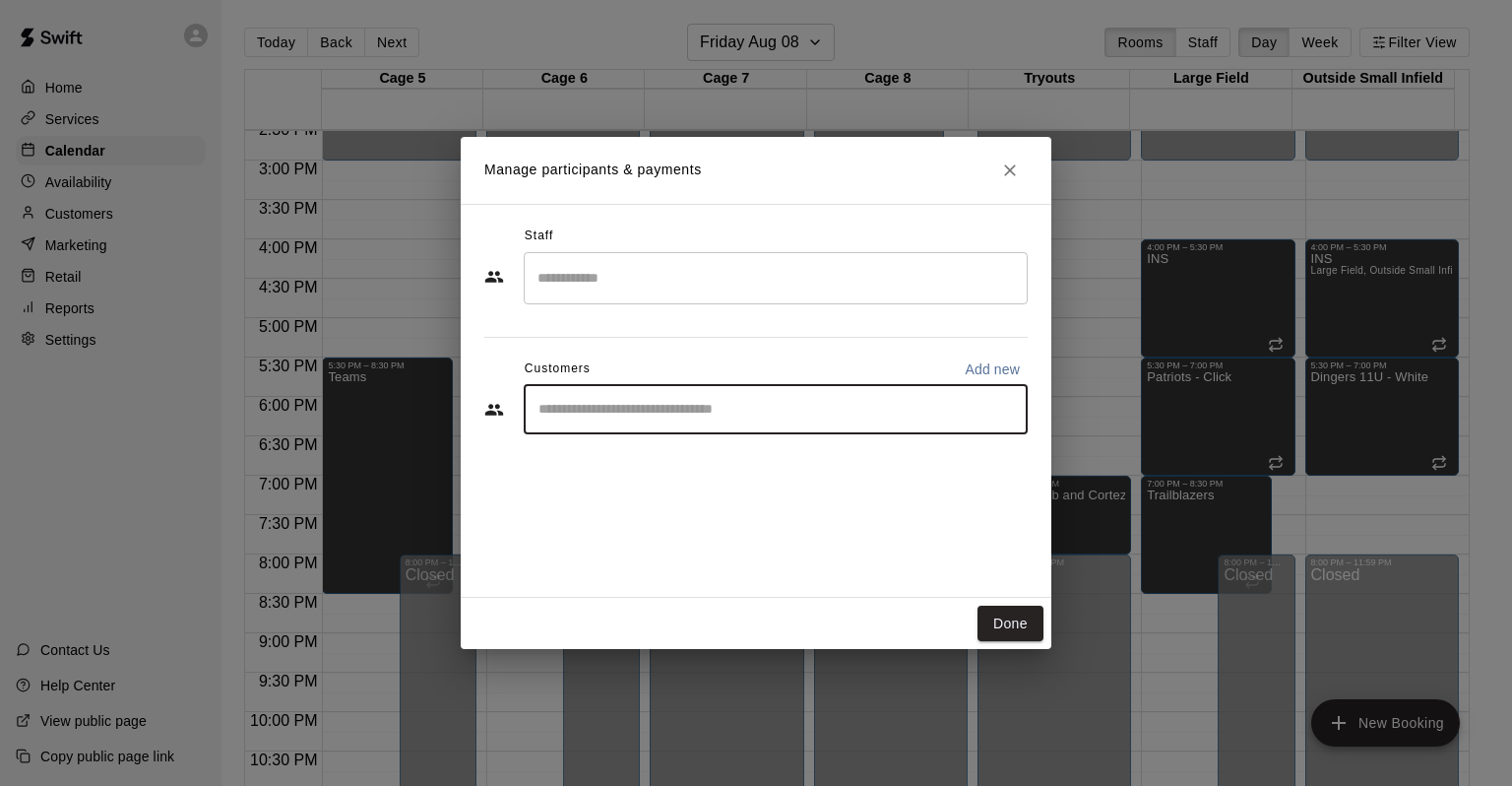 click at bounding box center [776, 410] 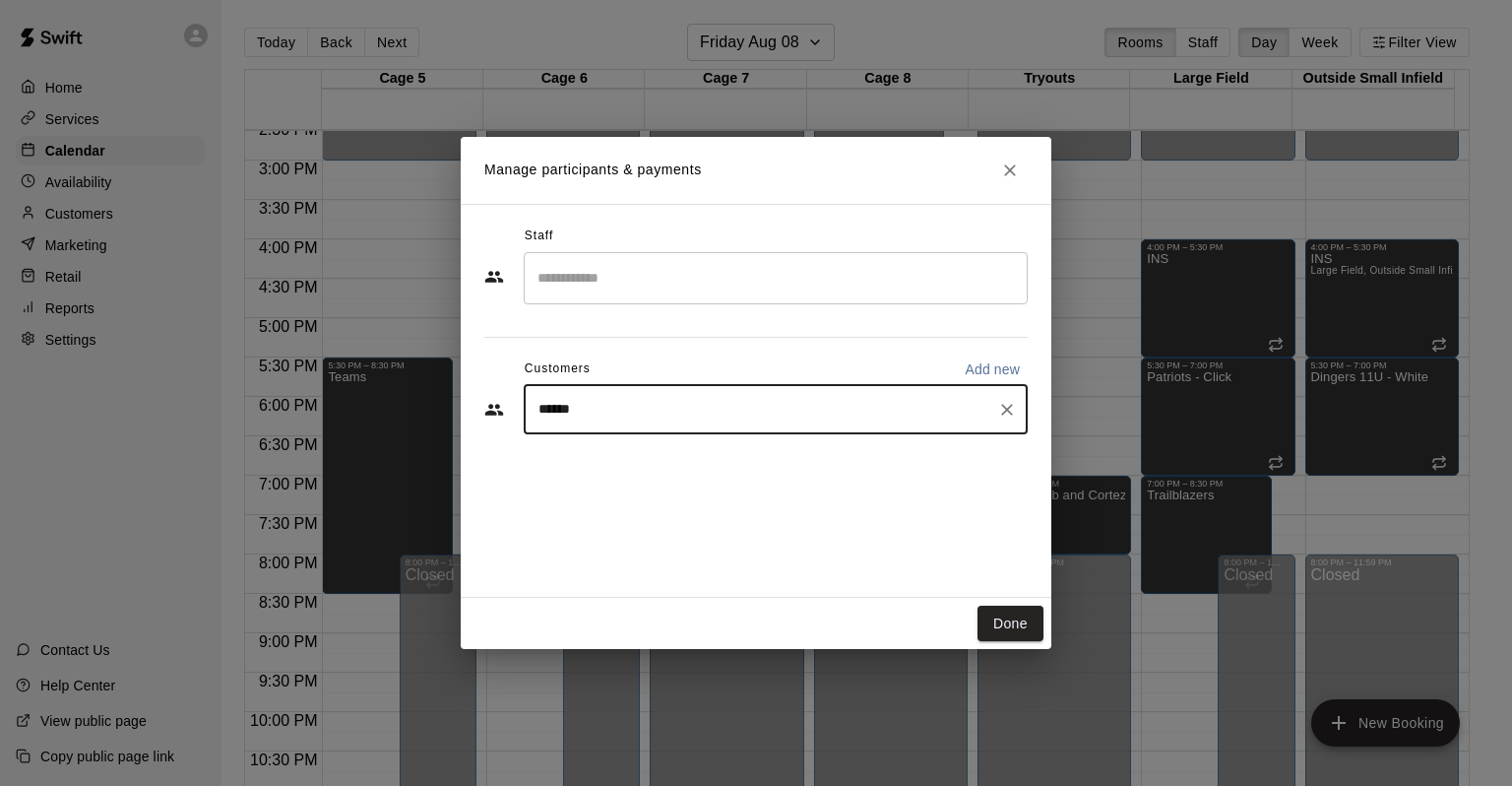 type on "*******" 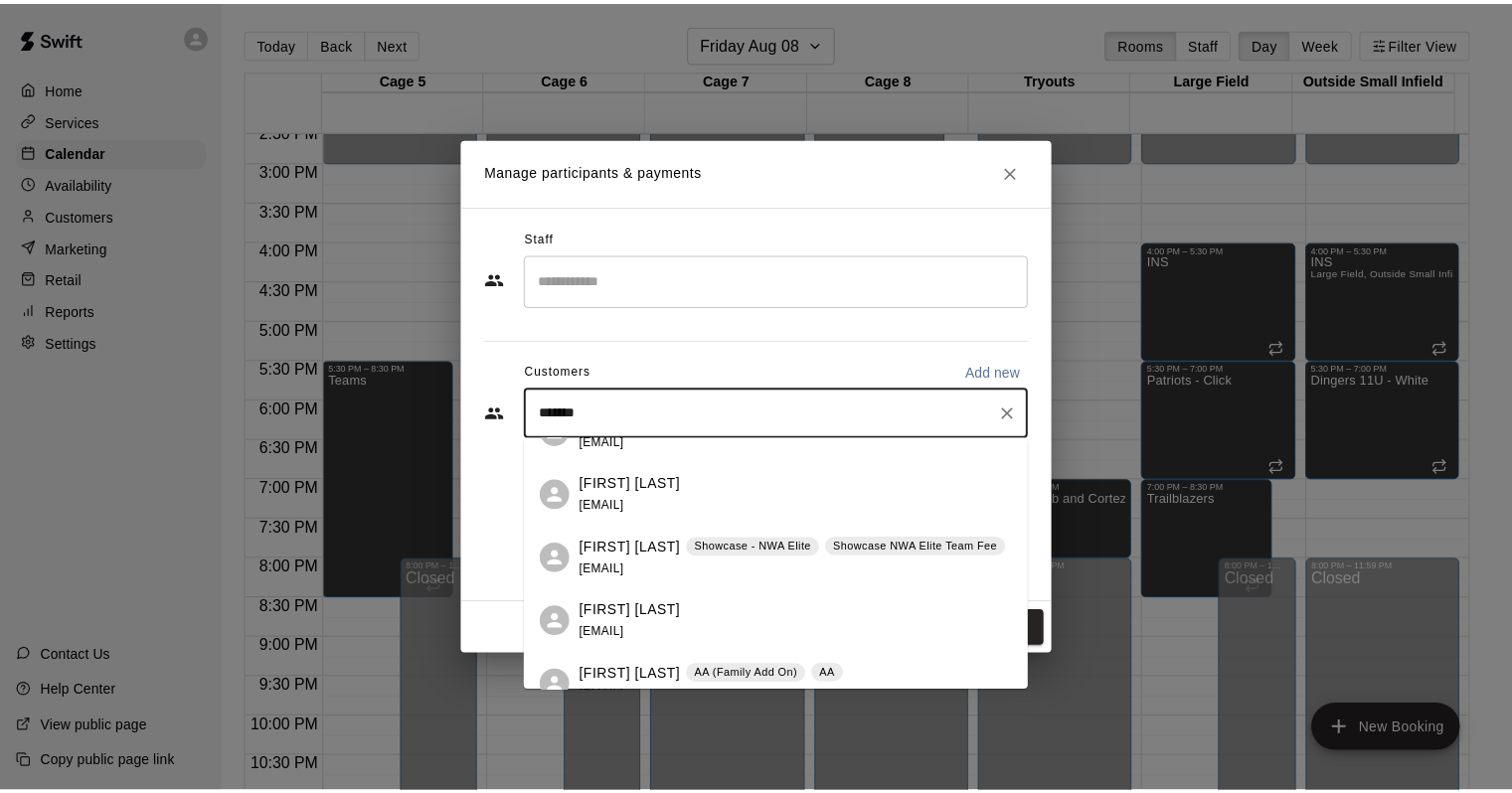 scroll, scrollTop: 191, scrollLeft: 0, axis: vertical 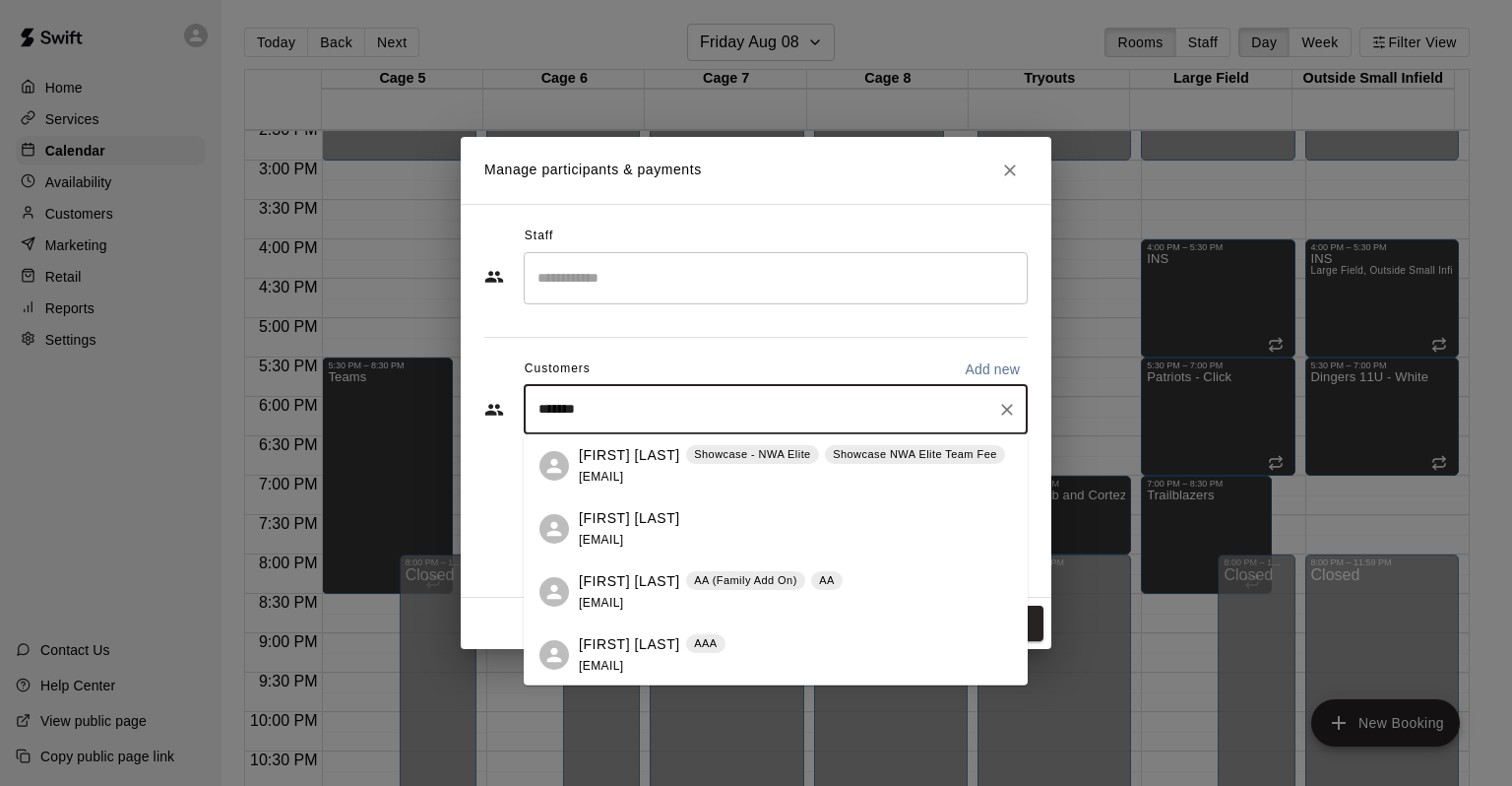click on "[FIRST] [LAST]" at bounding box center [629, 580] 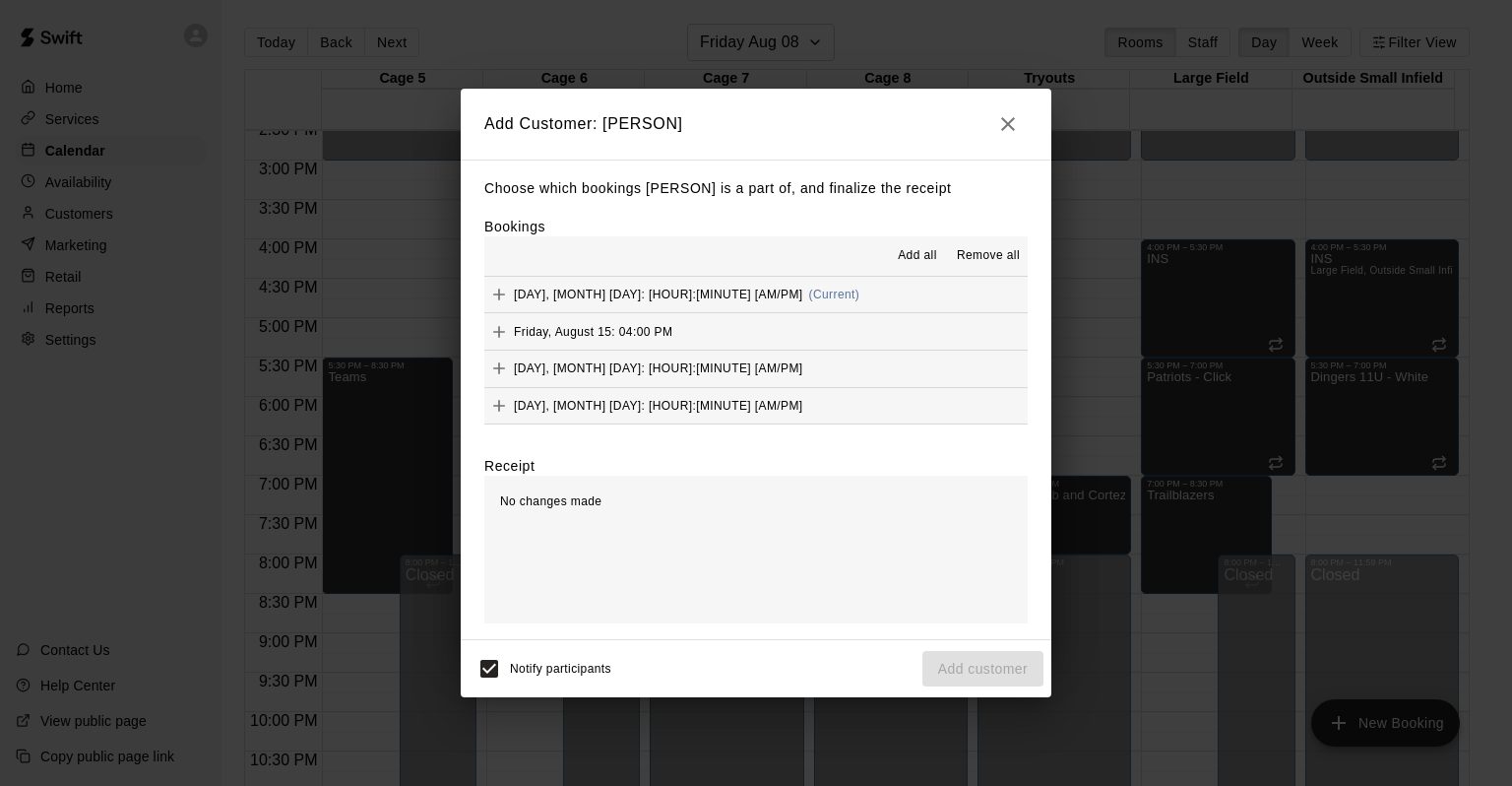 click on "Add all" at bounding box center [917, 256] 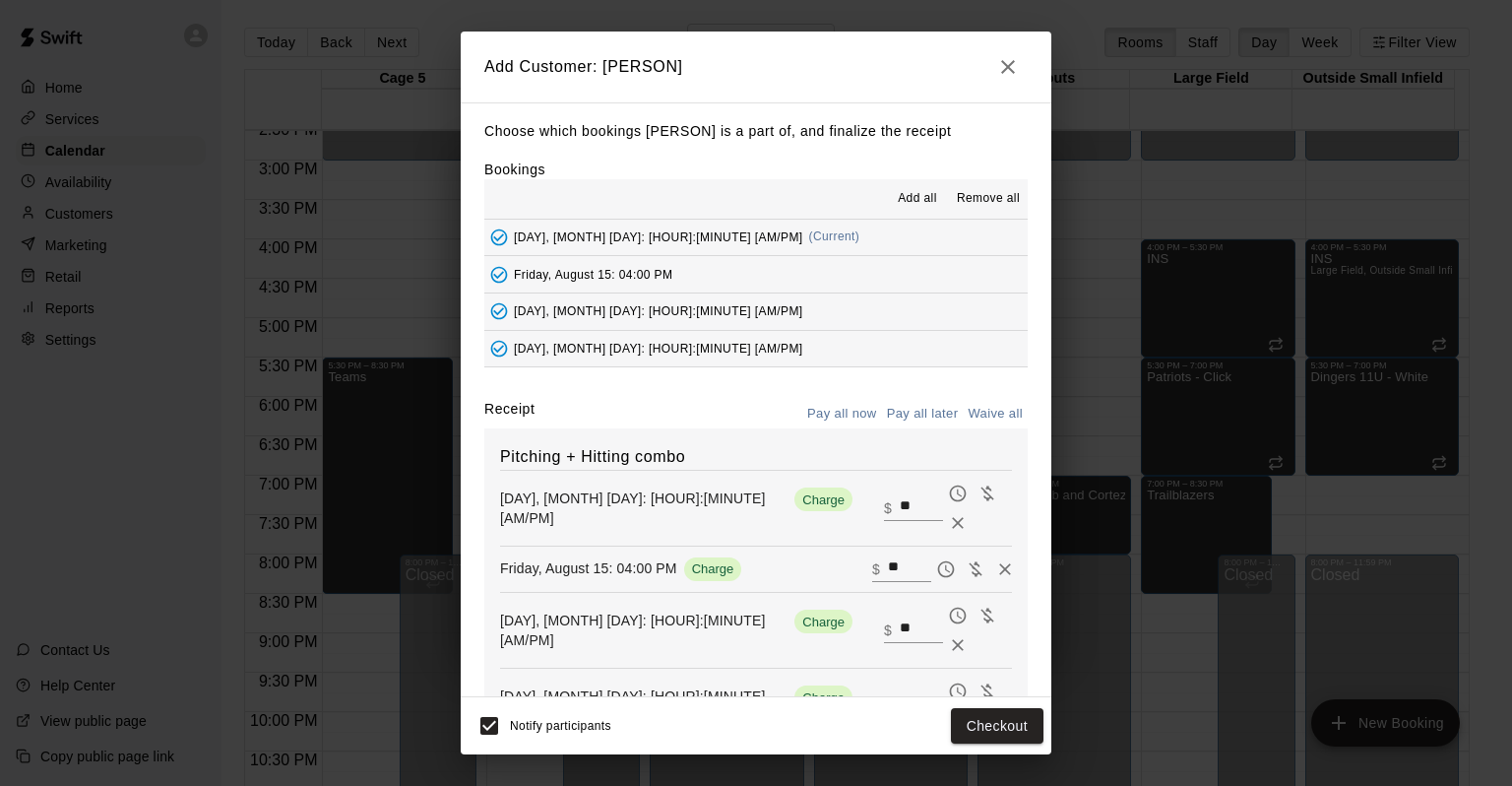 click on "Pay all later" at bounding box center (922, 414) 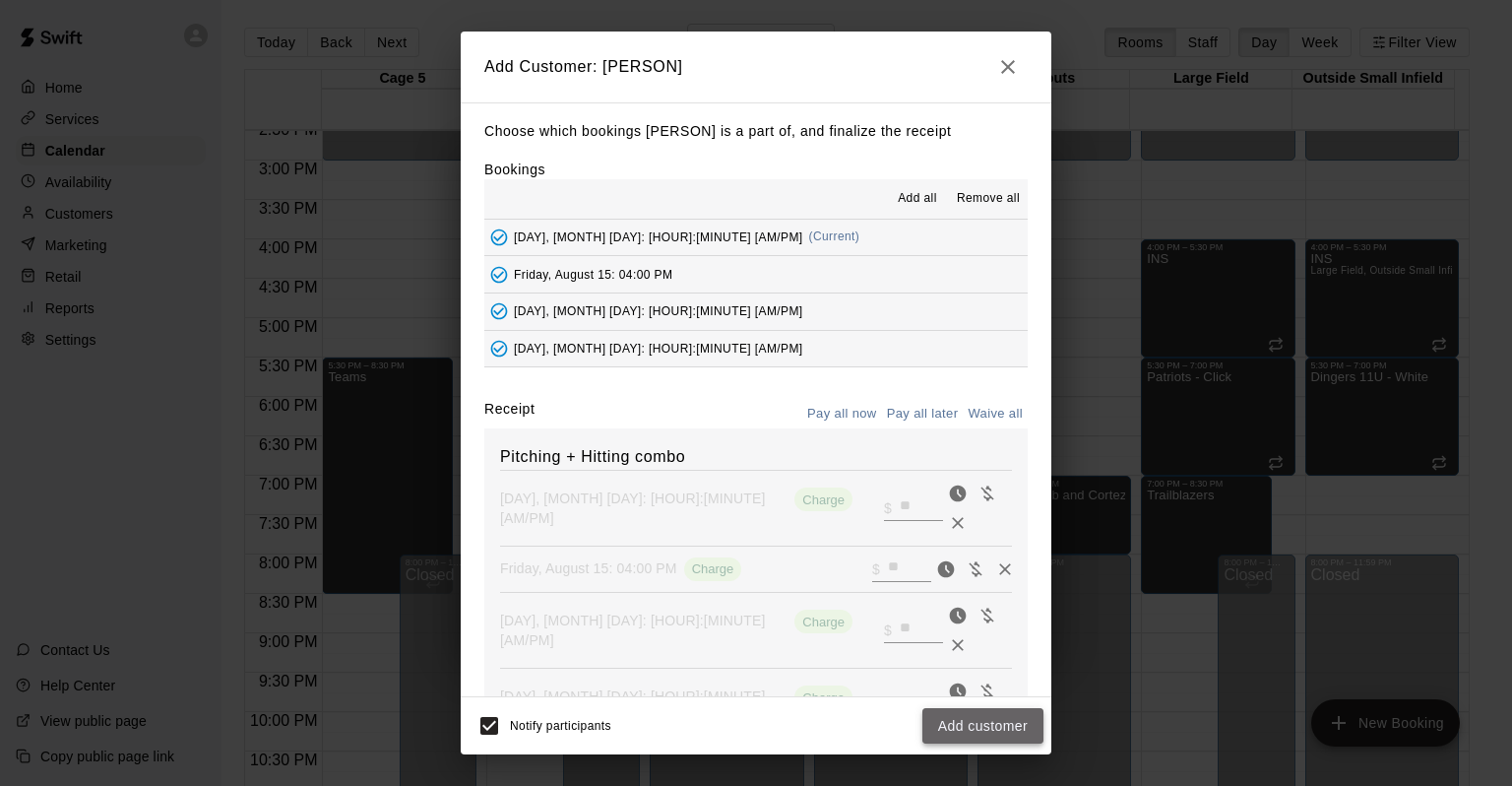 click on "Add customer" at bounding box center (982, 726) 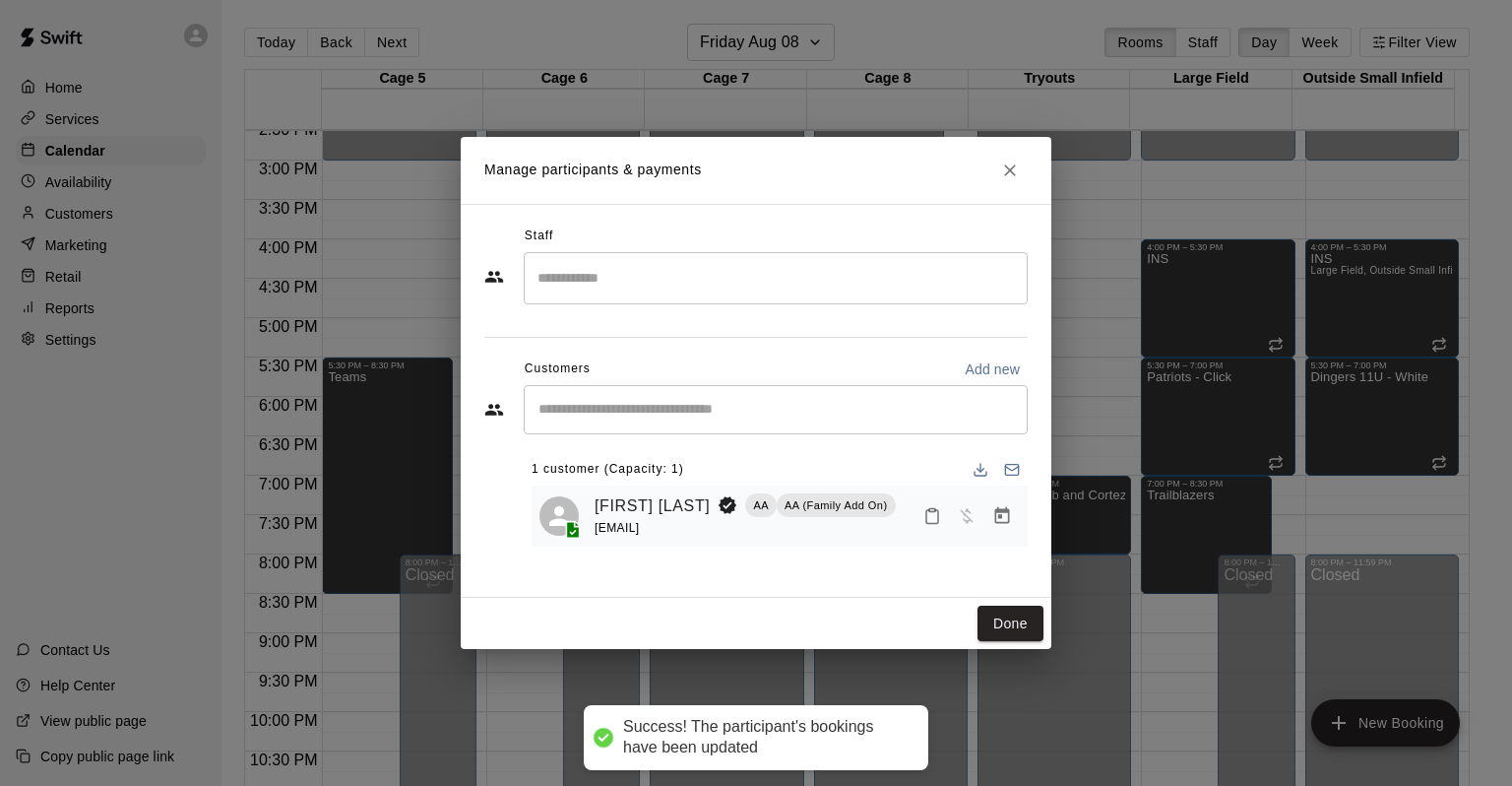 click at bounding box center (776, 278) 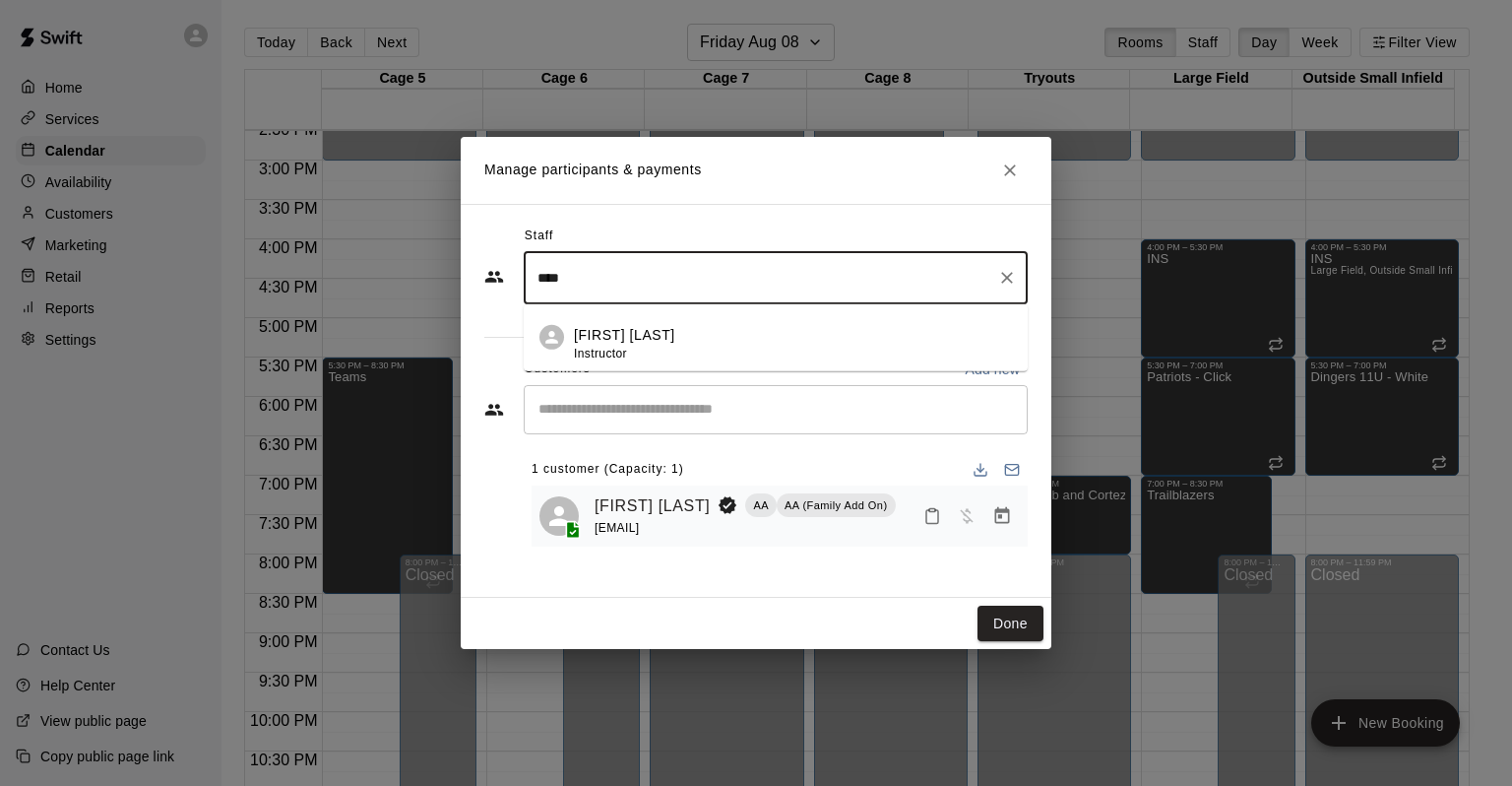 click on "[PERSON] Instructor" at bounding box center [792, 344] 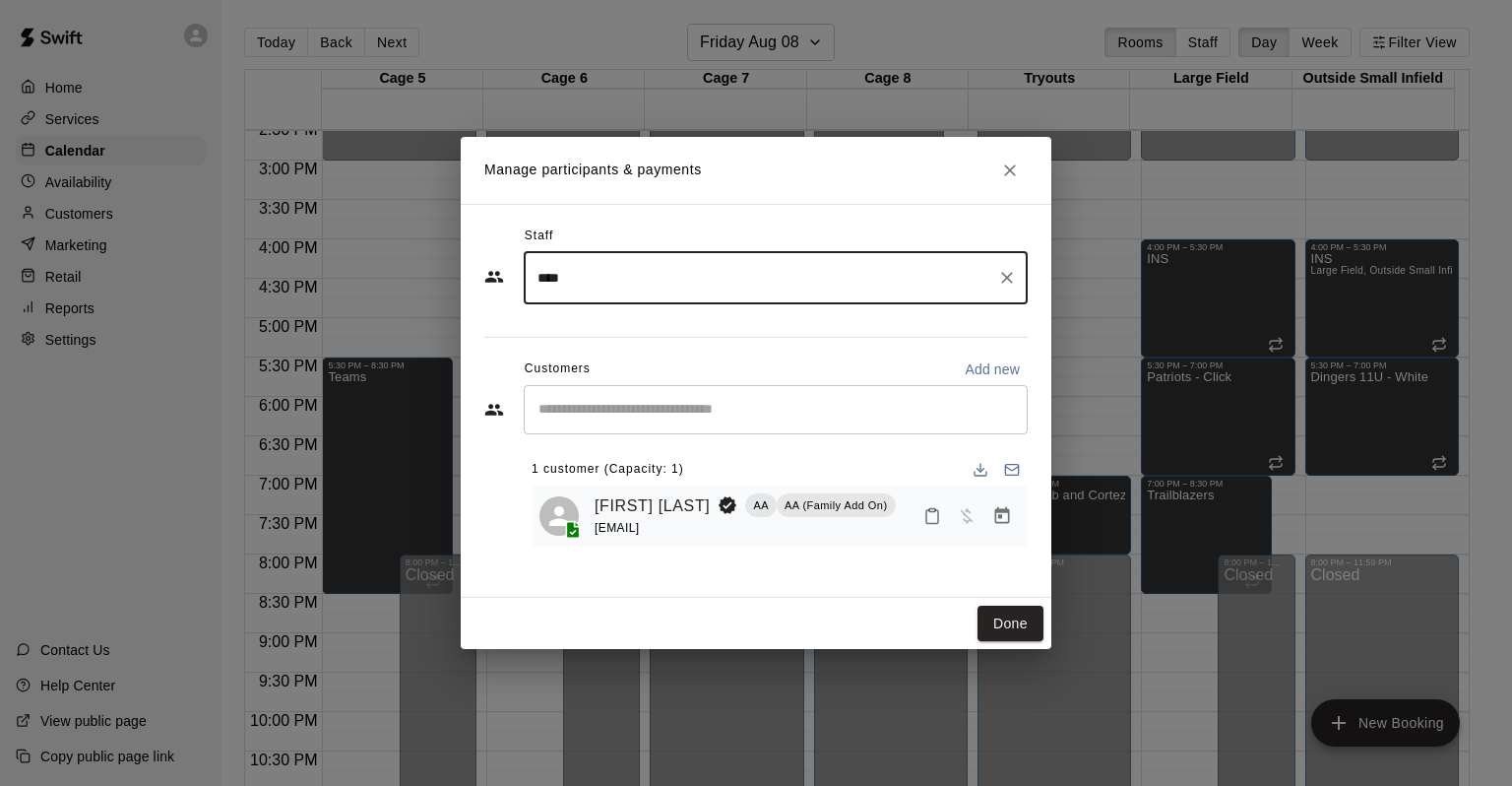 type on "****" 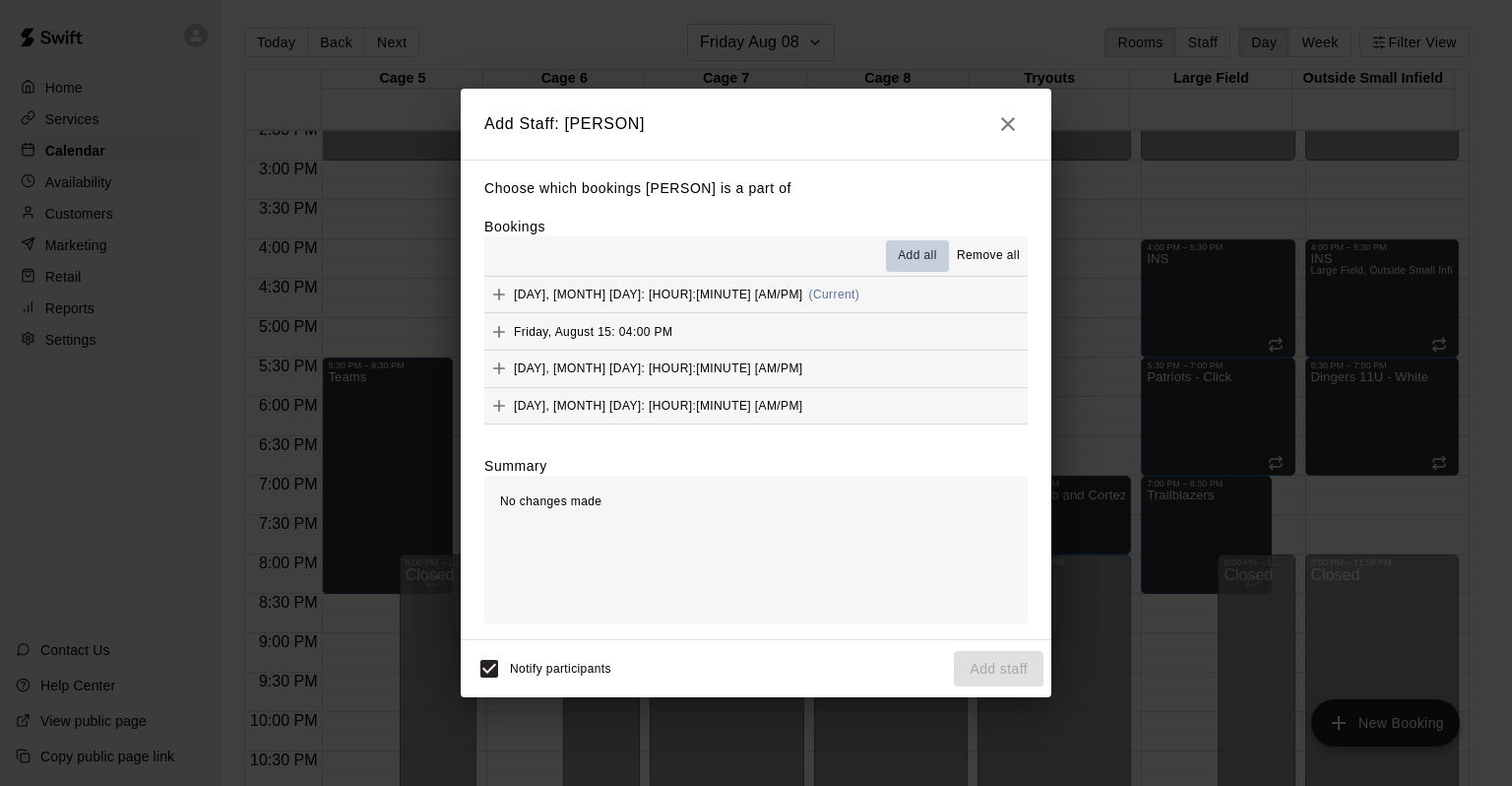 click on "Add all" at bounding box center (917, 256) 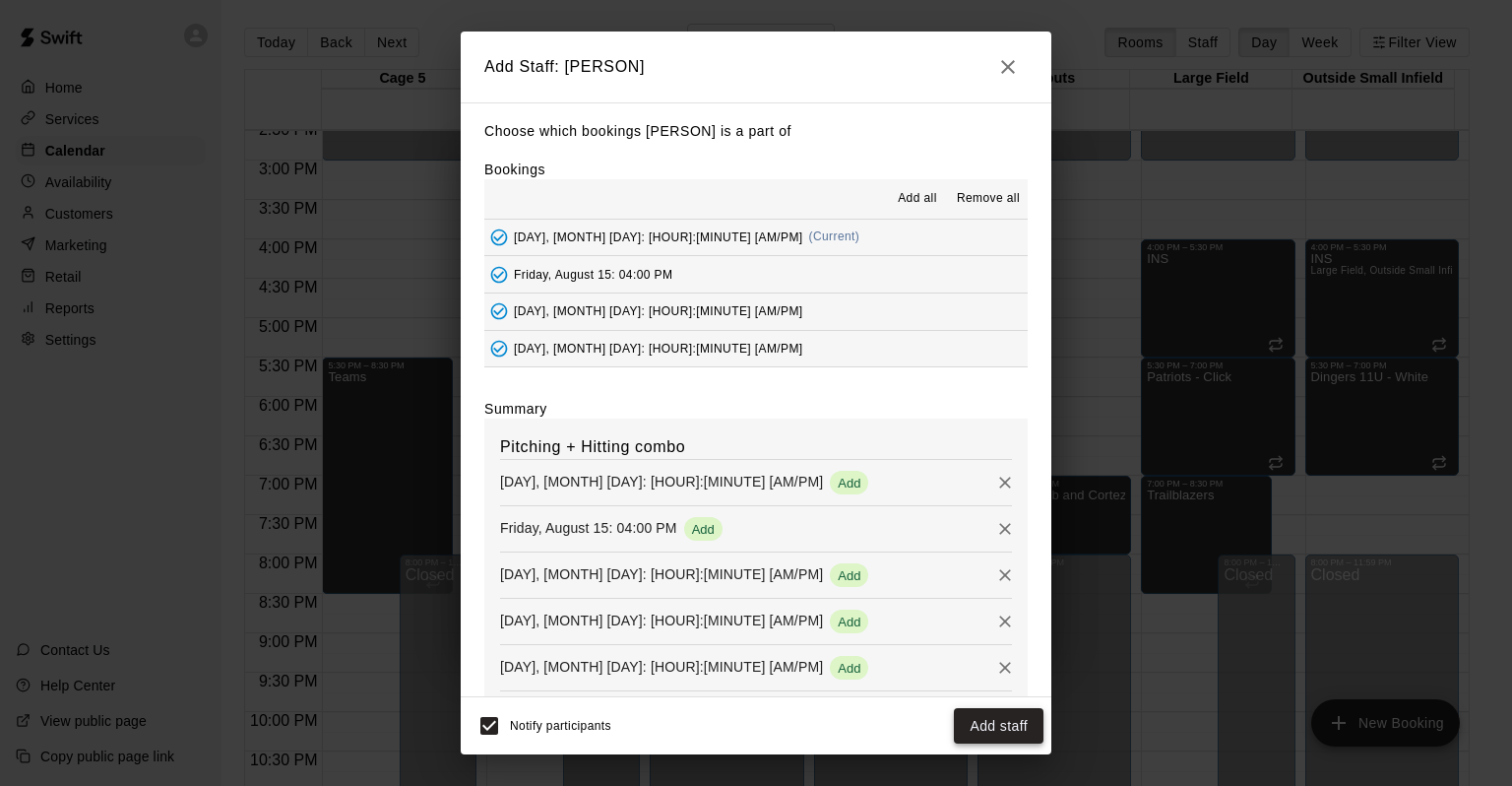 click on "Add staff" at bounding box center (998, 726) 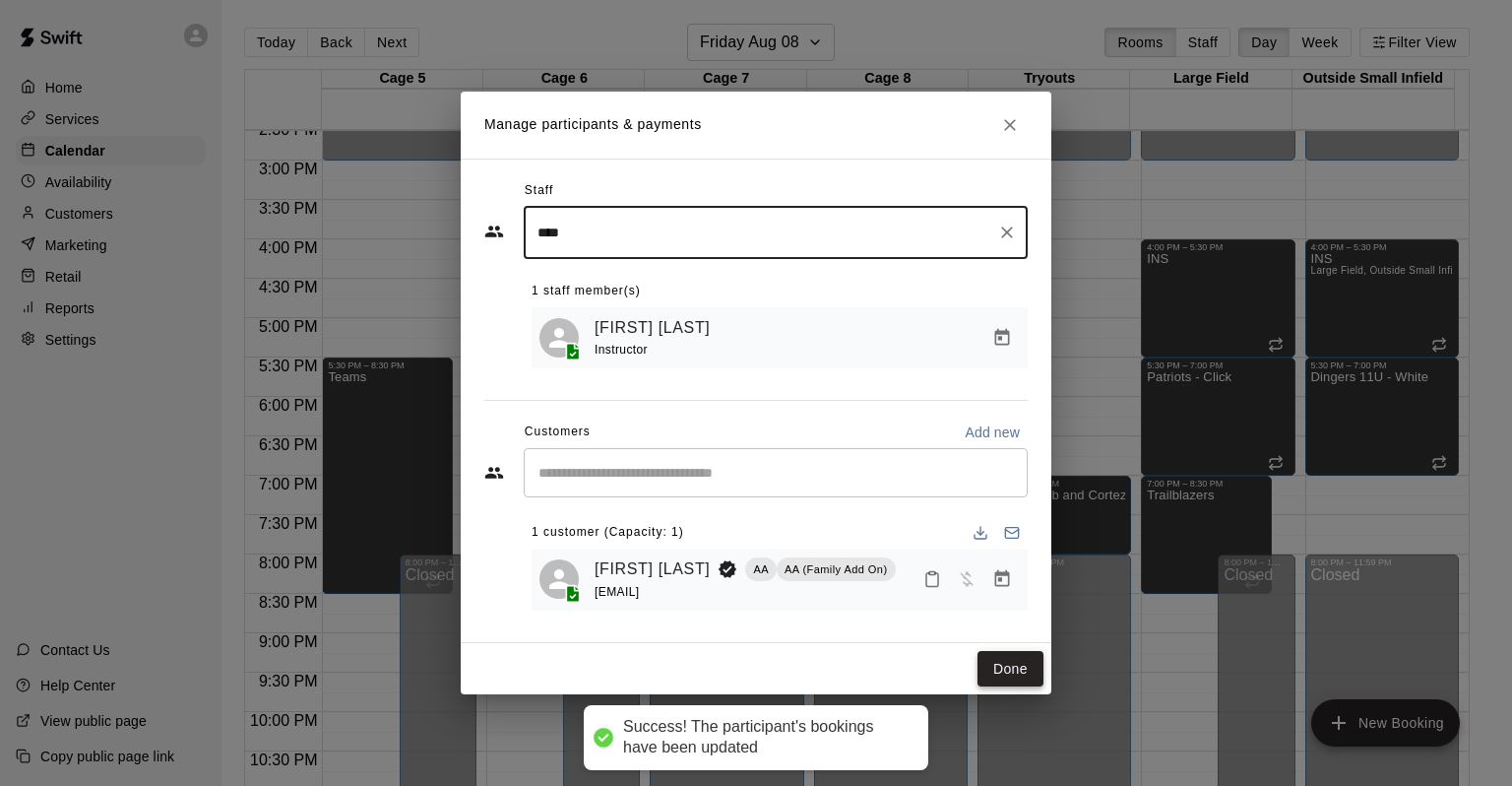 click on "Done" at bounding box center [1010, 669] 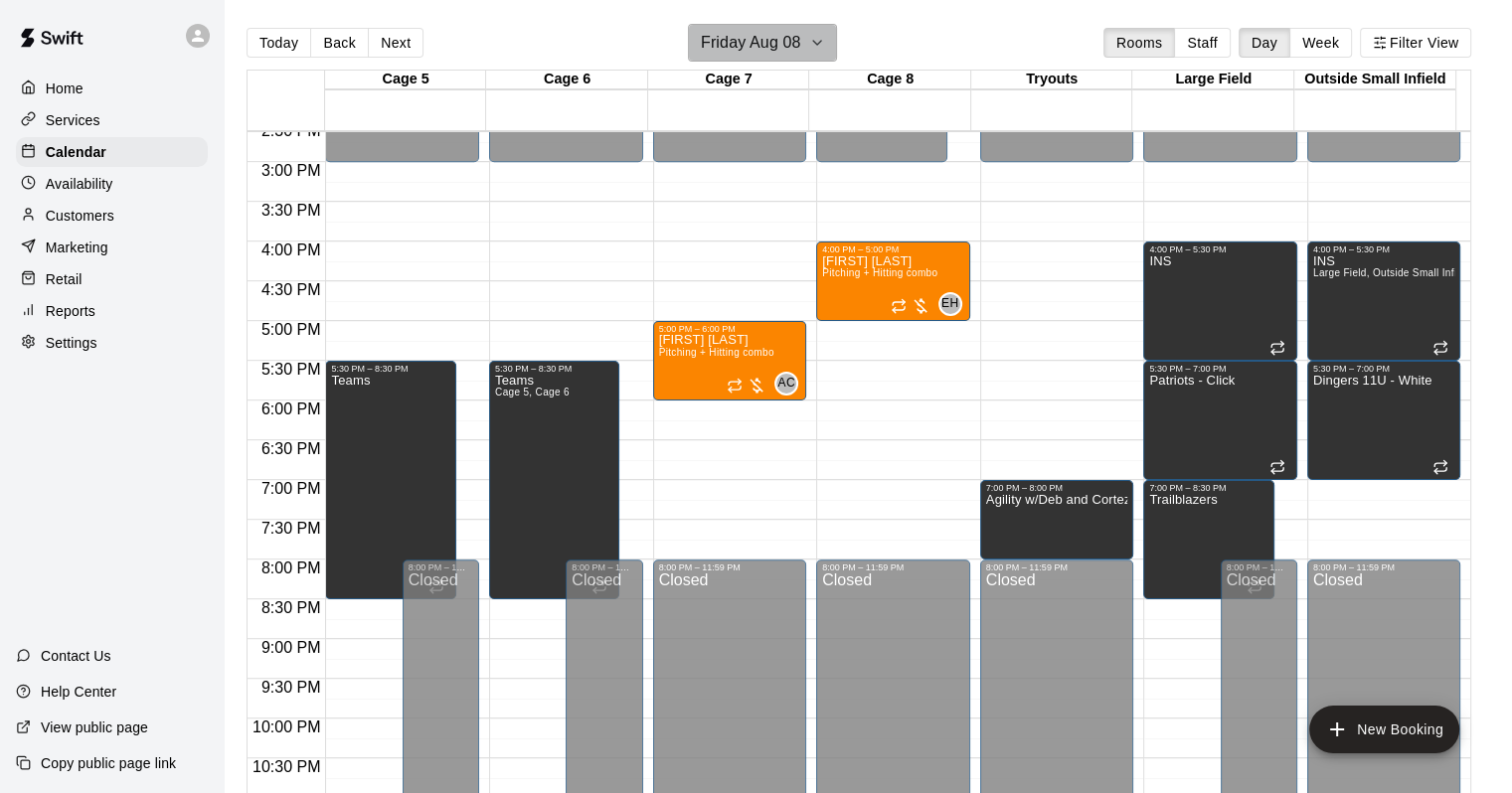 click on "Friday Aug 08" at bounding box center [751, 43] 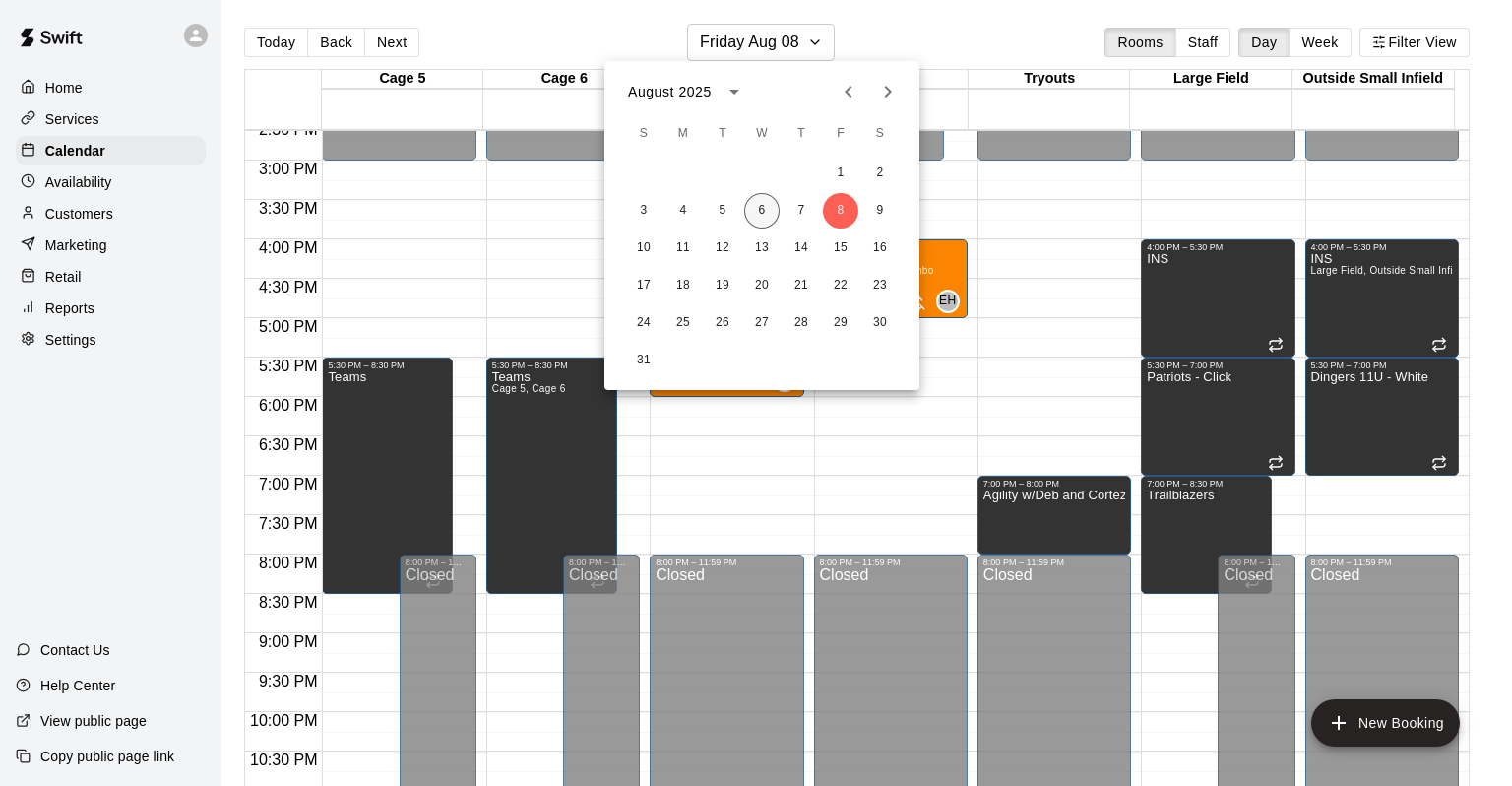 click on "6" at bounding box center (762, 211) 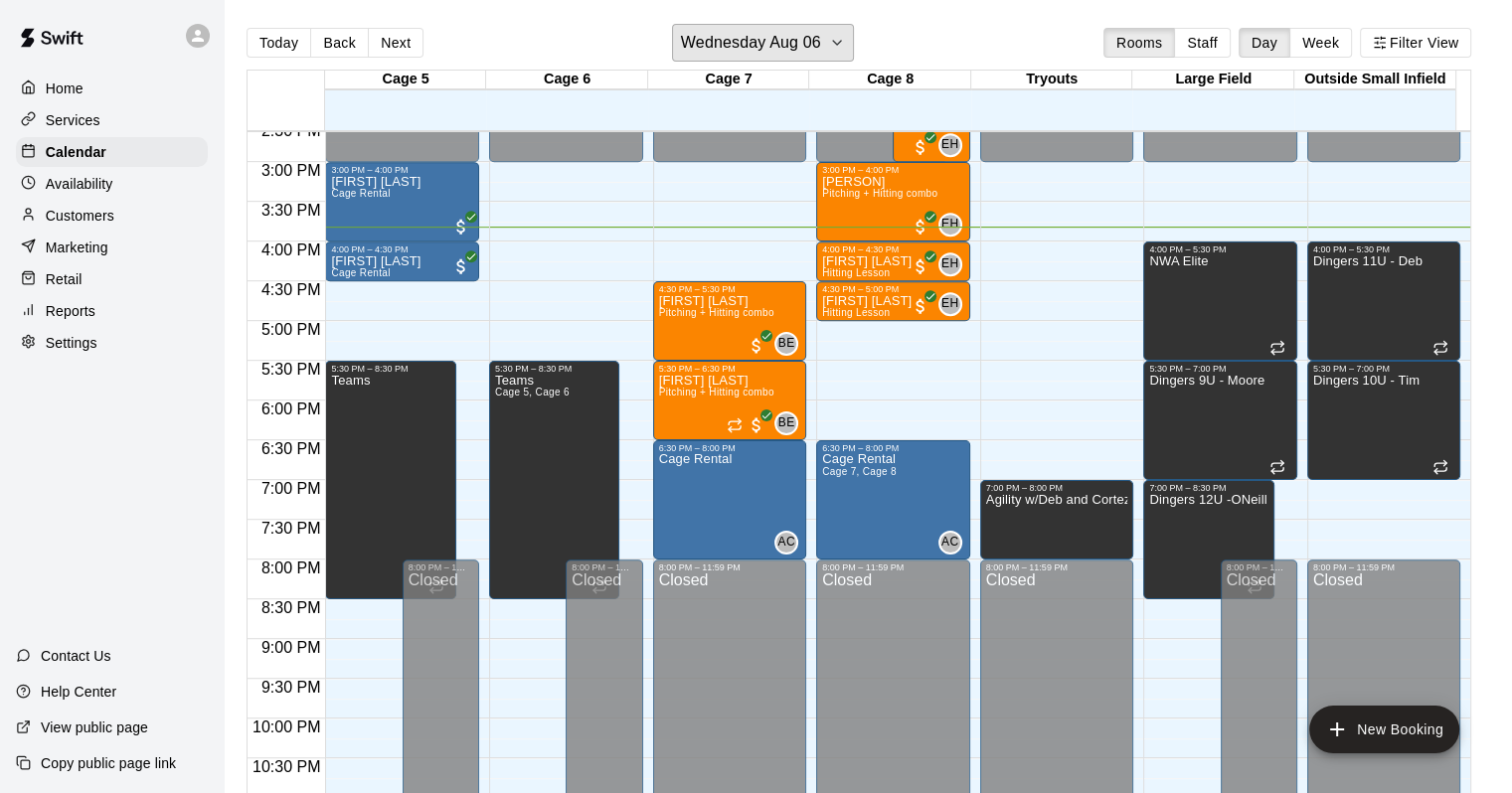 type 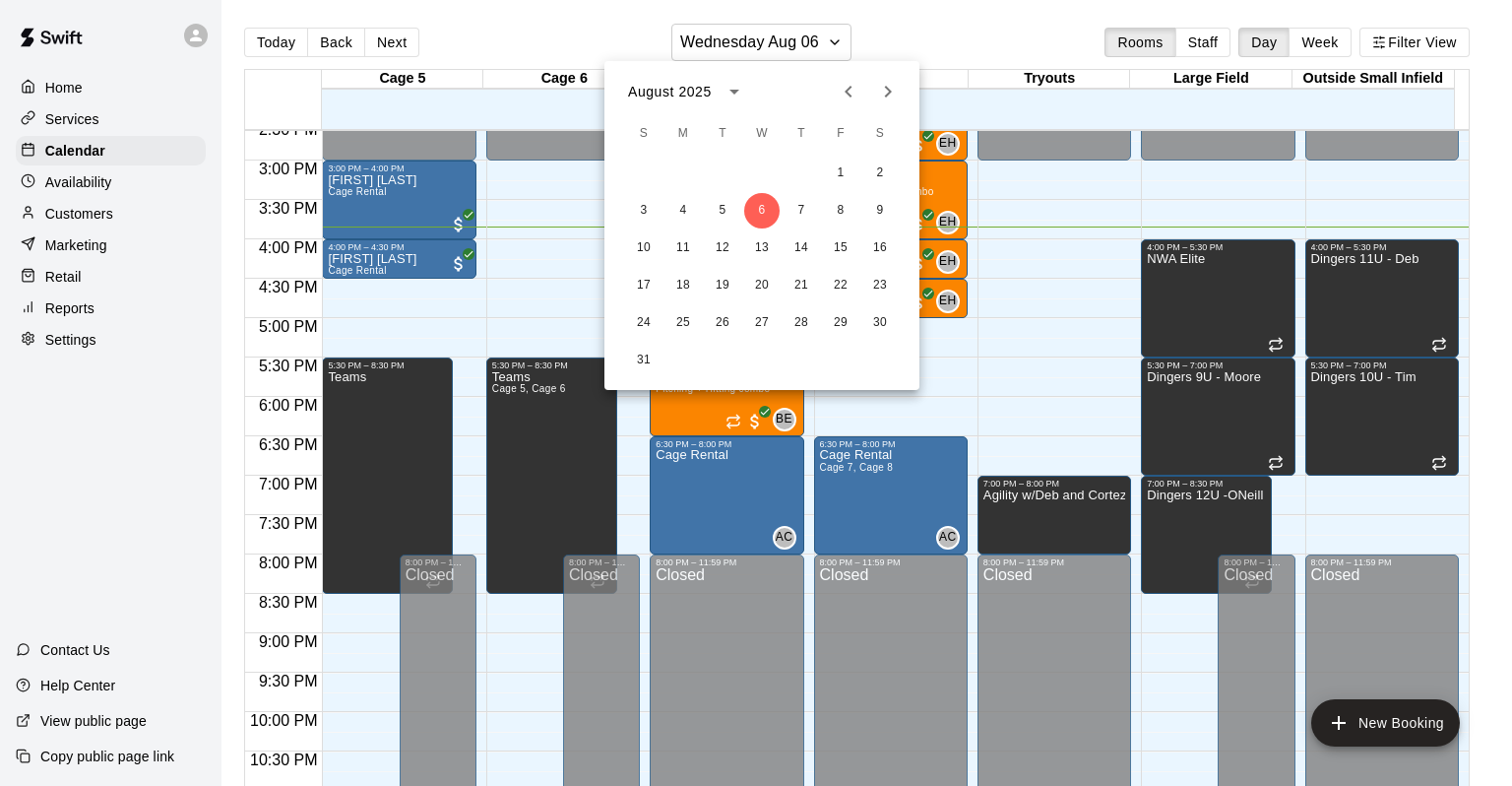 click at bounding box center (756, 393) 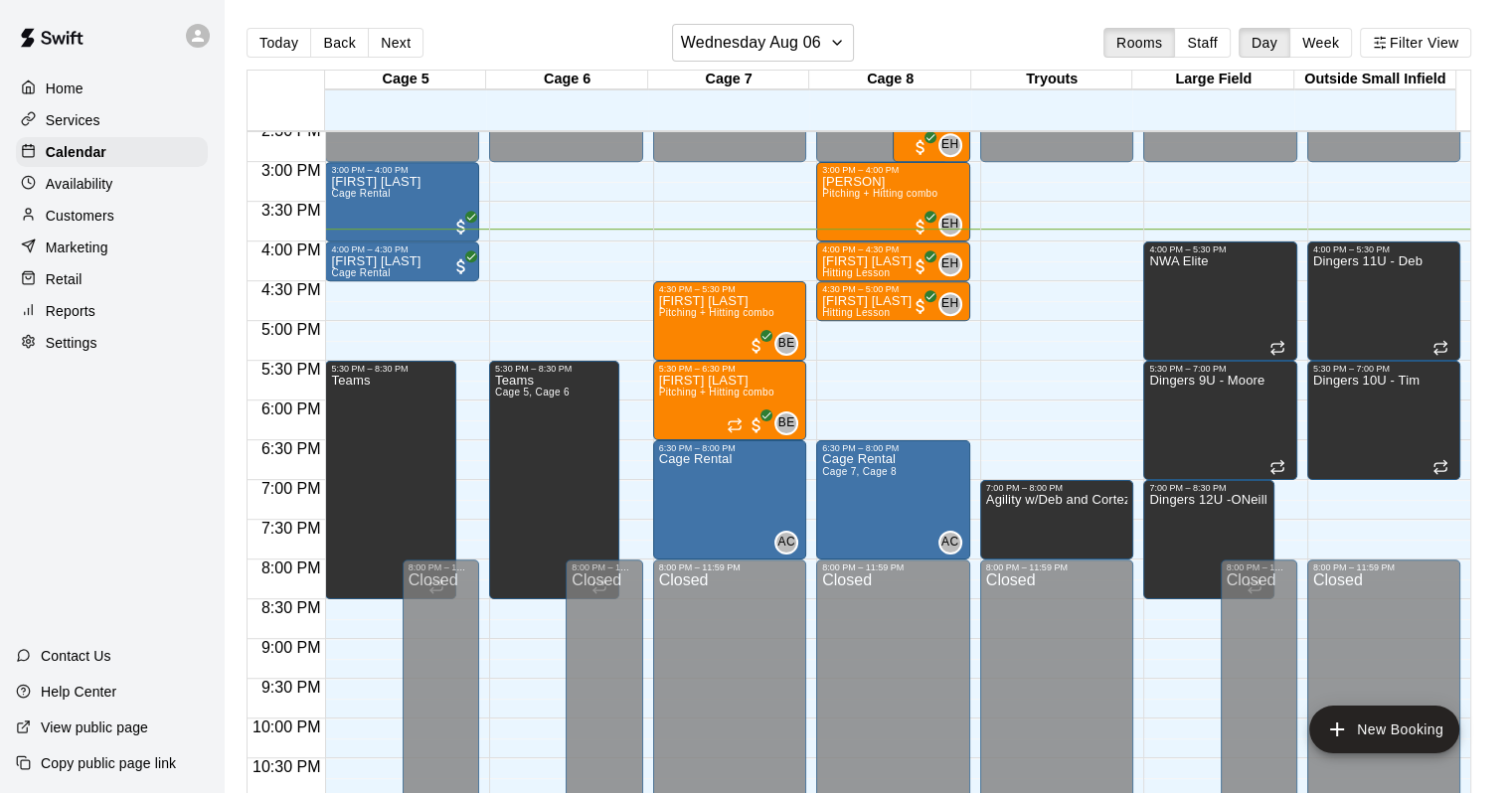 click on "August 2025 S M T W T F S 1 2 3 4 5 6 7 8 9 10 11 12 13 14 15 16 17 18 19 20 21 22 23 24 25 26 27 28 29 30 31" at bounding box center (756, 396) 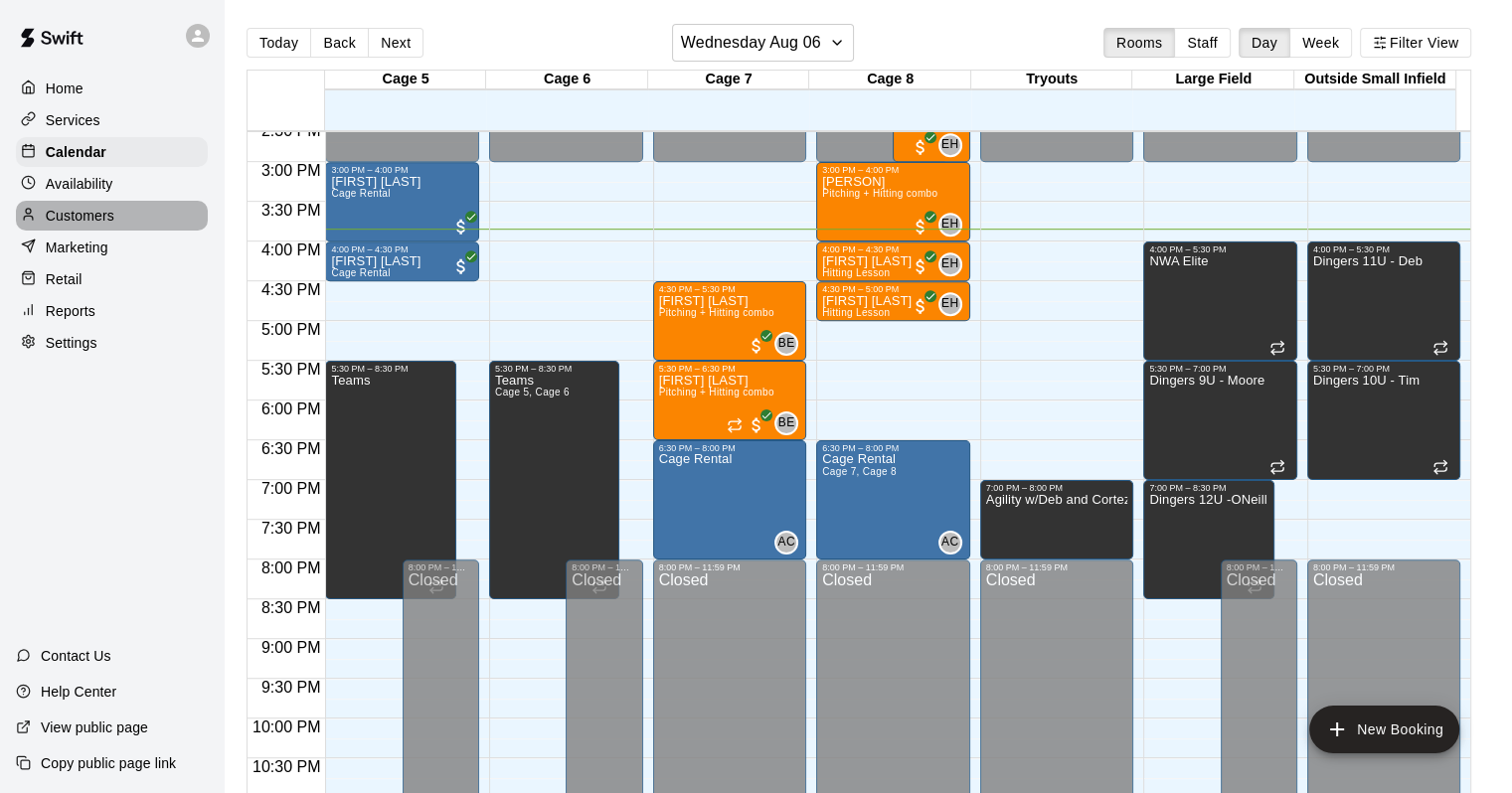 click on "Customers" at bounding box center (111, 216) 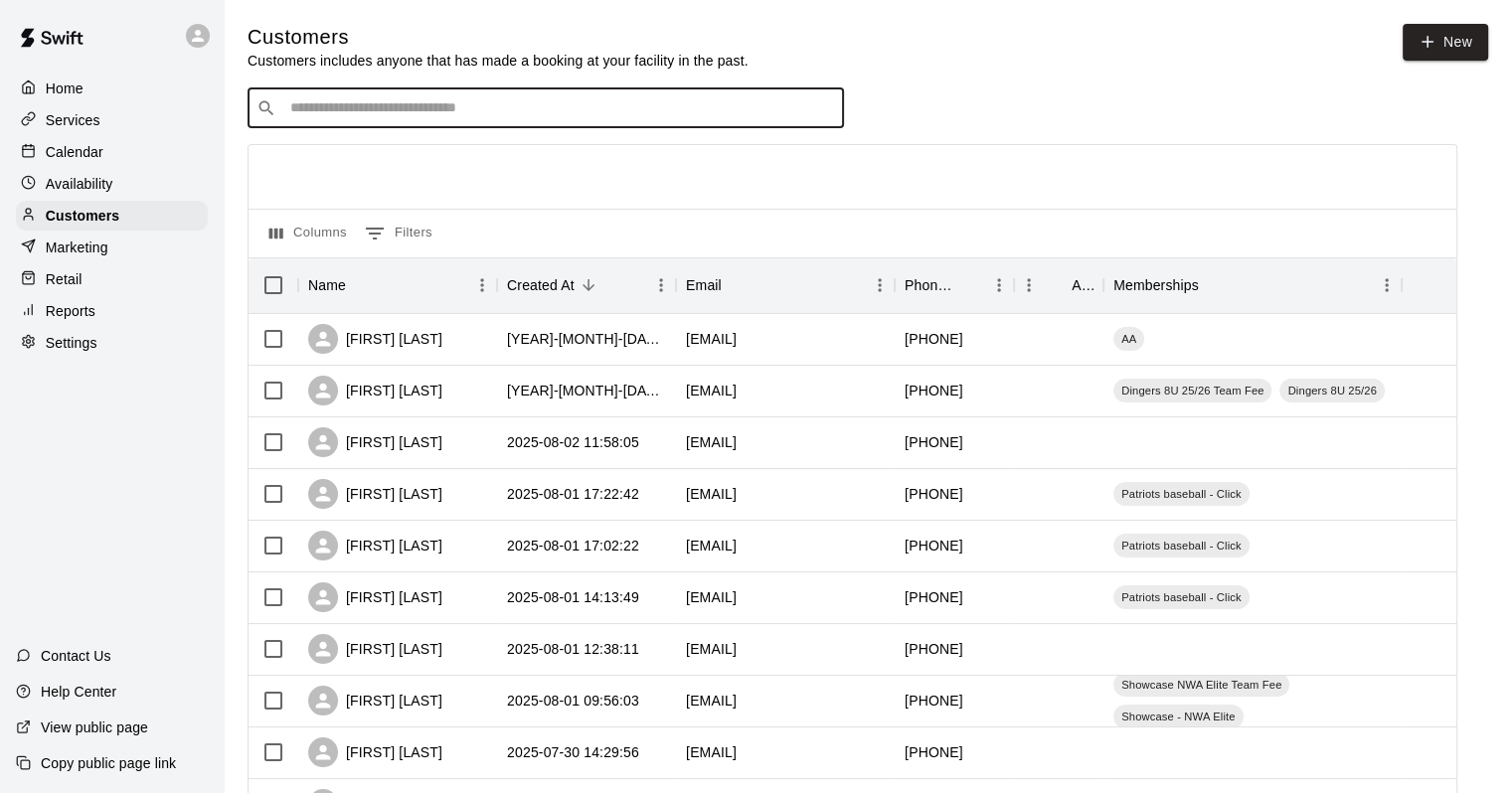 click at bounding box center (560, 108) 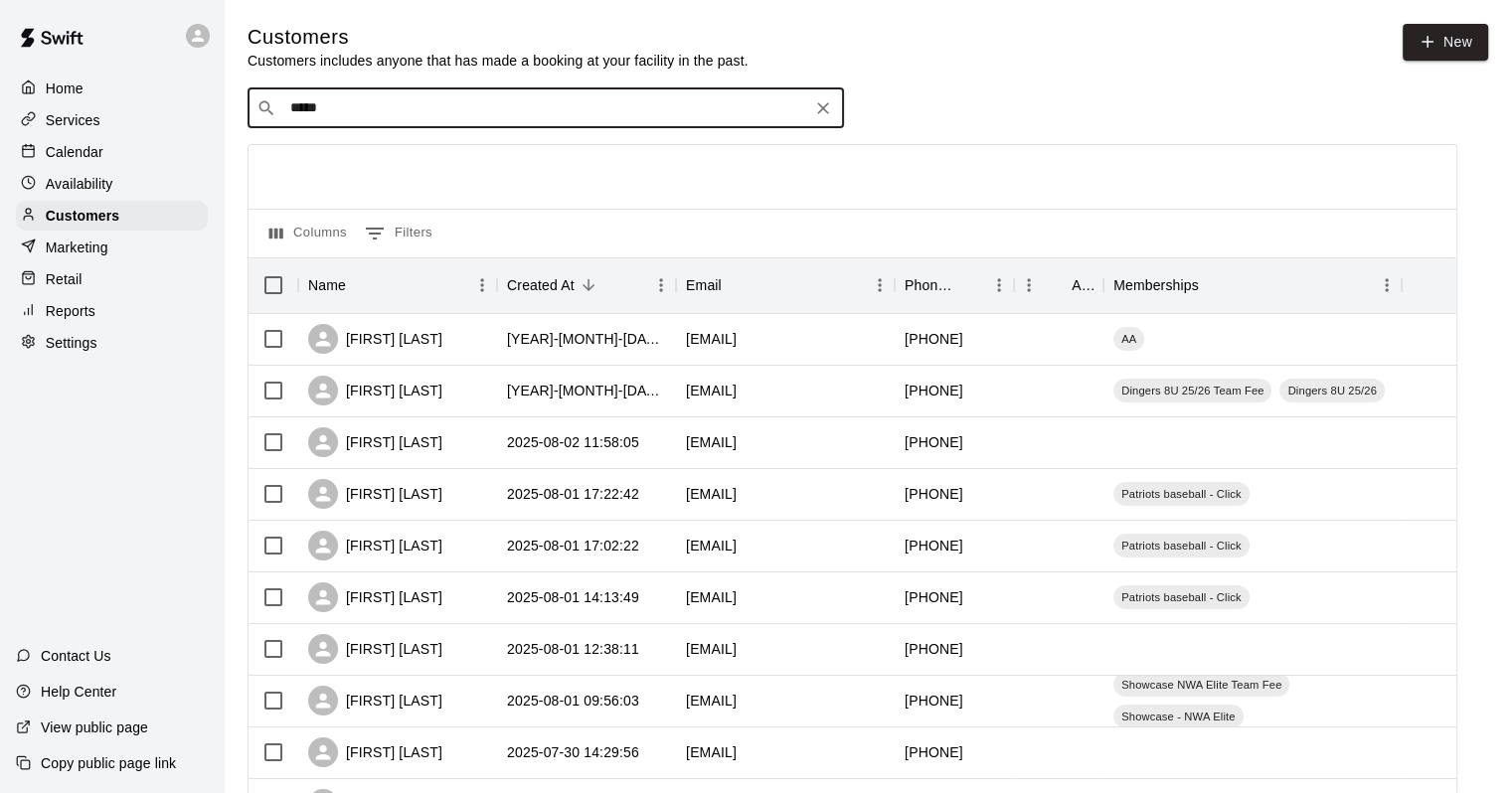 type on "******" 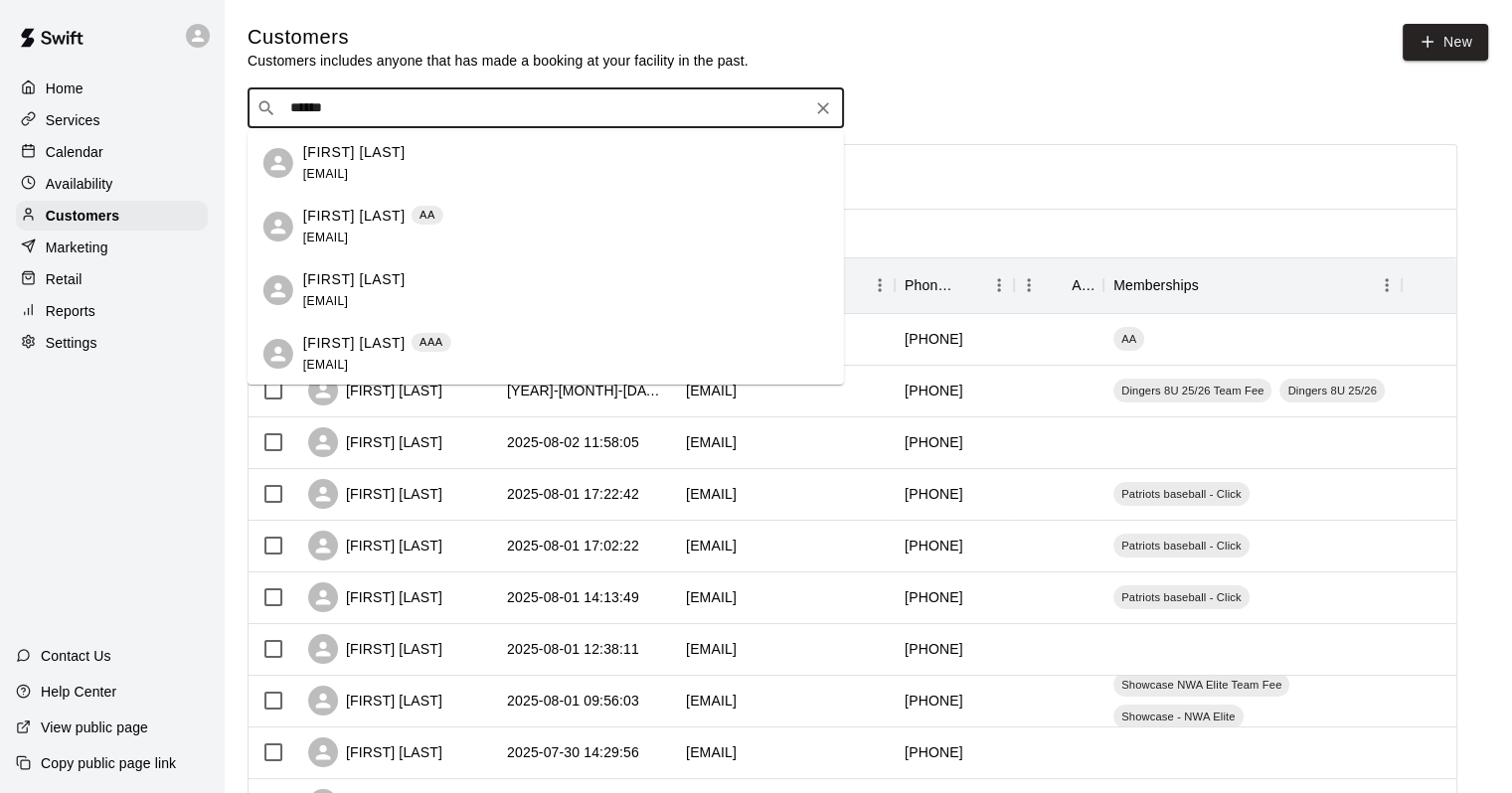 click on "[FIRST] [LAST] [EMAIL]" at bounding box center [373, 227] 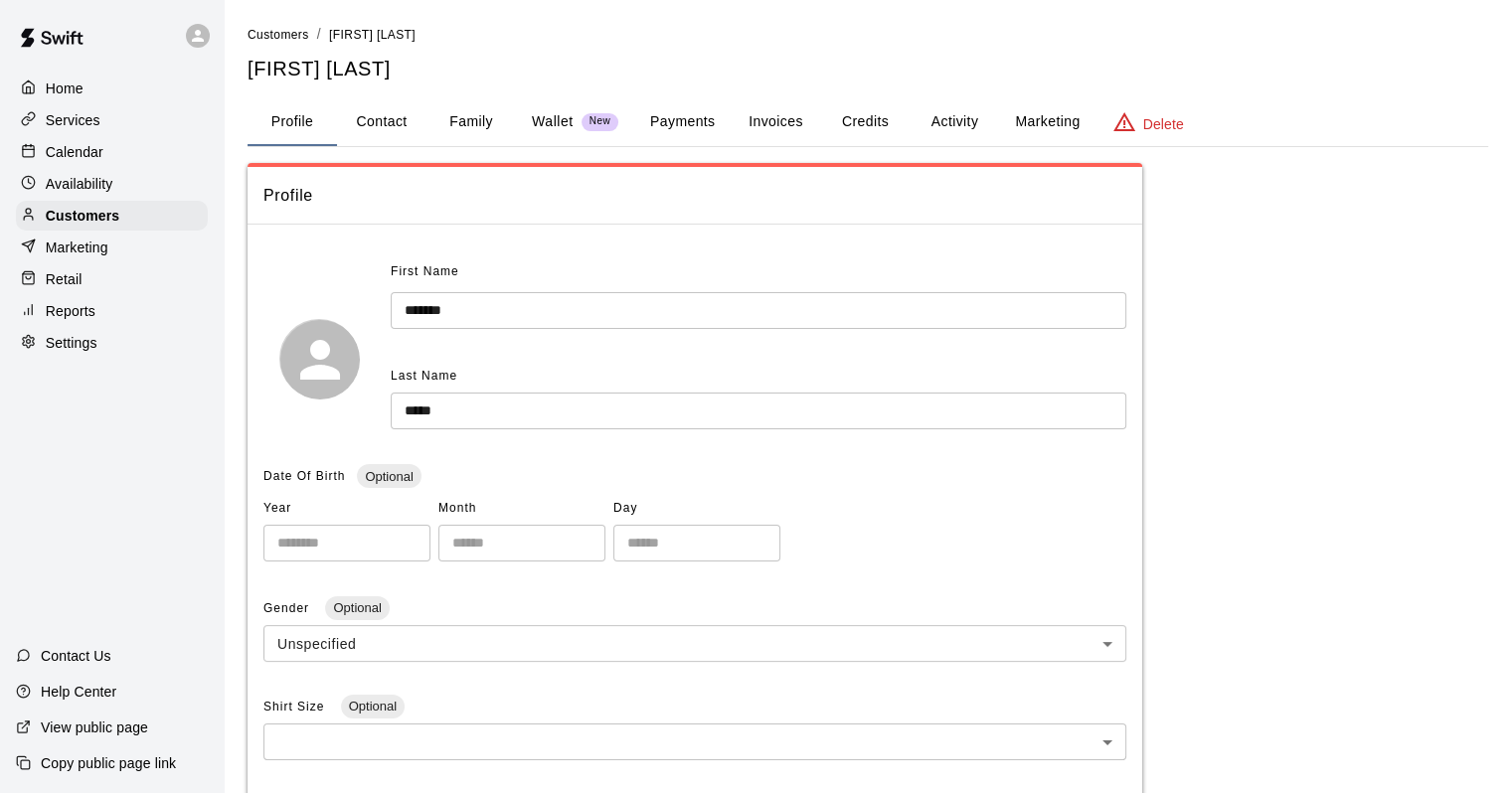 click on "Family" at bounding box center [471, 122] 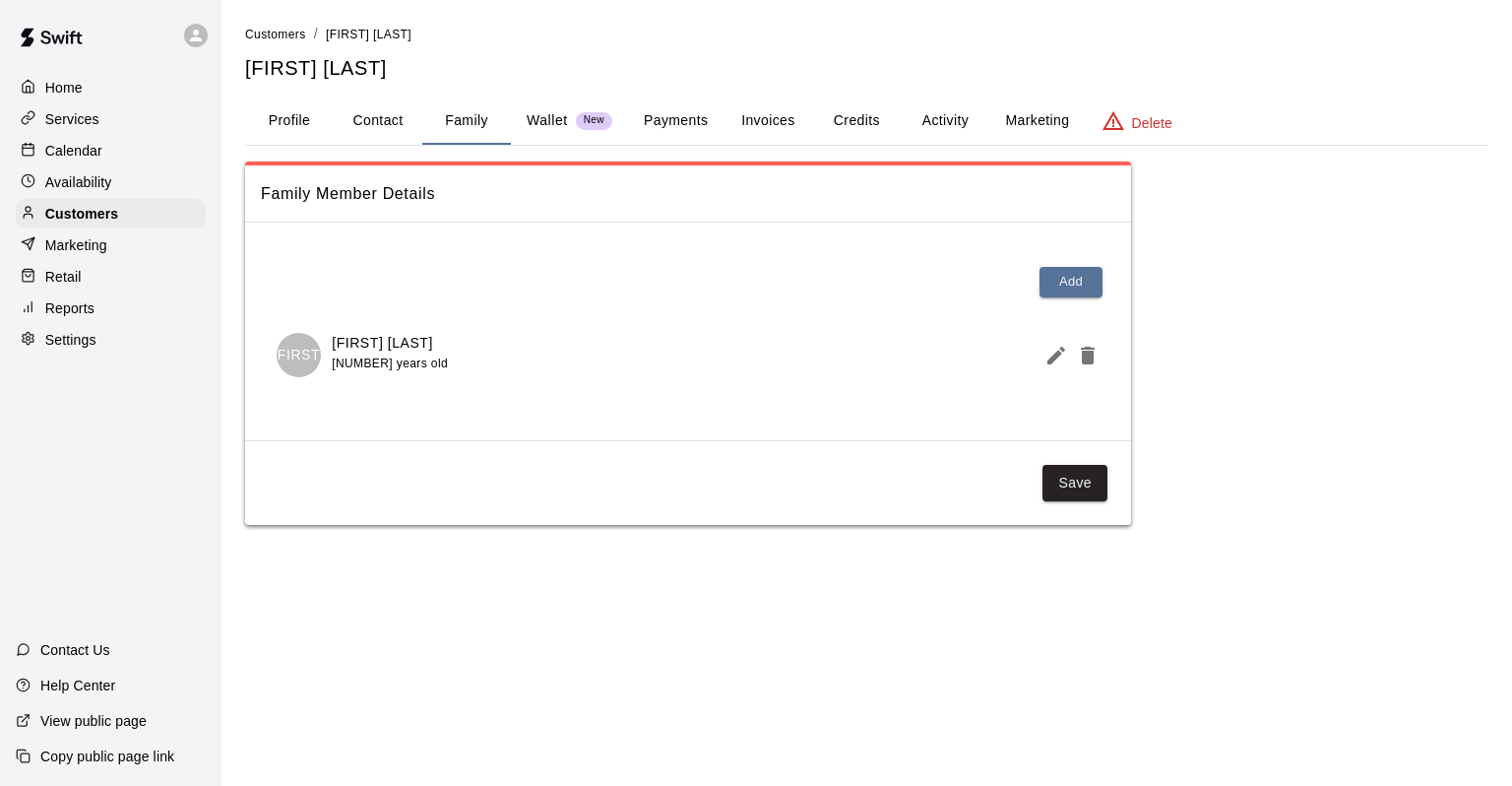 click on "Activity" at bounding box center (945, 121) 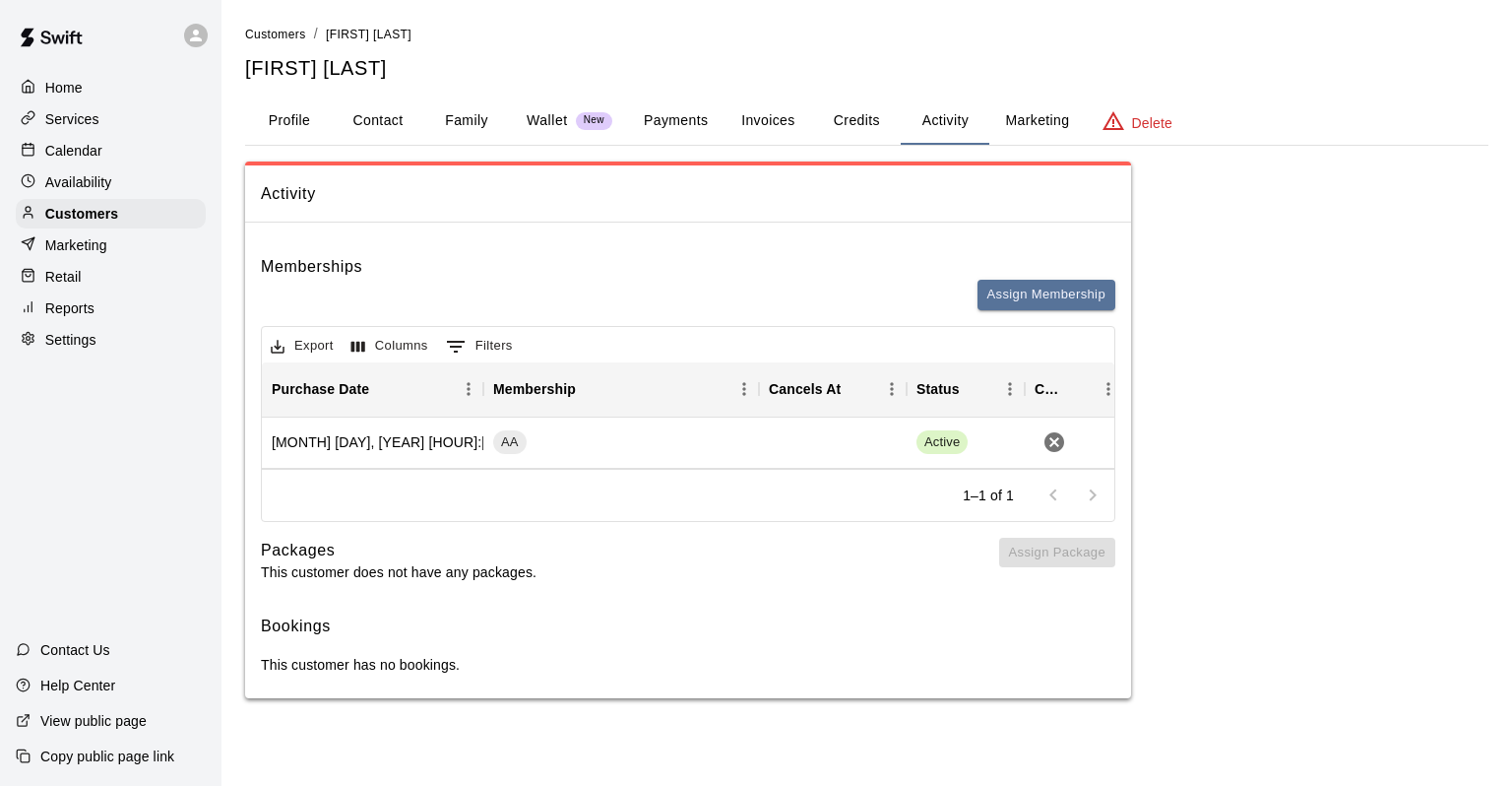 click on "Services" at bounding box center [72, 119] 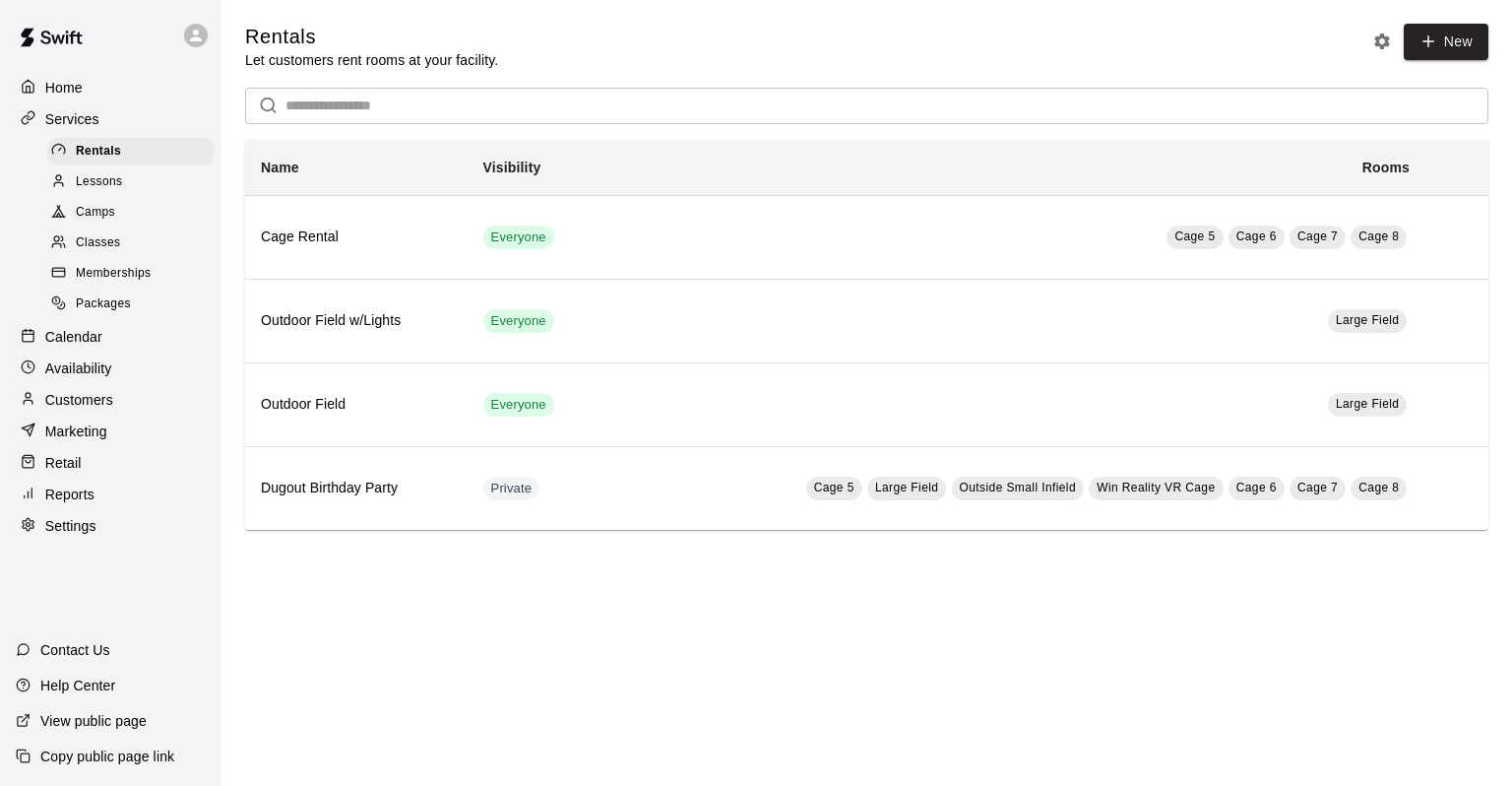 click on "Memberships" at bounding box center (113, 274) 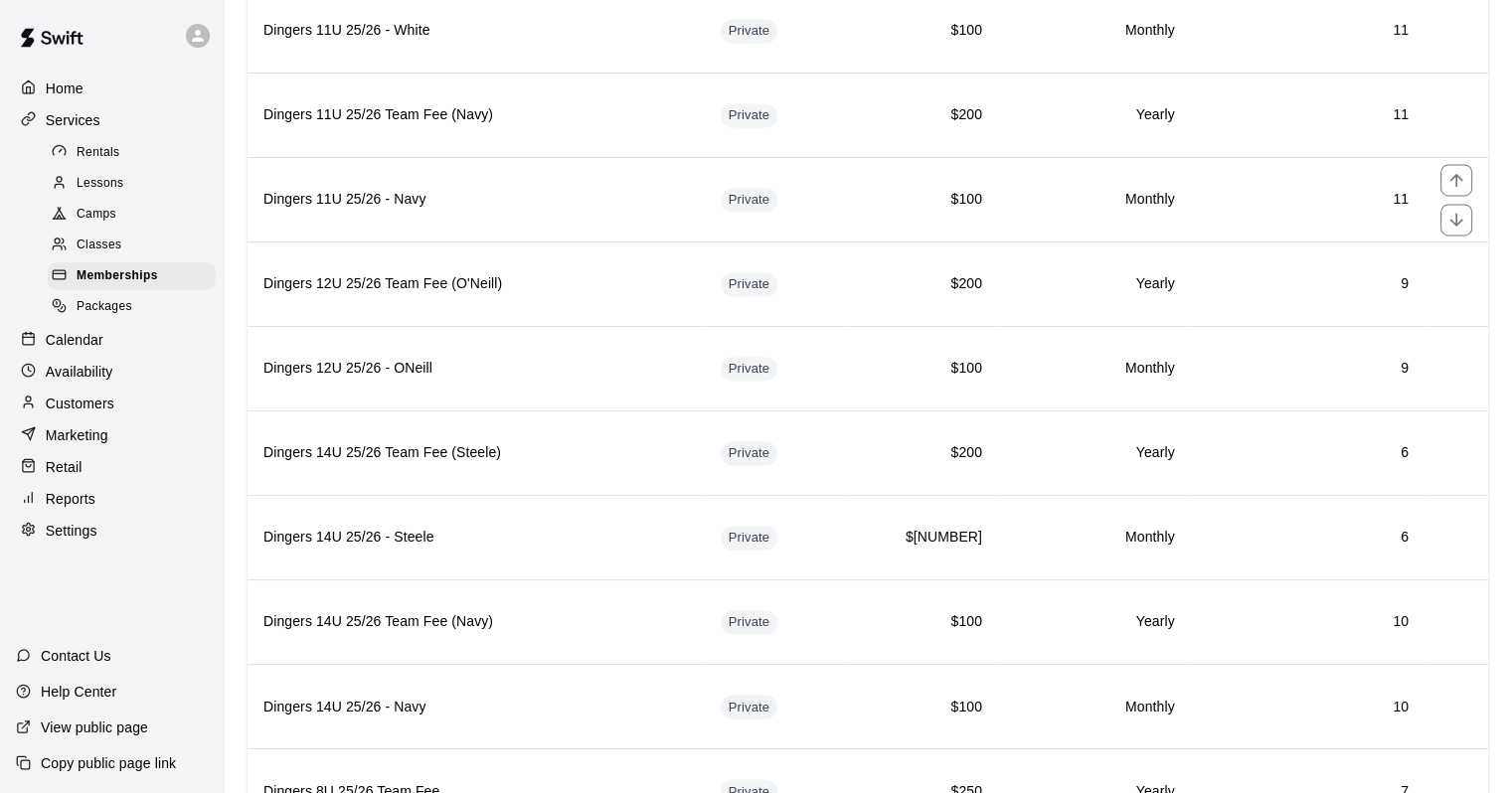 scroll, scrollTop: 3379, scrollLeft: 0, axis: vertical 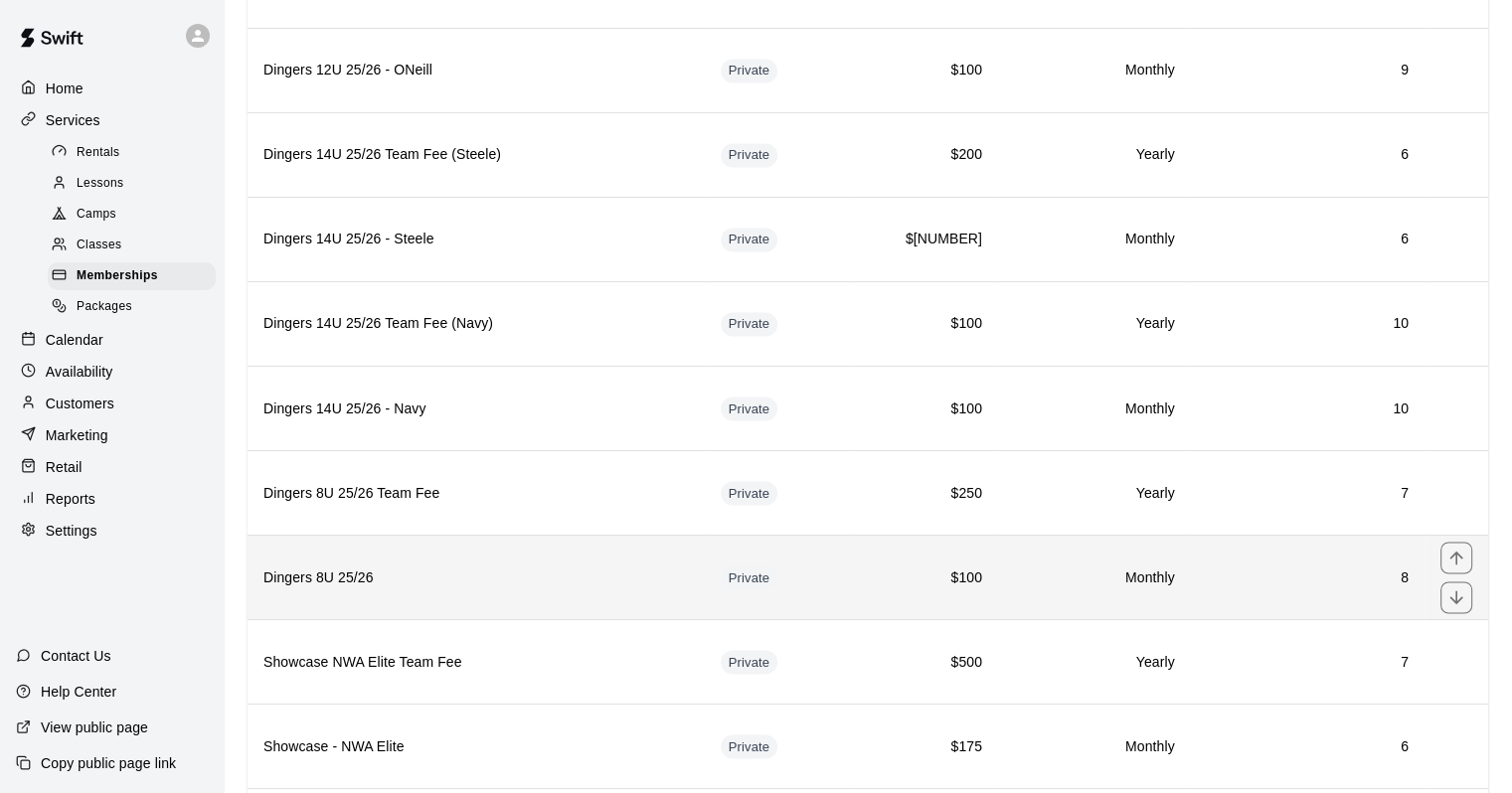 click on "Dingers 8U 25/26" at bounding box center [476, 577] 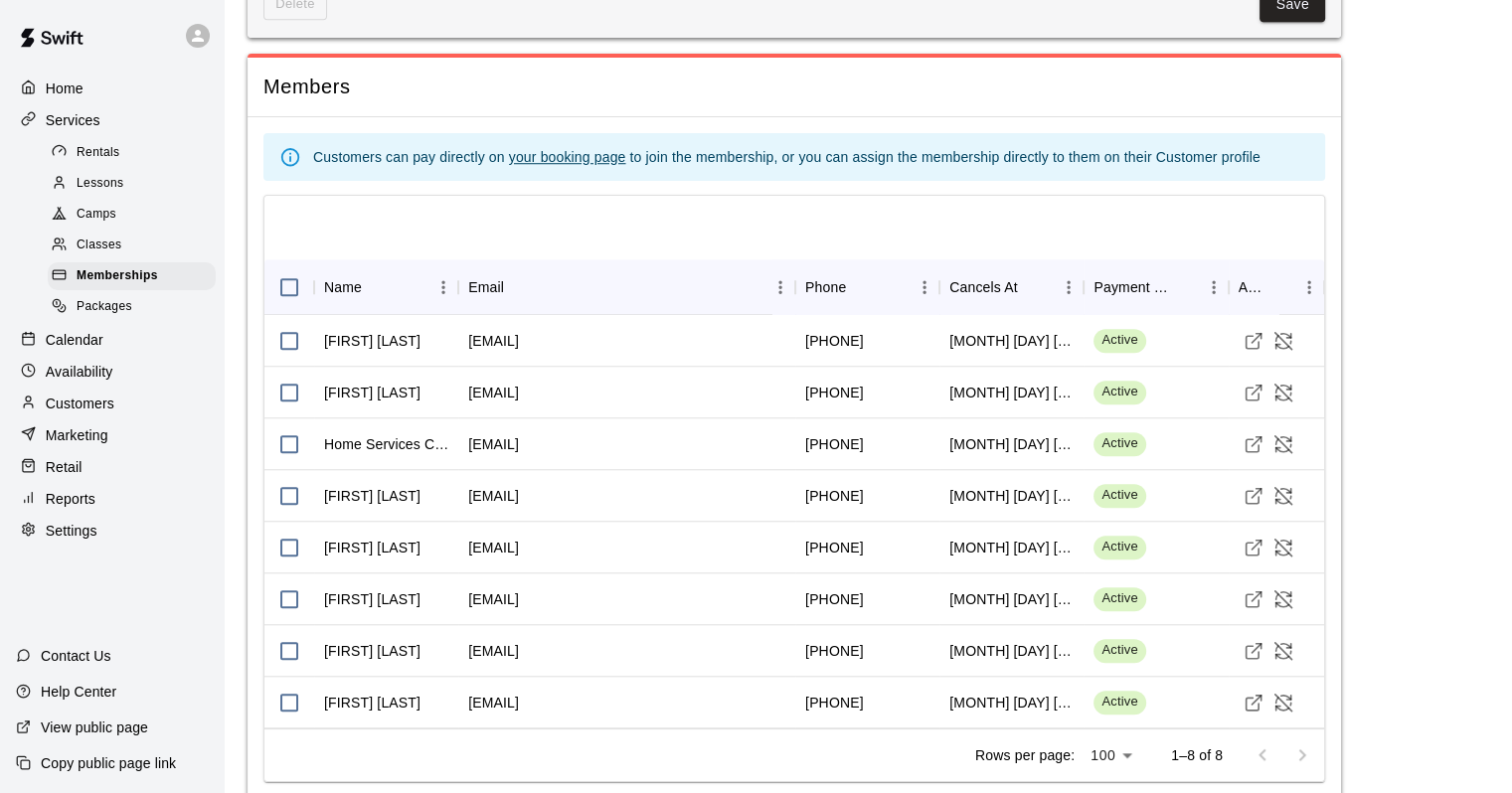 scroll, scrollTop: 1588, scrollLeft: 0, axis: vertical 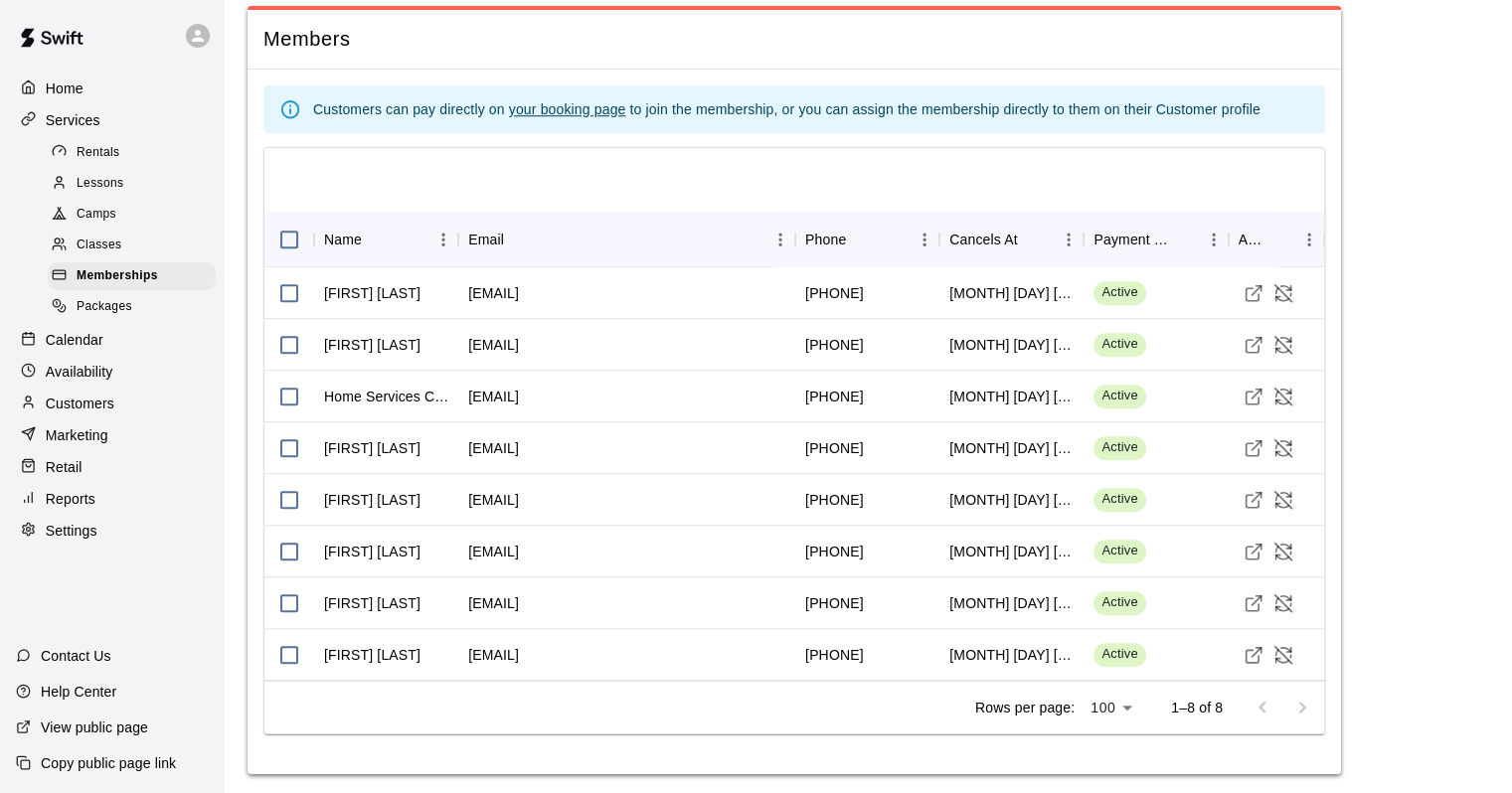 click on "Calendar" at bounding box center (75, 340) 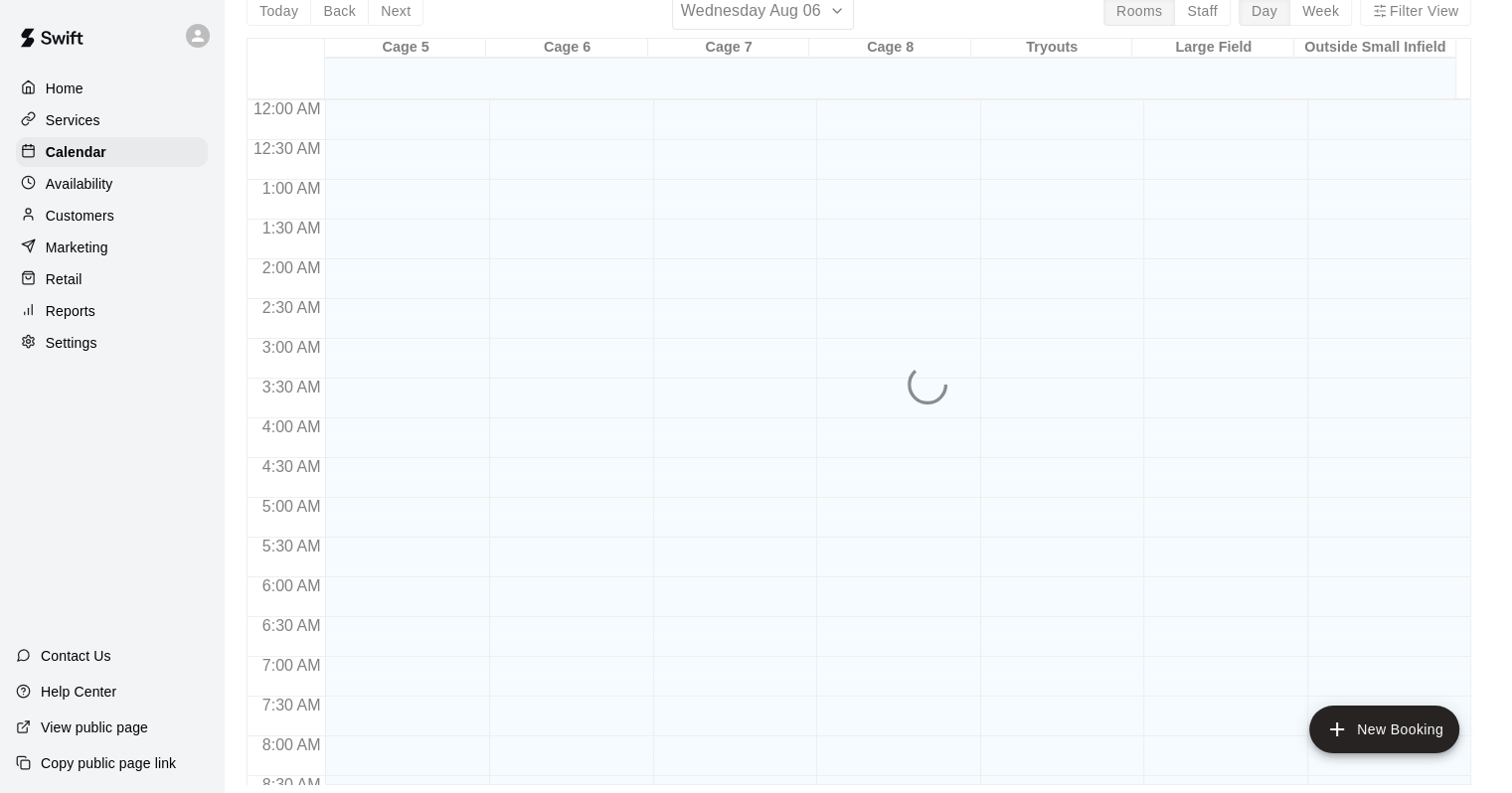 scroll, scrollTop: 0, scrollLeft: 0, axis: both 